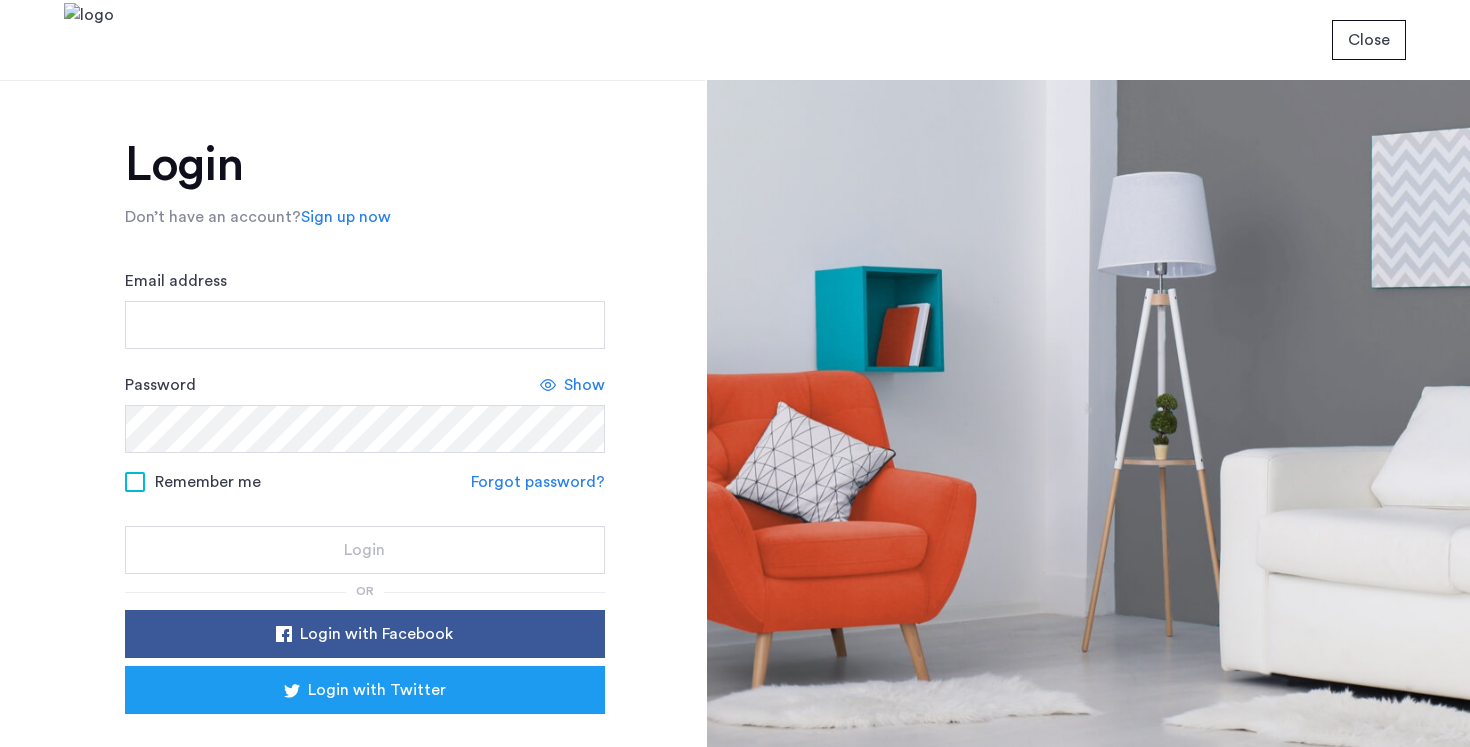 scroll, scrollTop: 0, scrollLeft: 0, axis: both 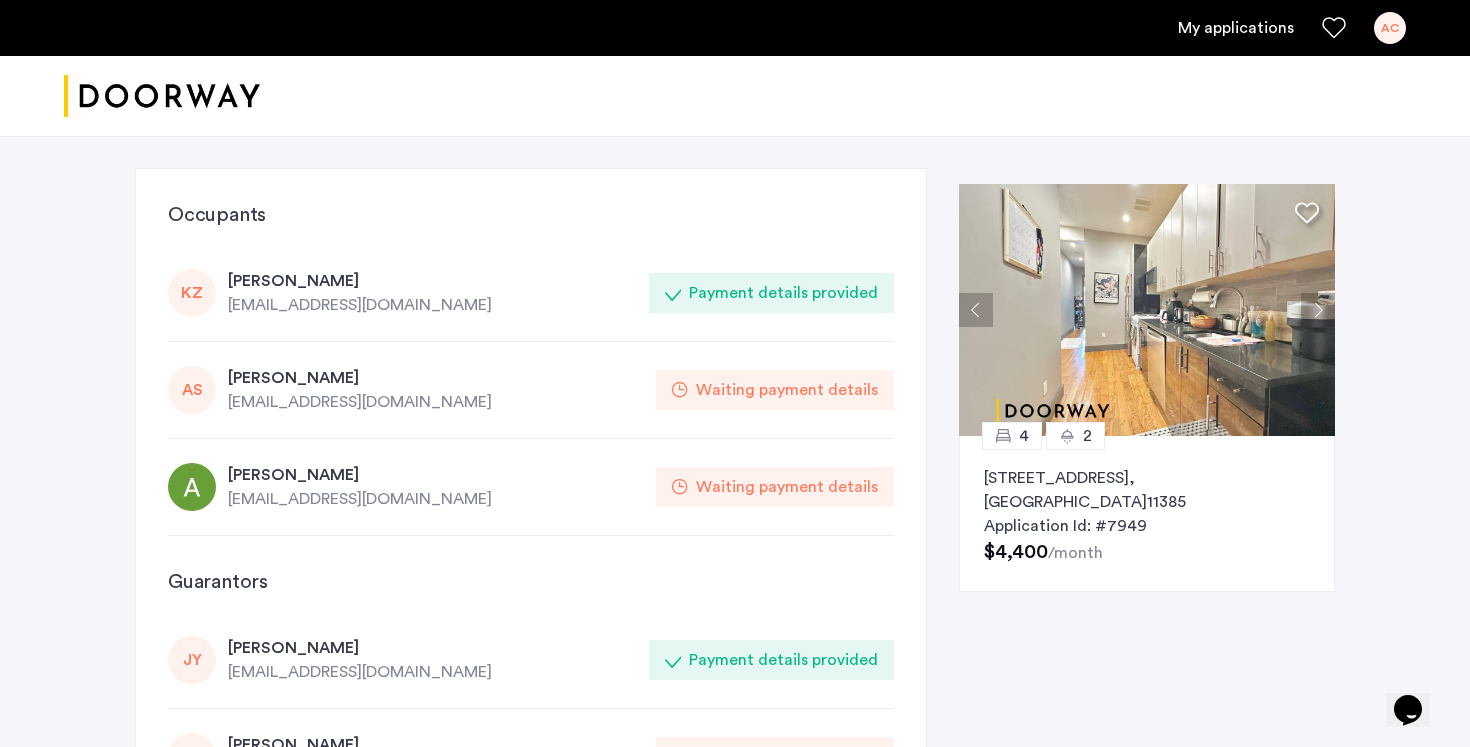 click on "Waiting payment details" 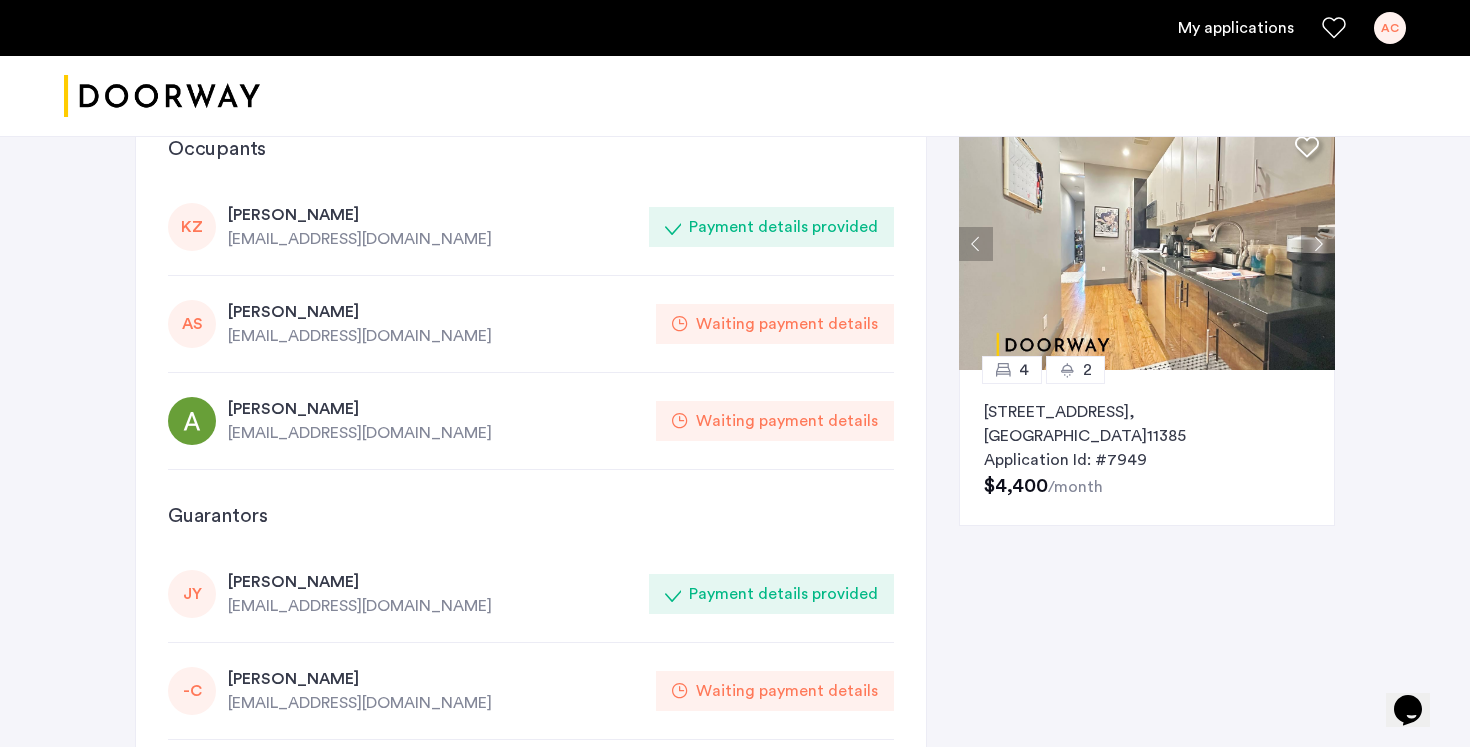 scroll, scrollTop: 83, scrollLeft: 0, axis: vertical 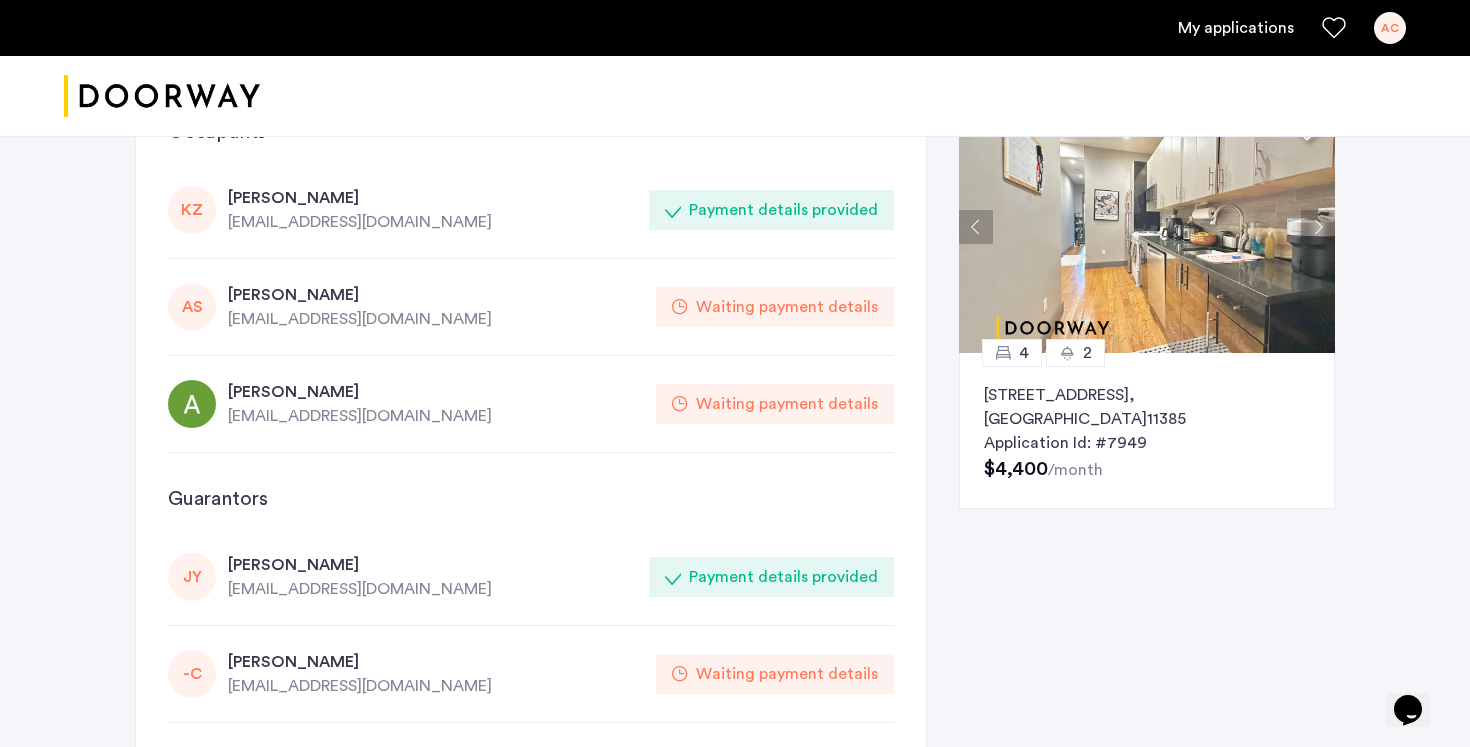 click on "17-06 Gates Avenue, Unit 3R, Queens , NY  11385" 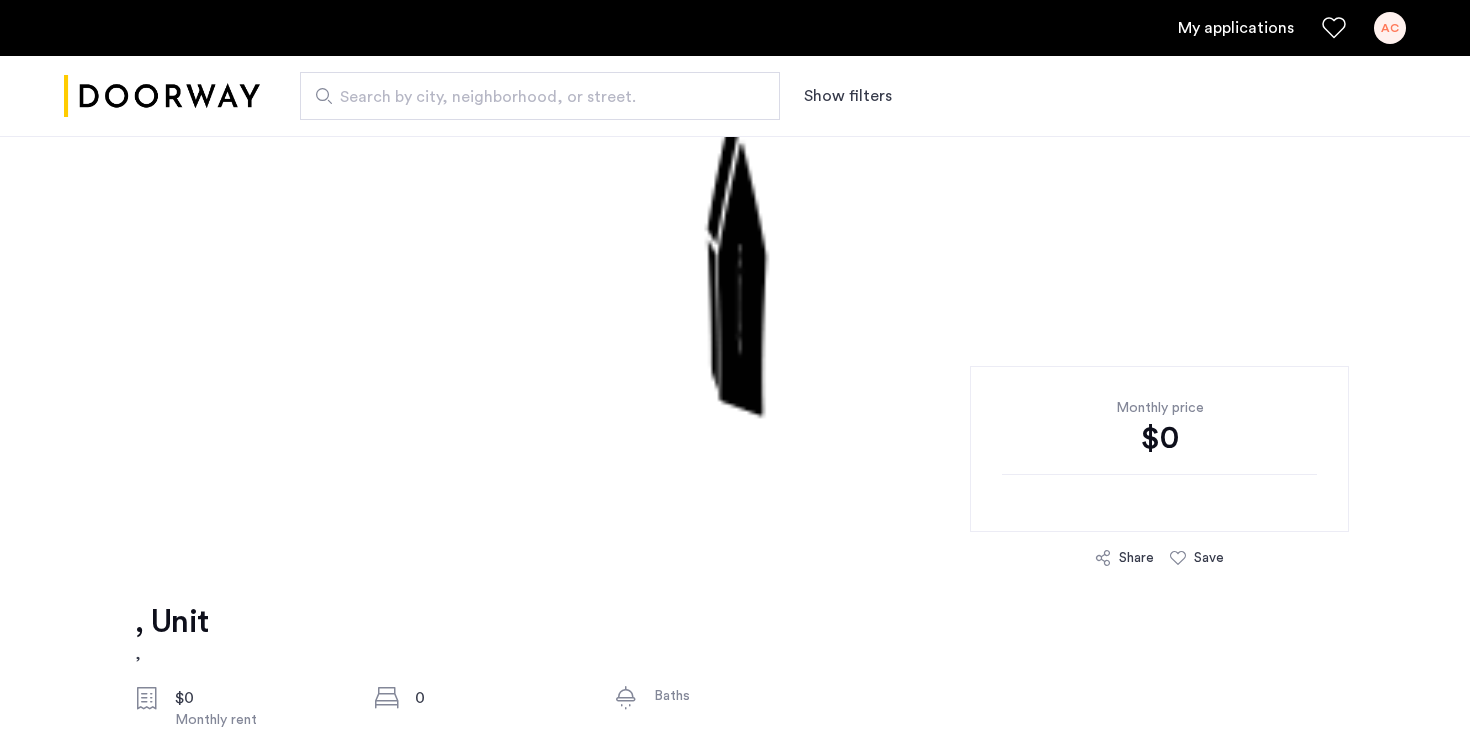 scroll, scrollTop: 11, scrollLeft: 0, axis: vertical 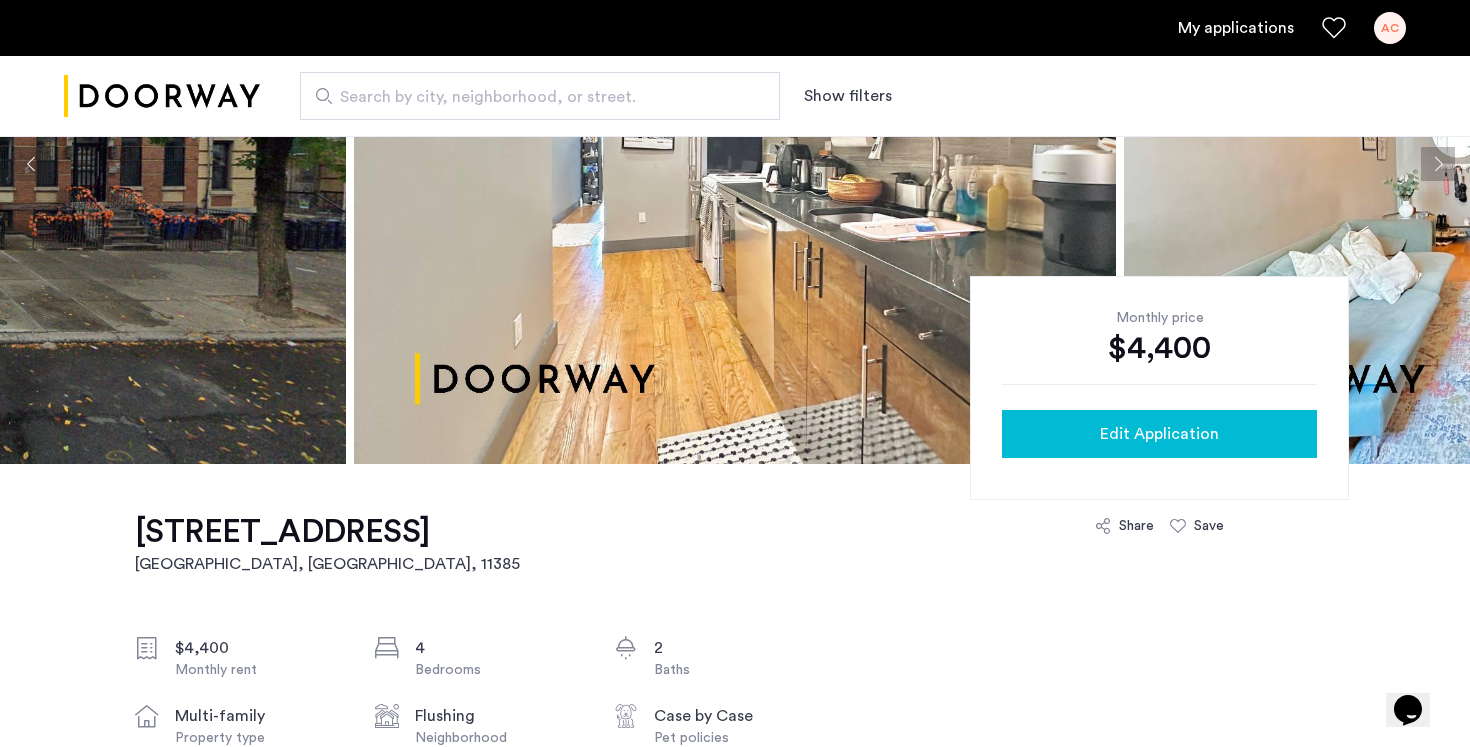 click on "Edit Application" 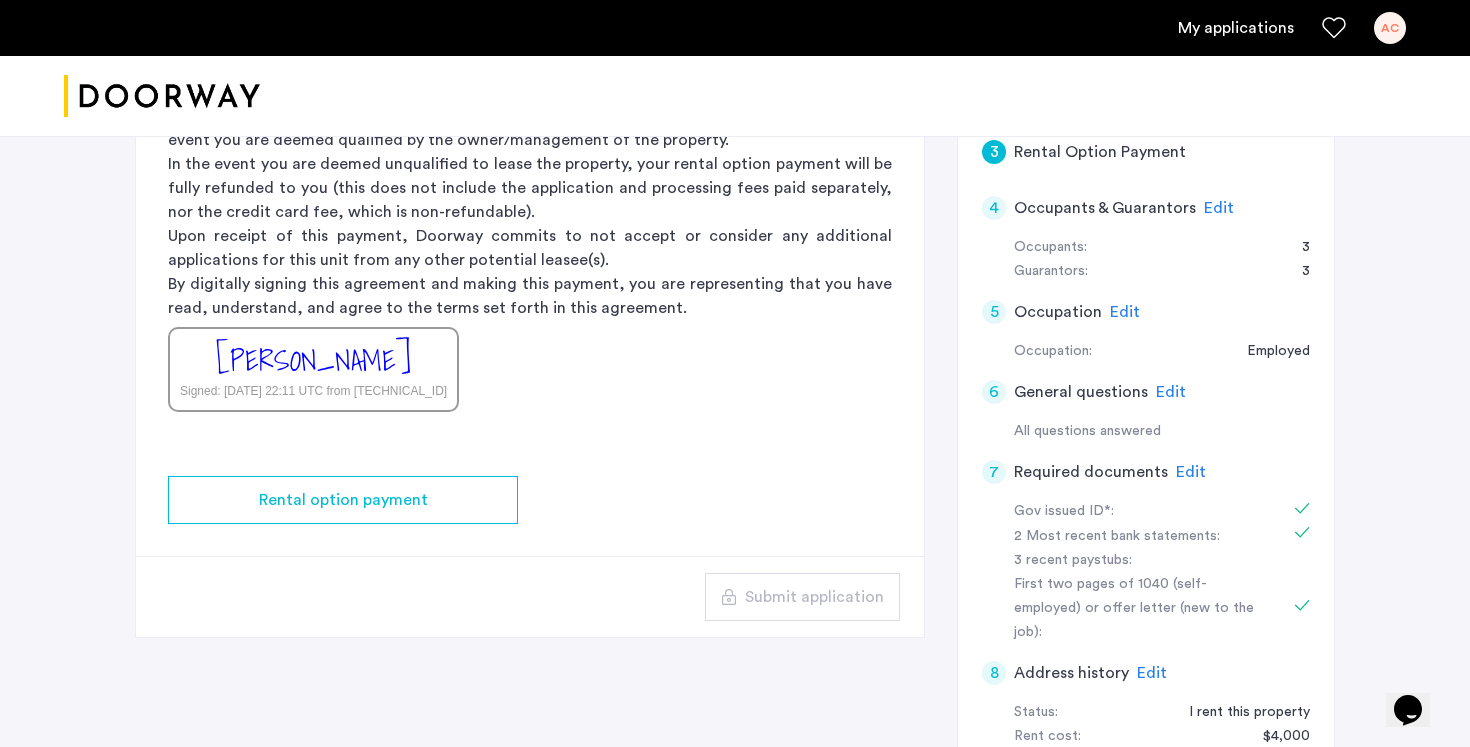 scroll, scrollTop: 577, scrollLeft: 0, axis: vertical 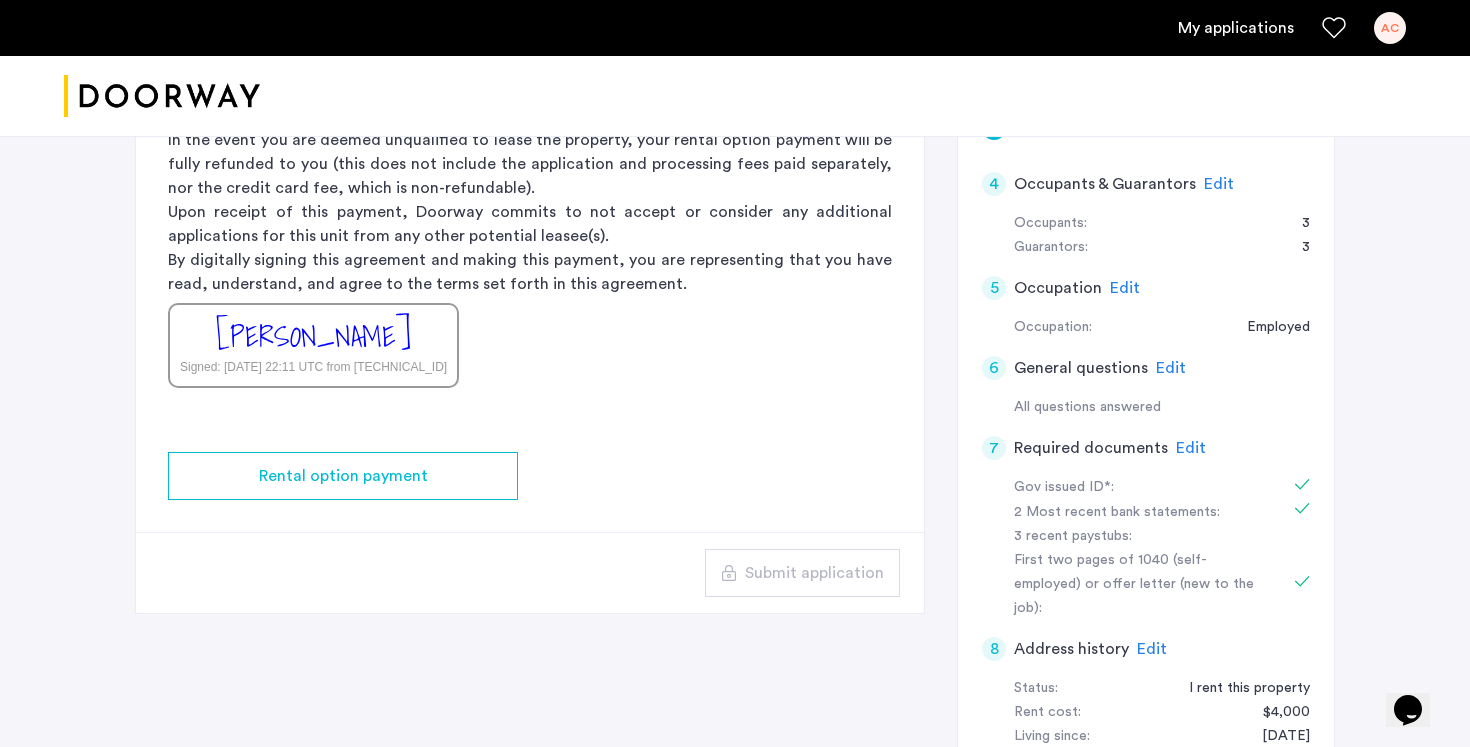 click on "Edit" 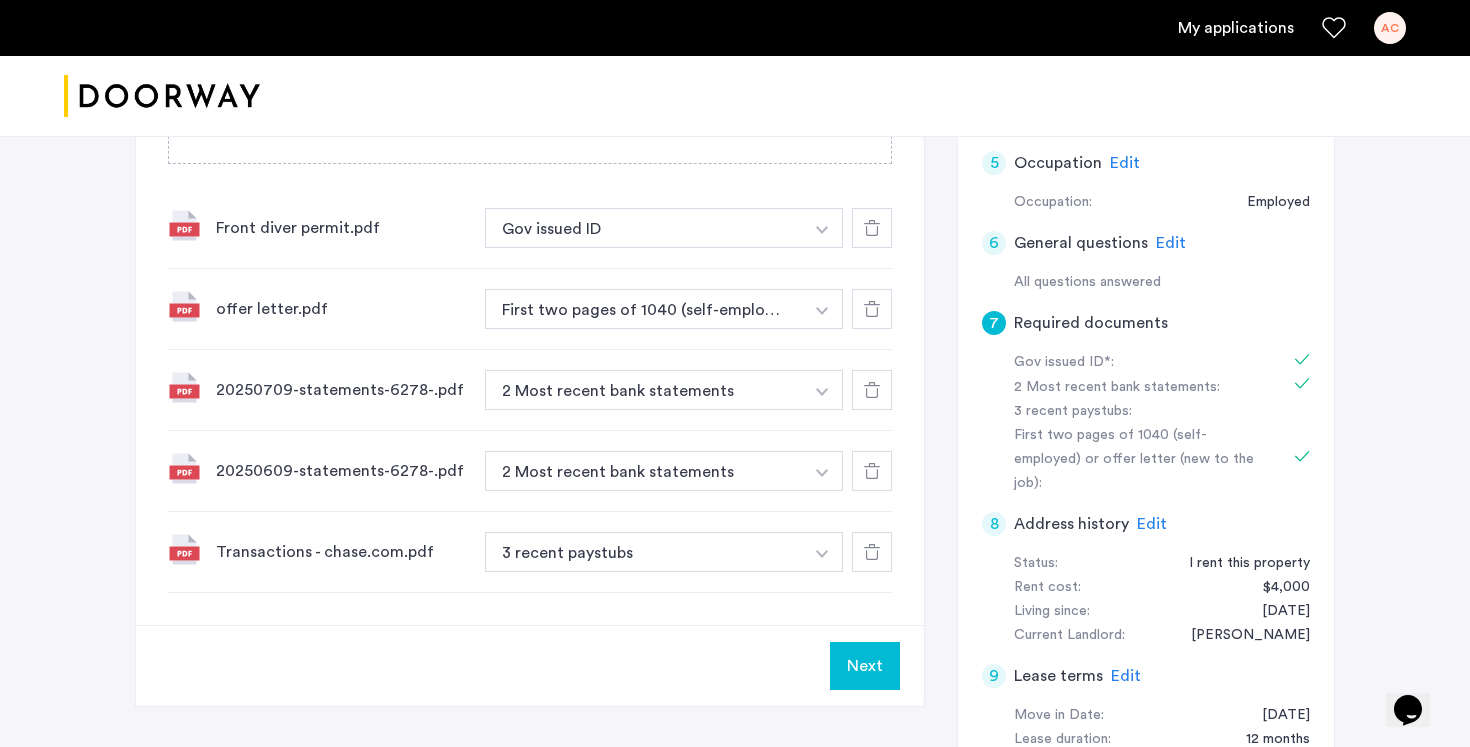scroll, scrollTop: 621, scrollLeft: 0, axis: vertical 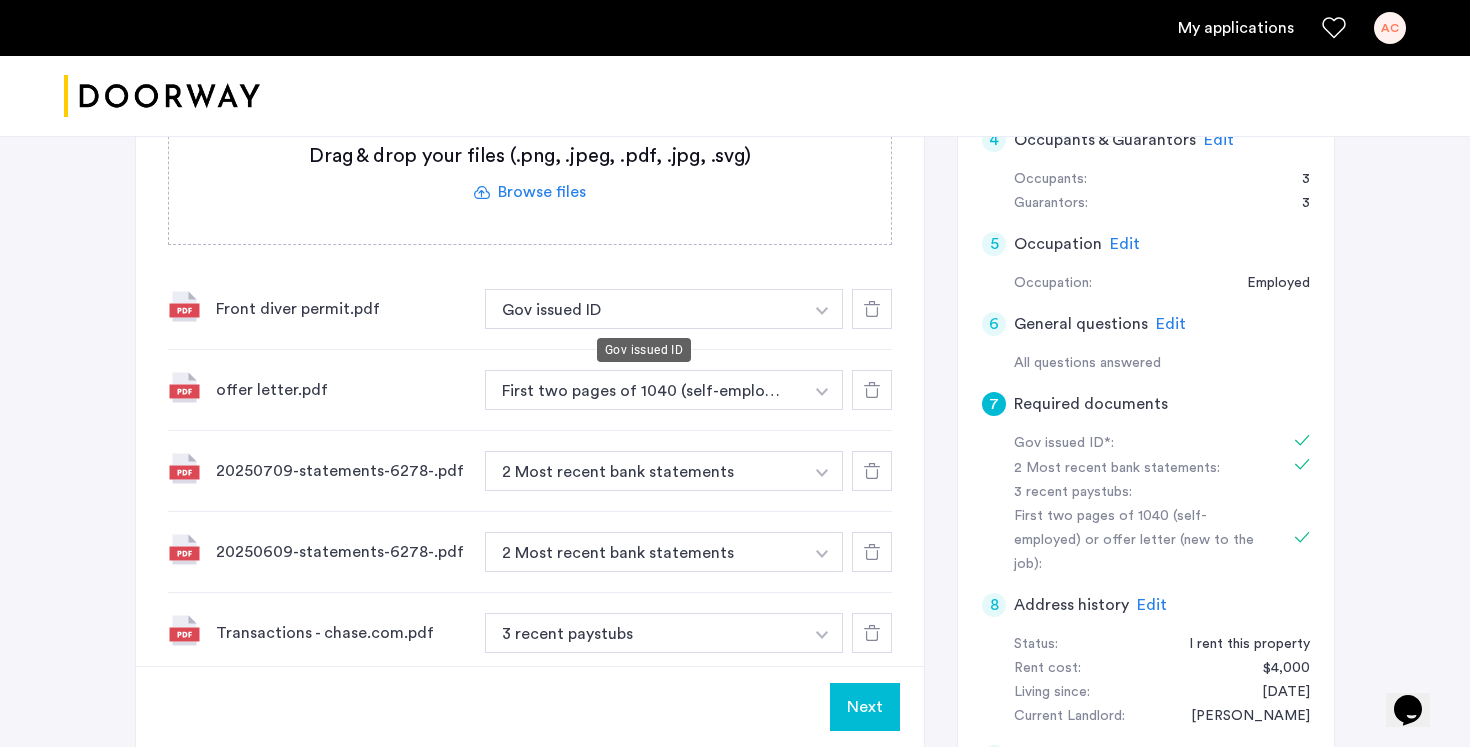 click on "Gov issued ID" at bounding box center [644, 309] 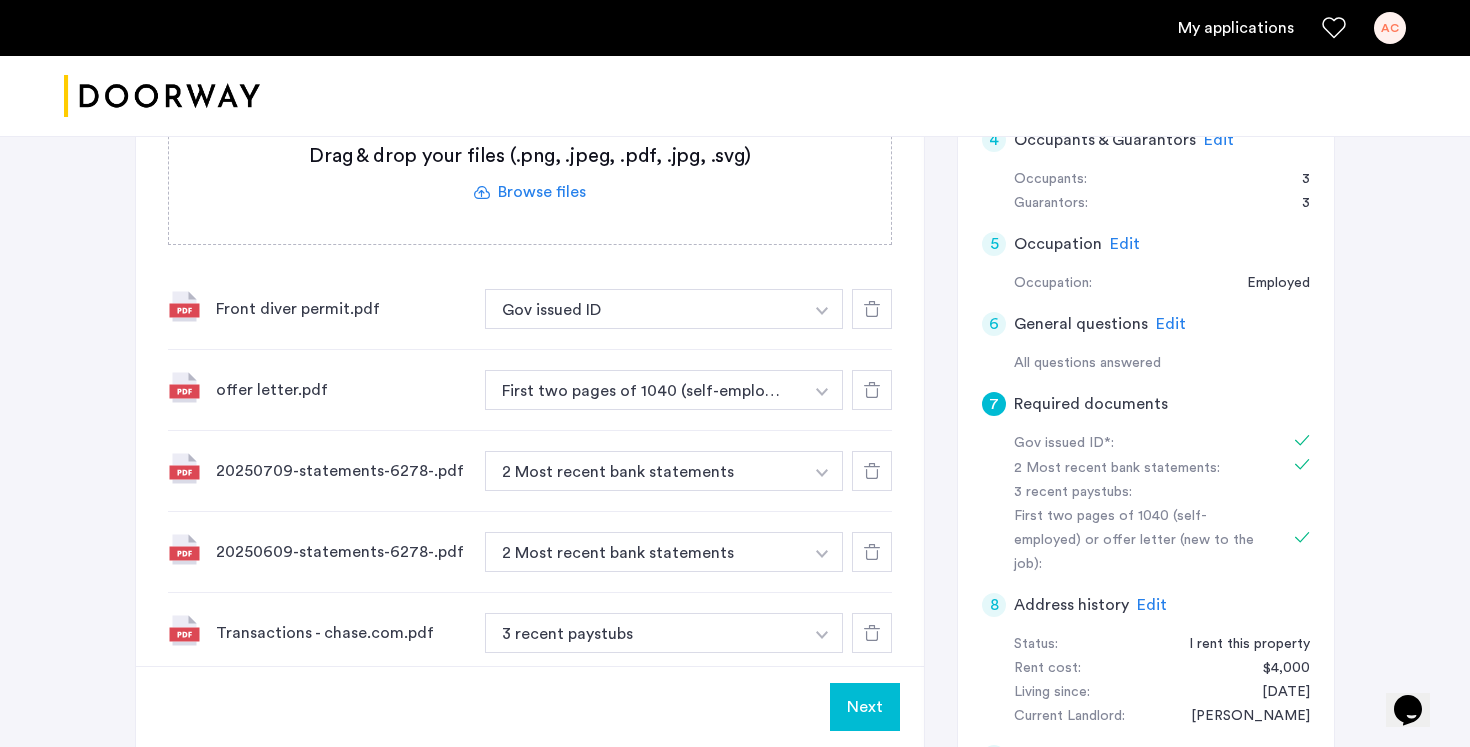 click on "Gov issued ID" at bounding box center [644, 309] 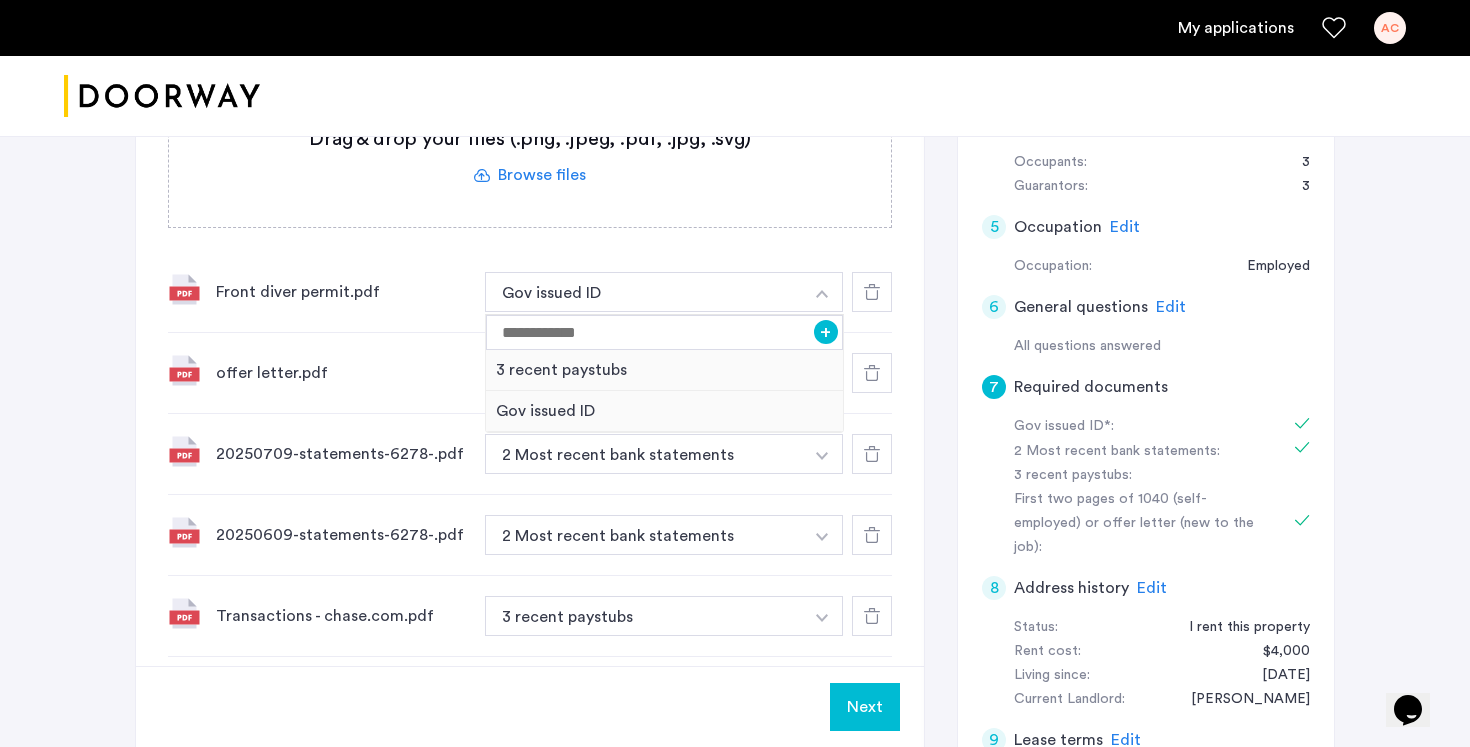 scroll, scrollTop: 641, scrollLeft: 0, axis: vertical 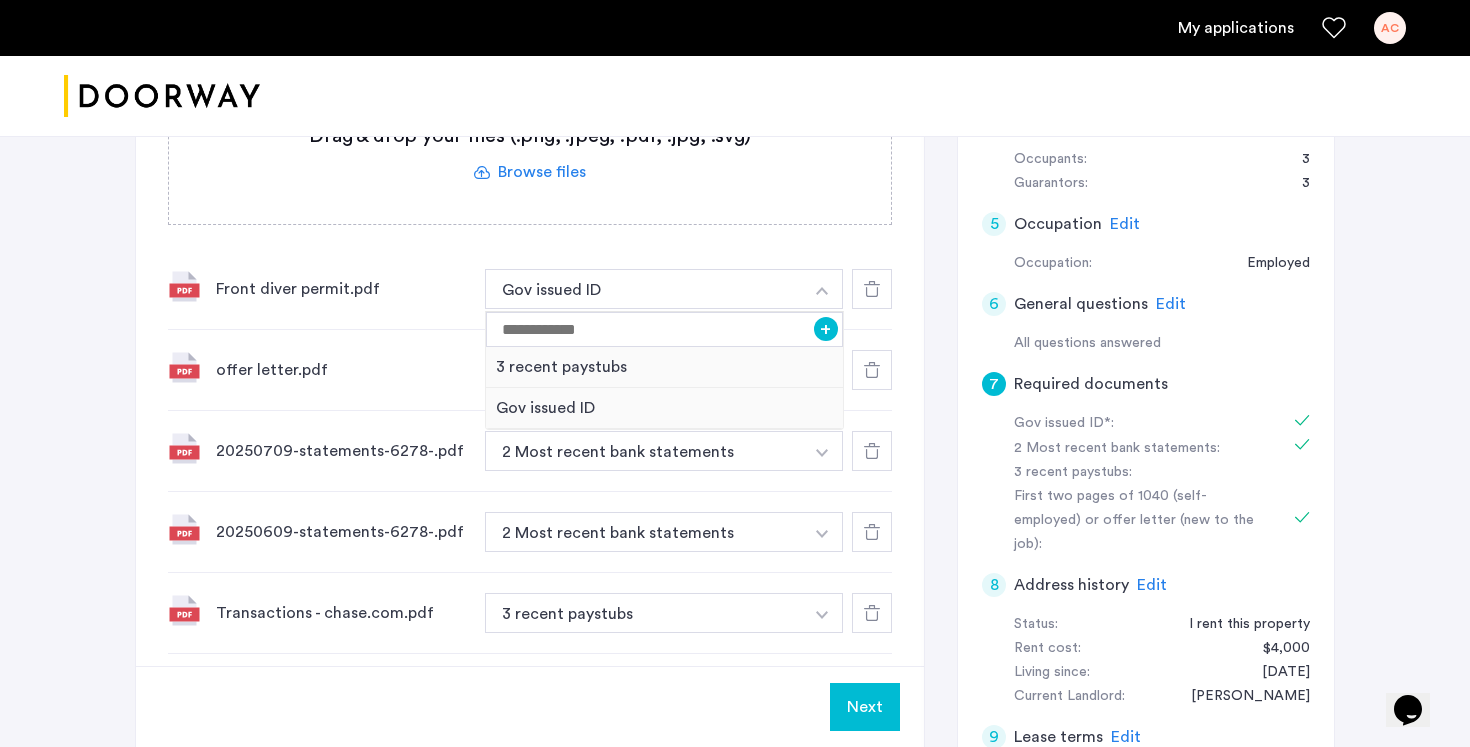 click 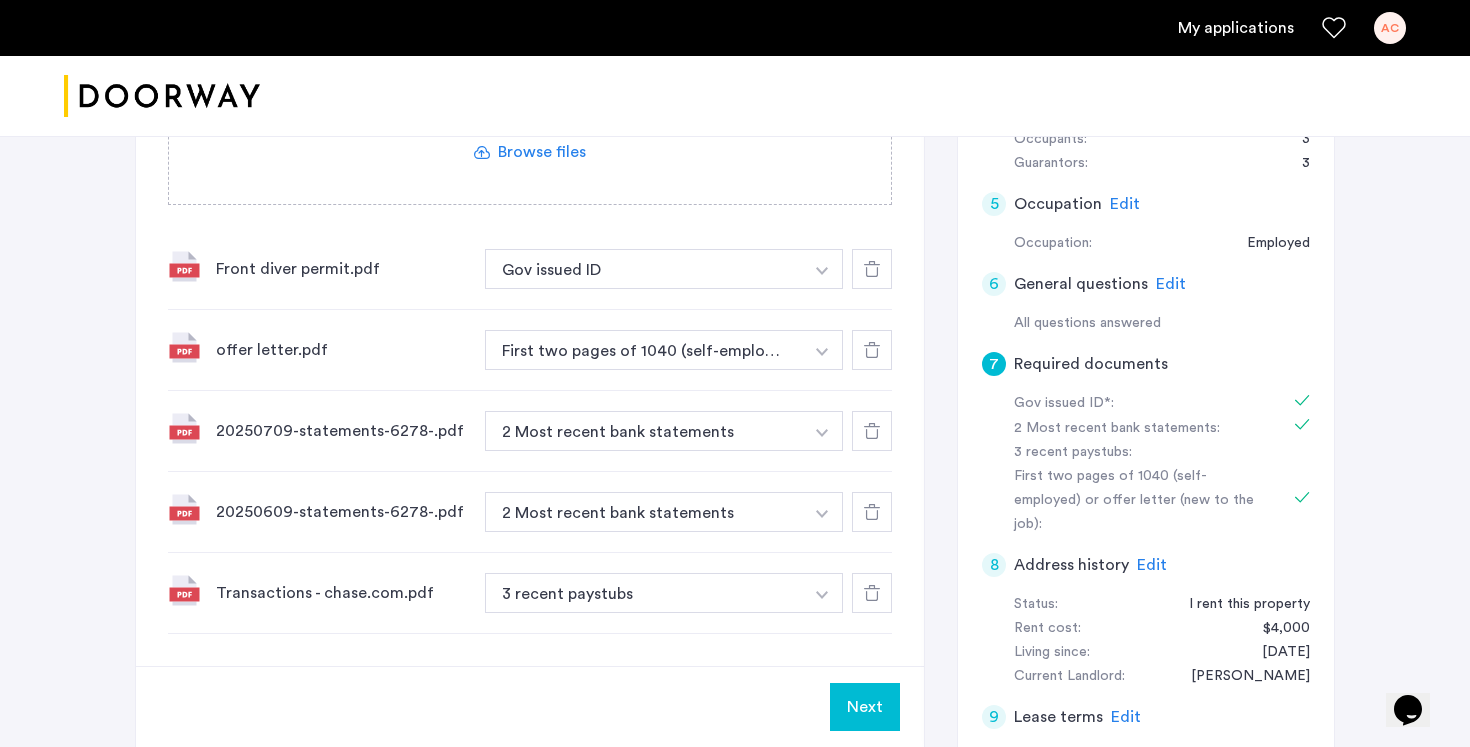 scroll, scrollTop: 657, scrollLeft: 0, axis: vertical 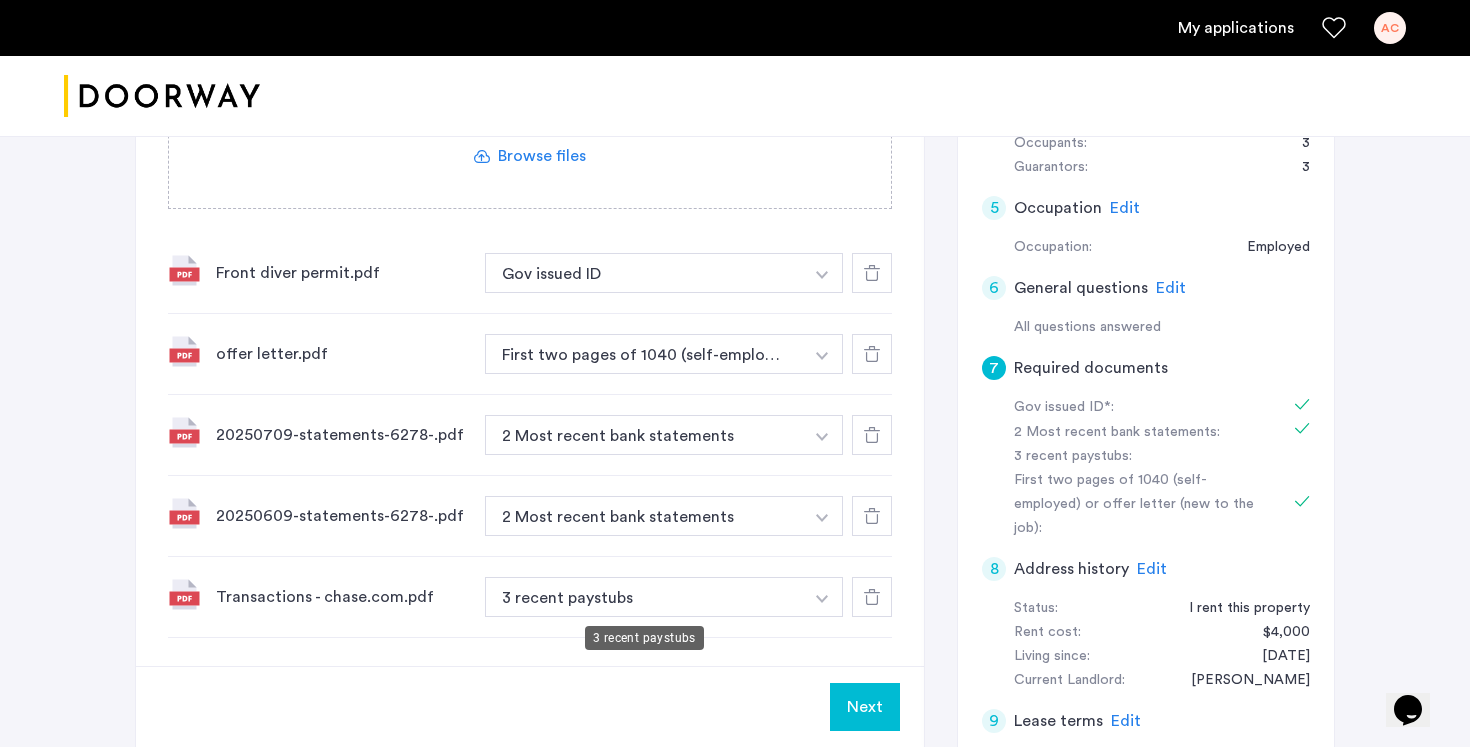 click on "3 recent paystubs" at bounding box center (644, 597) 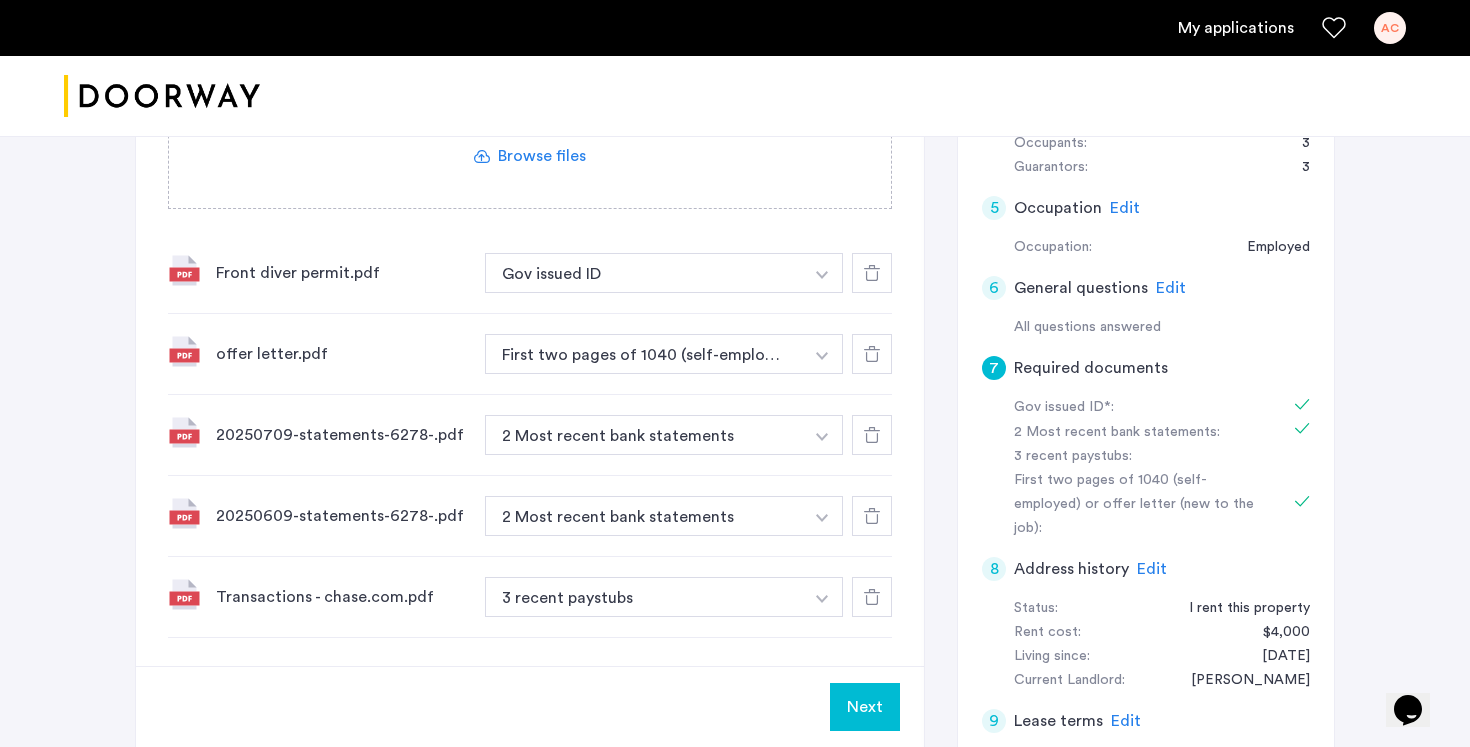 click on "3 recent paystubs" at bounding box center [644, 597] 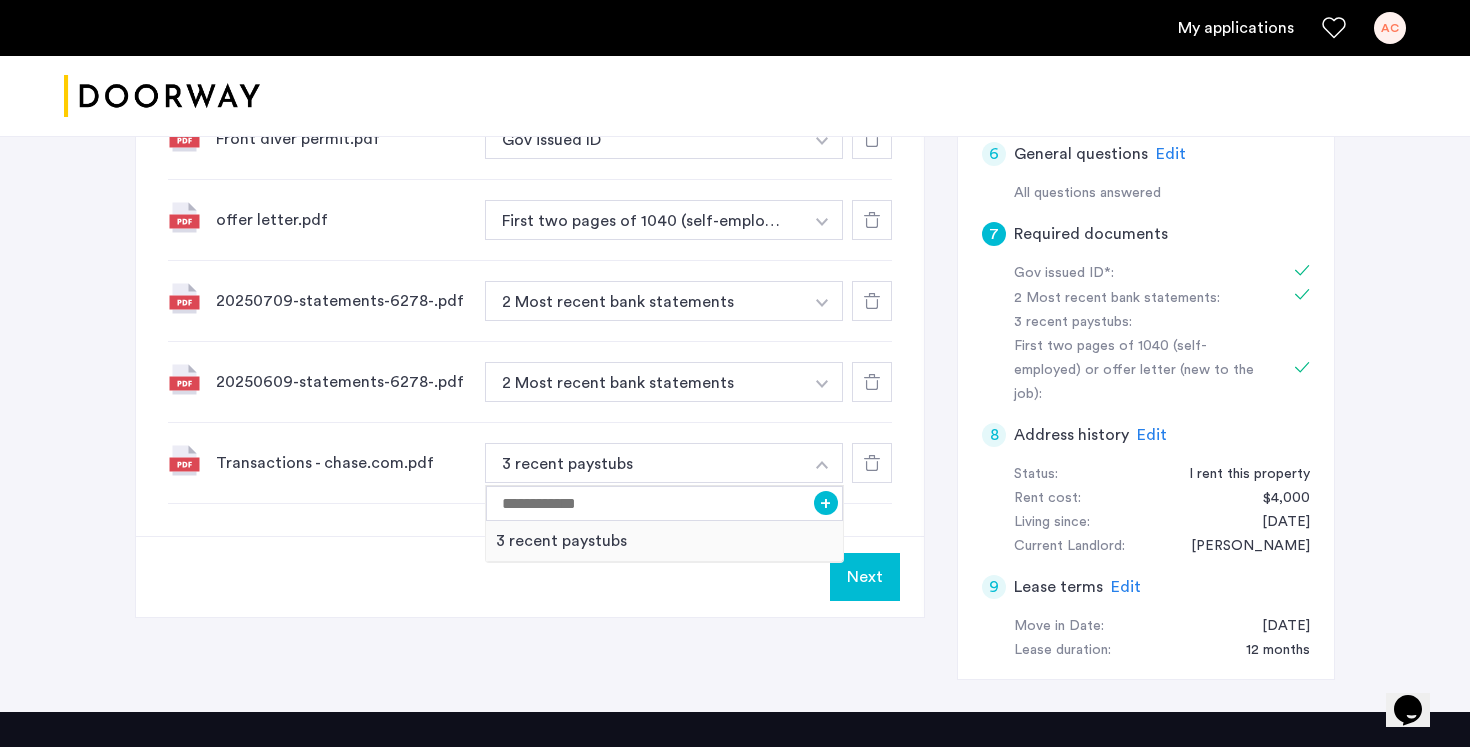 scroll, scrollTop: 795, scrollLeft: 0, axis: vertical 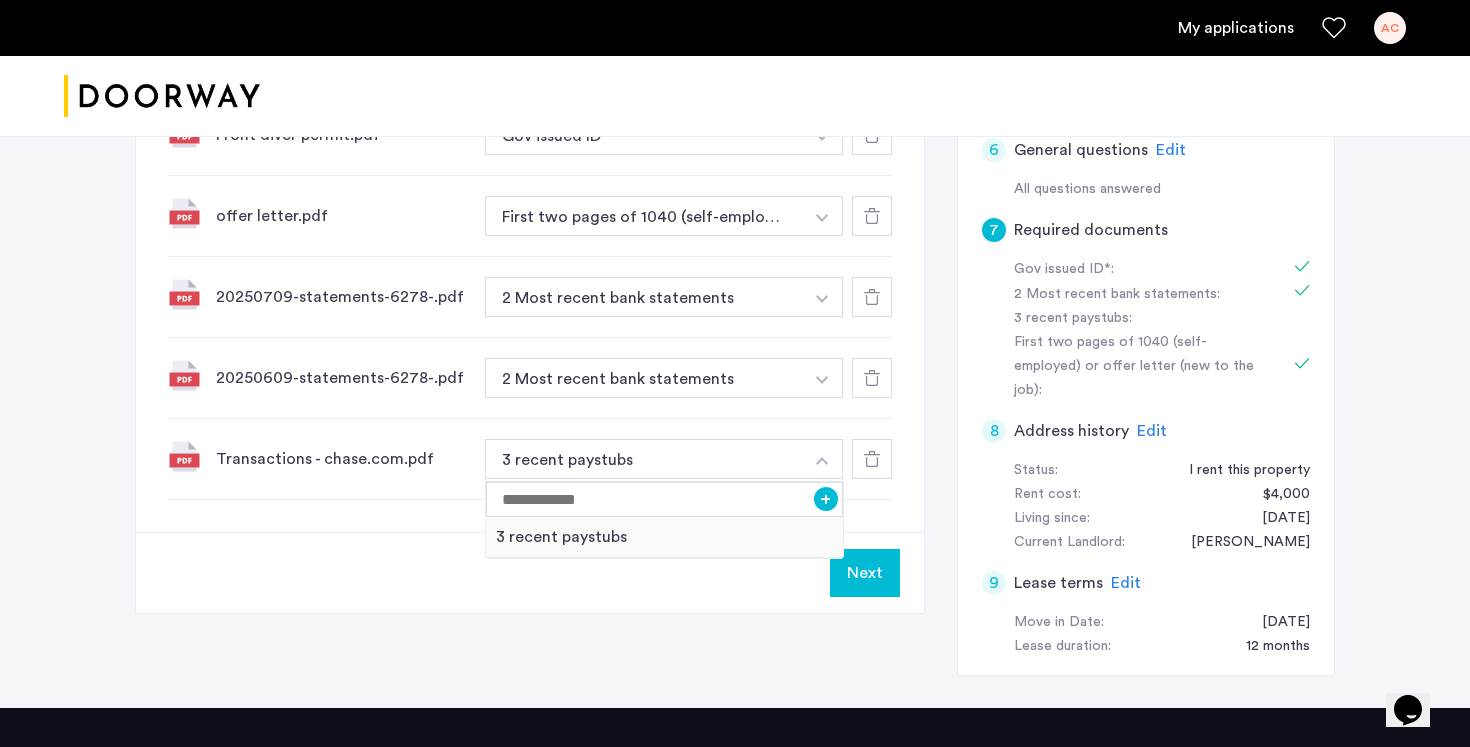 click on "Next" 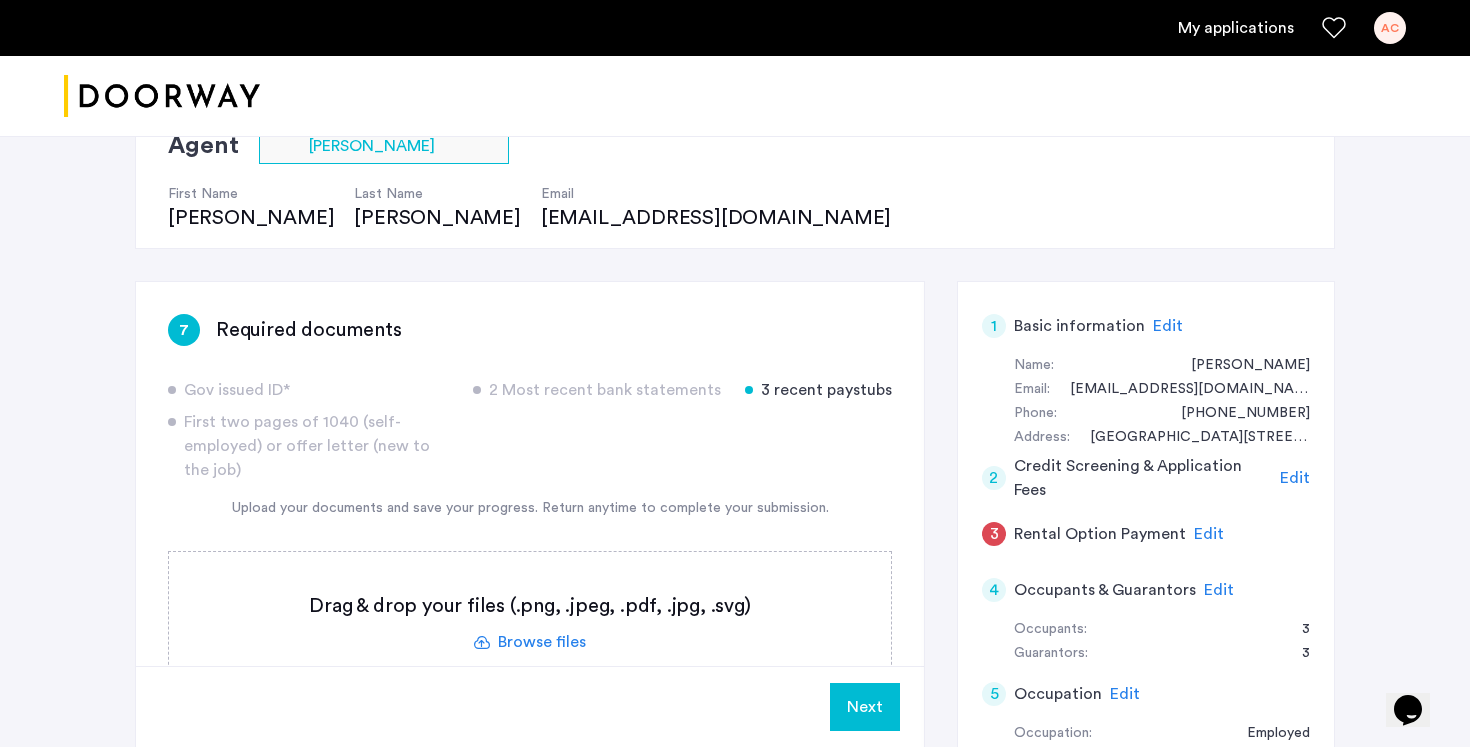 scroll, scrollTop: 153, scrollLeft: 0, axis: vertical 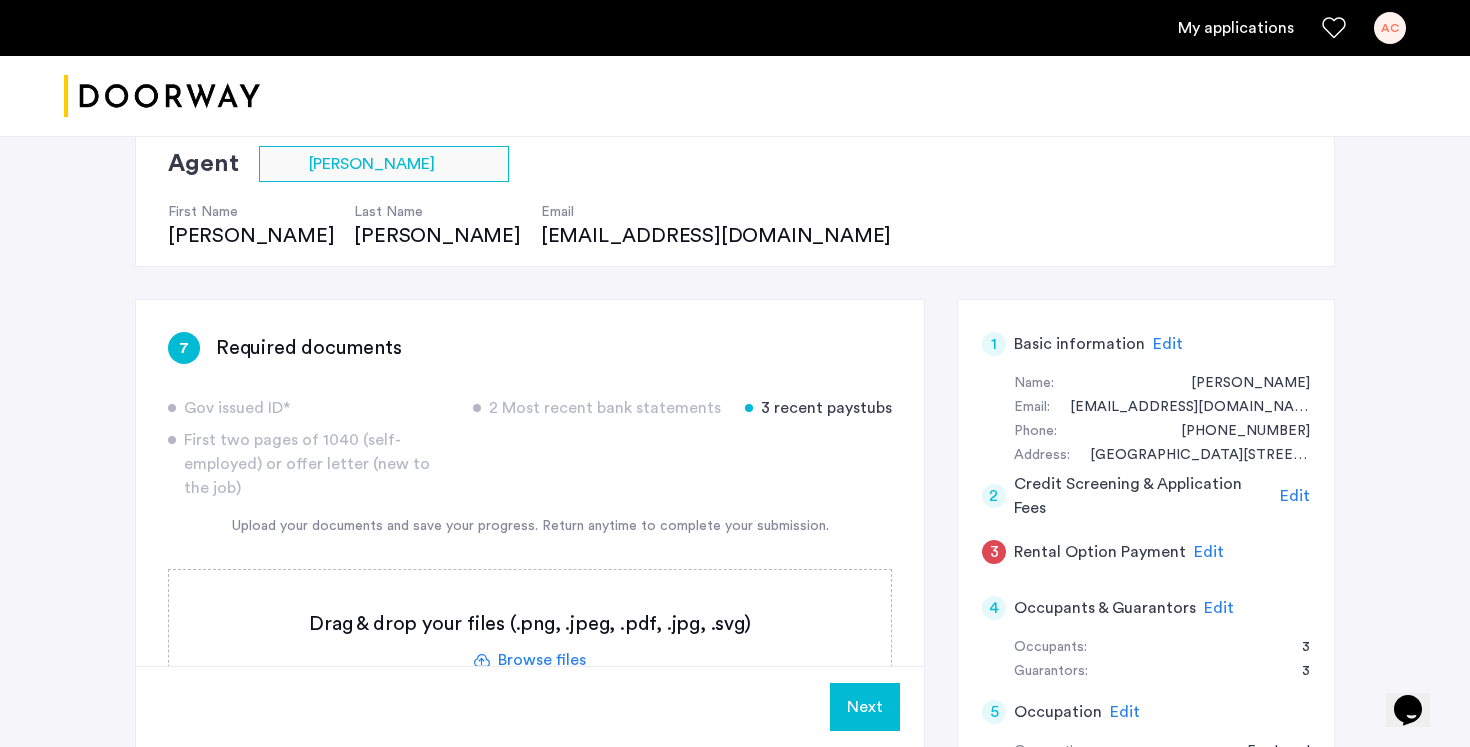 drag, startPoint x: 571, startPoint y: 647, endPoint x: 663, endPoint y: 428, distance: 237.53947 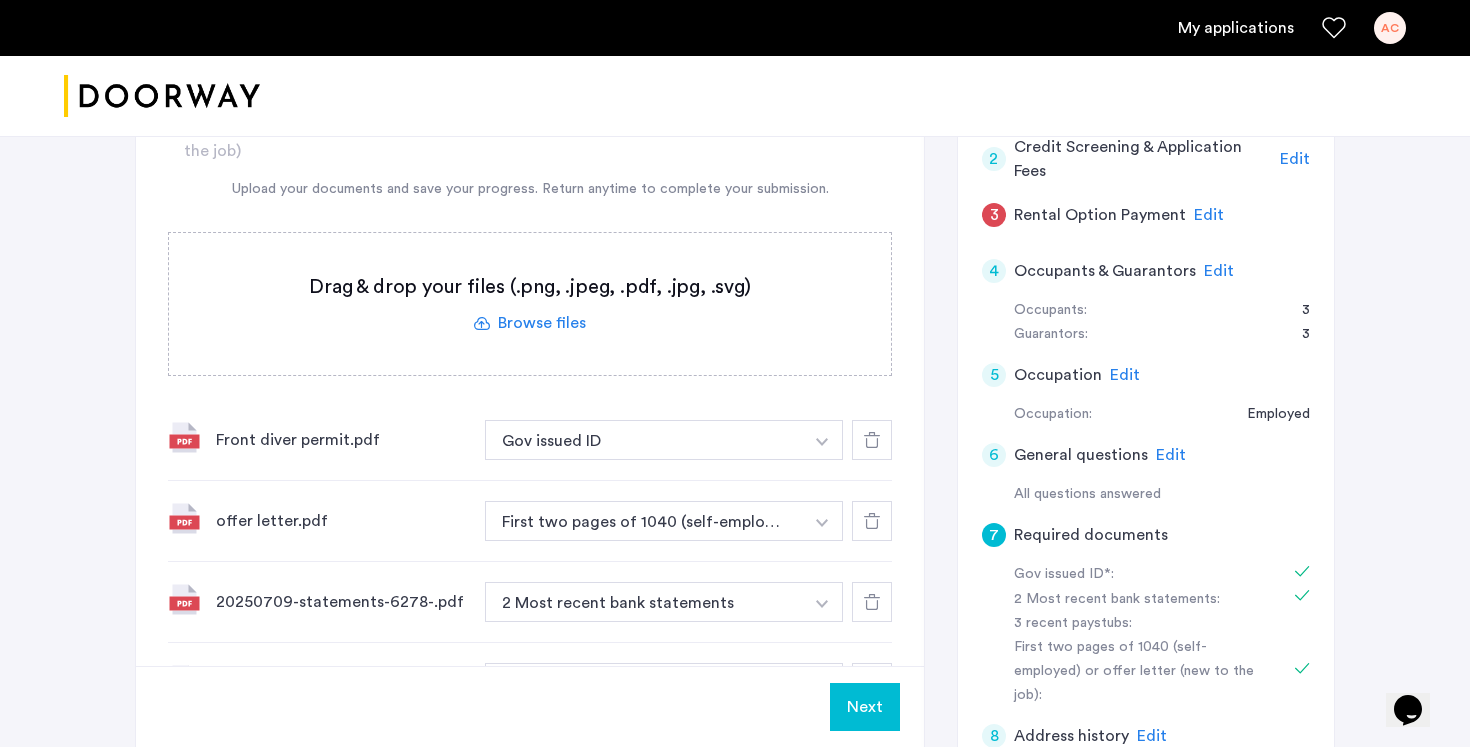 scroll, scrollTop: 491, scrollLeft: 0, axis: vertical 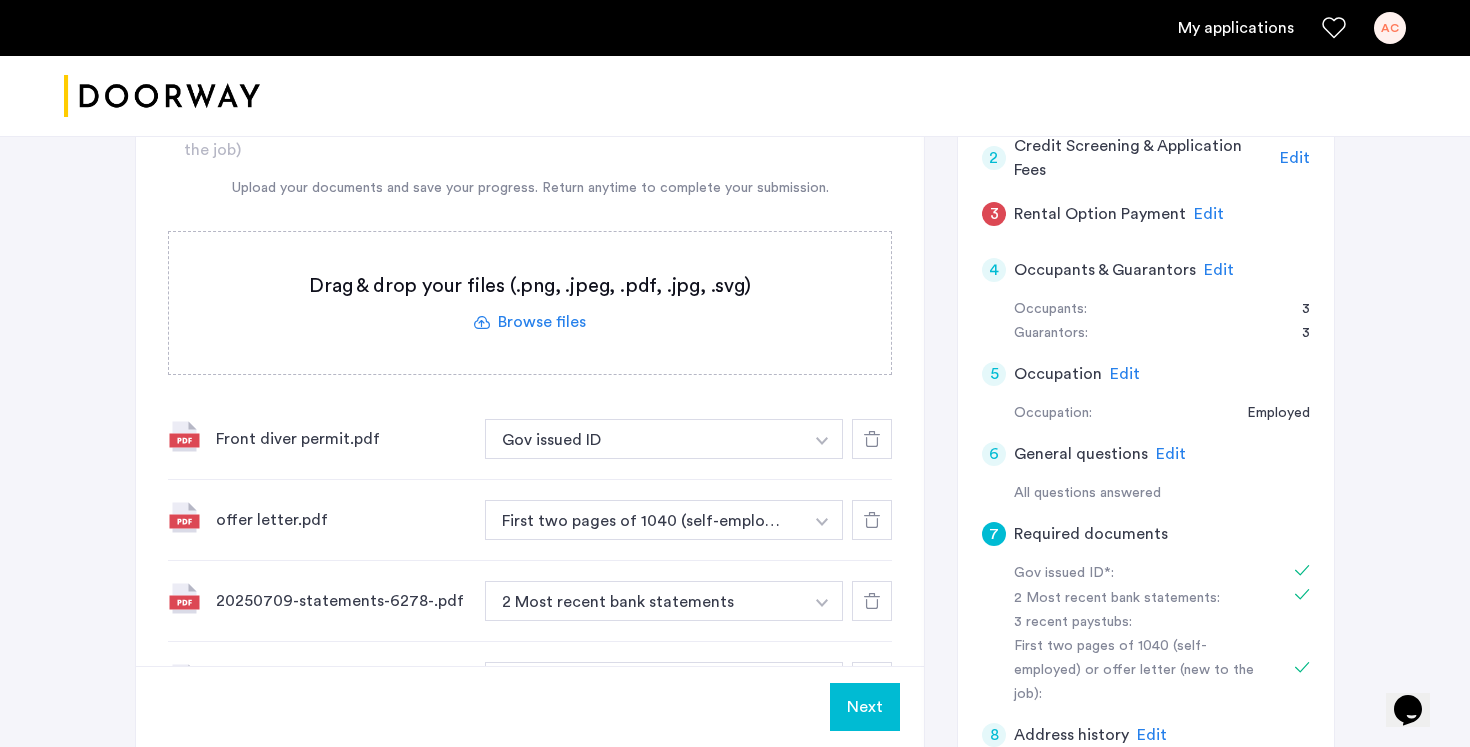 click on "Edit" 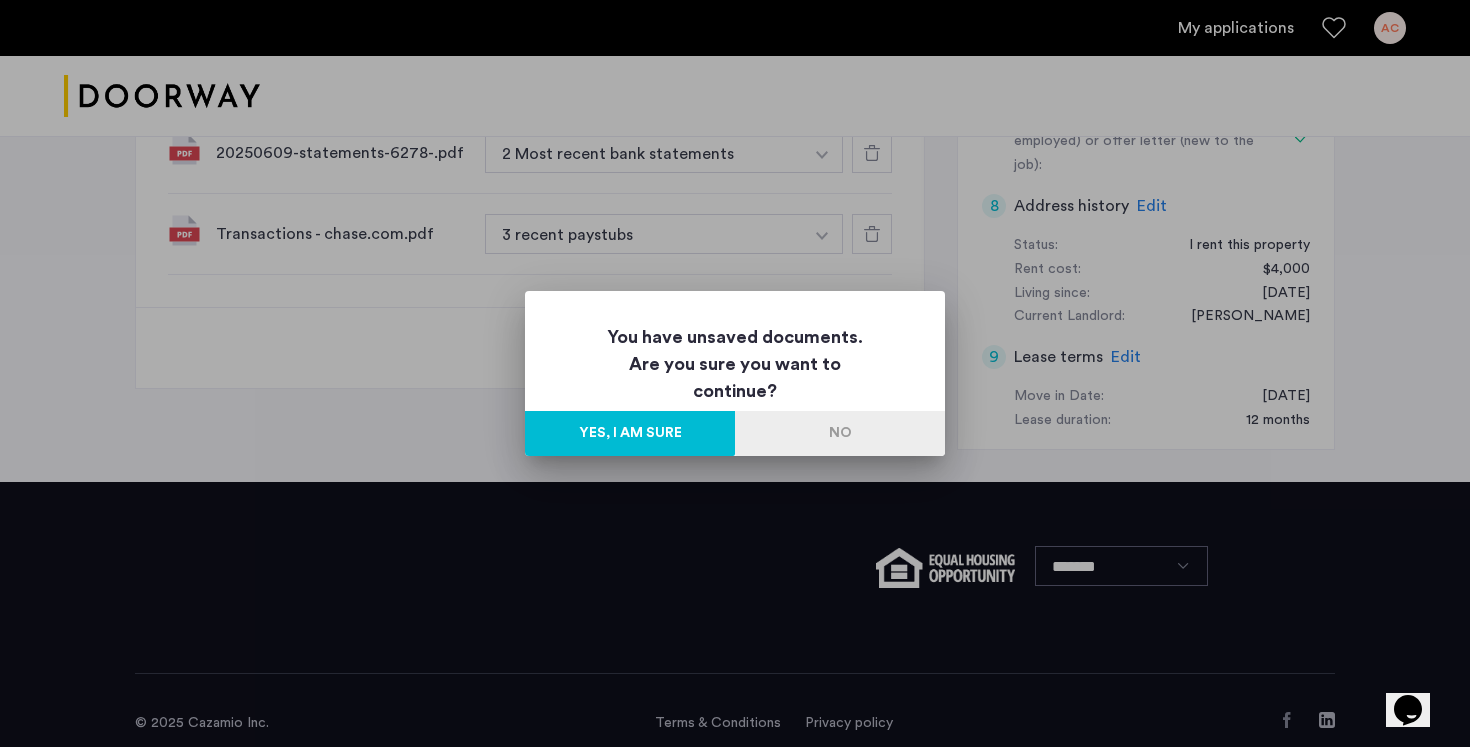 click on "Yes, I am sure" at bounding box center (630, 433) 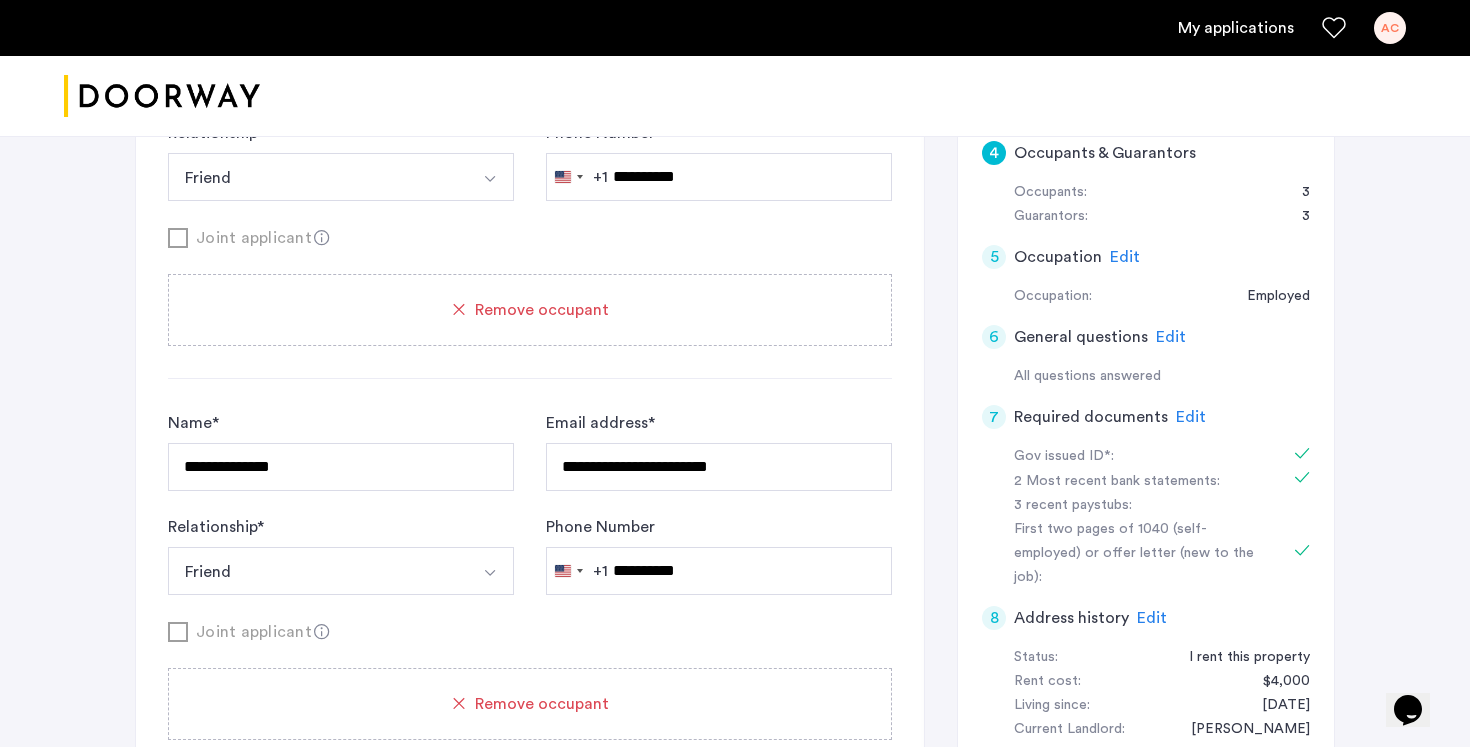 scroll, scrollTop: 719, scrollLeft: 0, axis: vertical 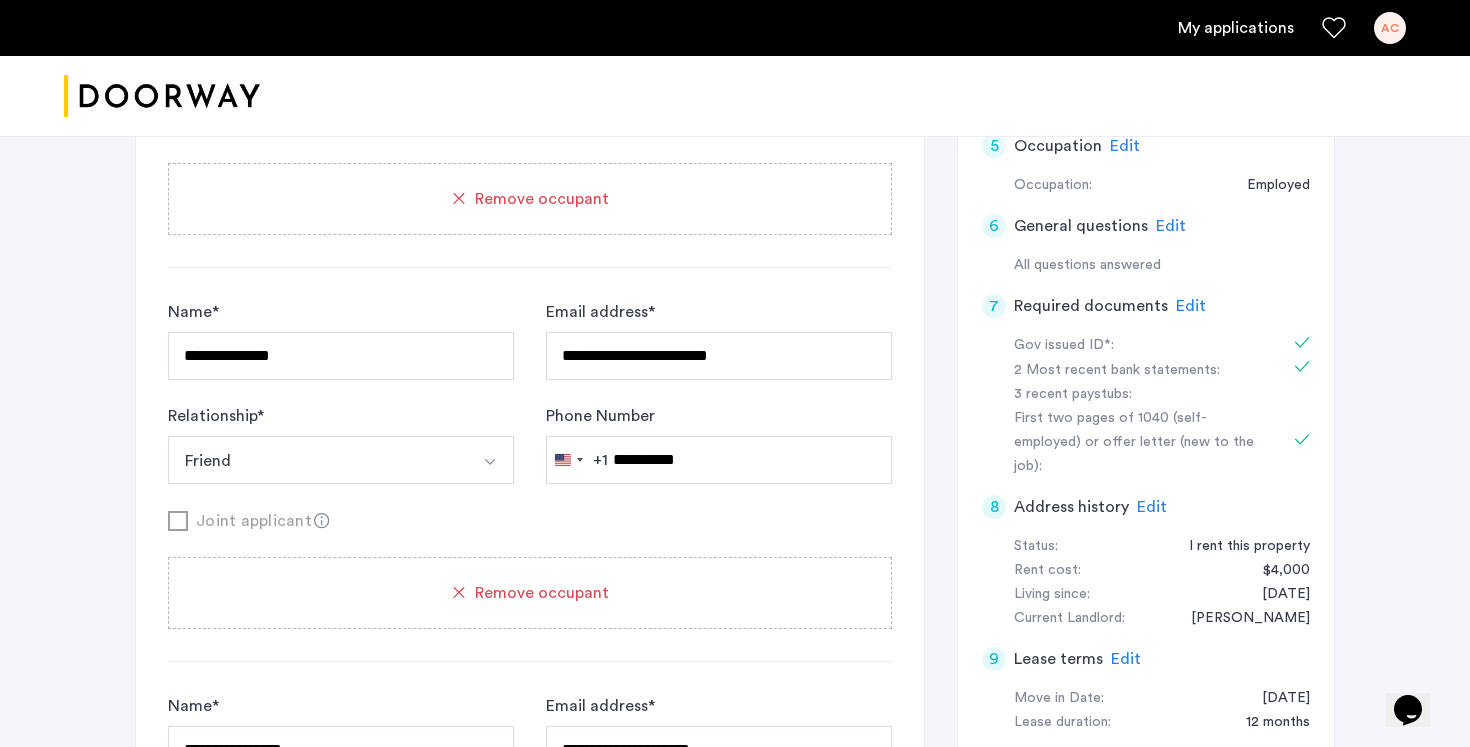 click on "Edit" 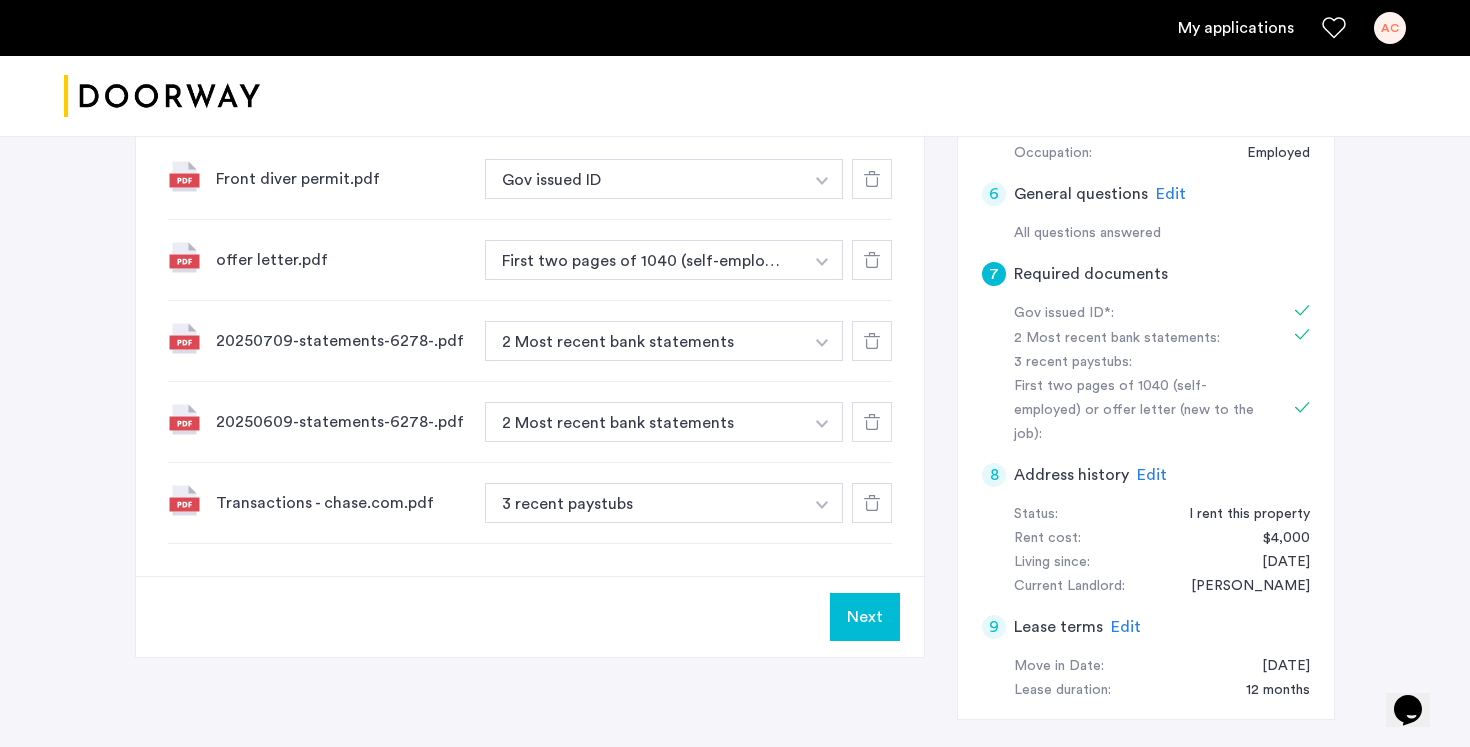 scroll, scrollTop: 746, scrollLeft: 0, axis: vertical 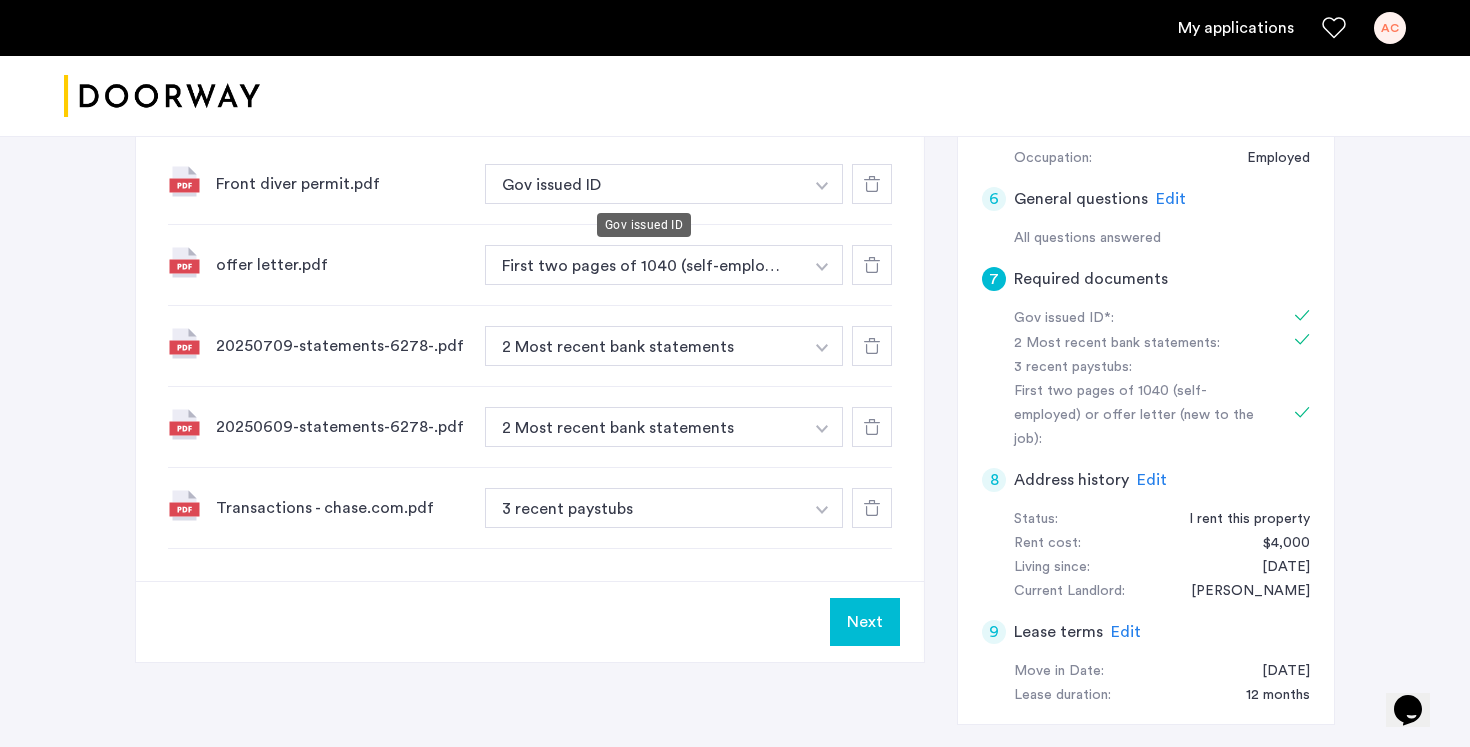 click on "Gov issued ID" at bounding box center (644, 184) 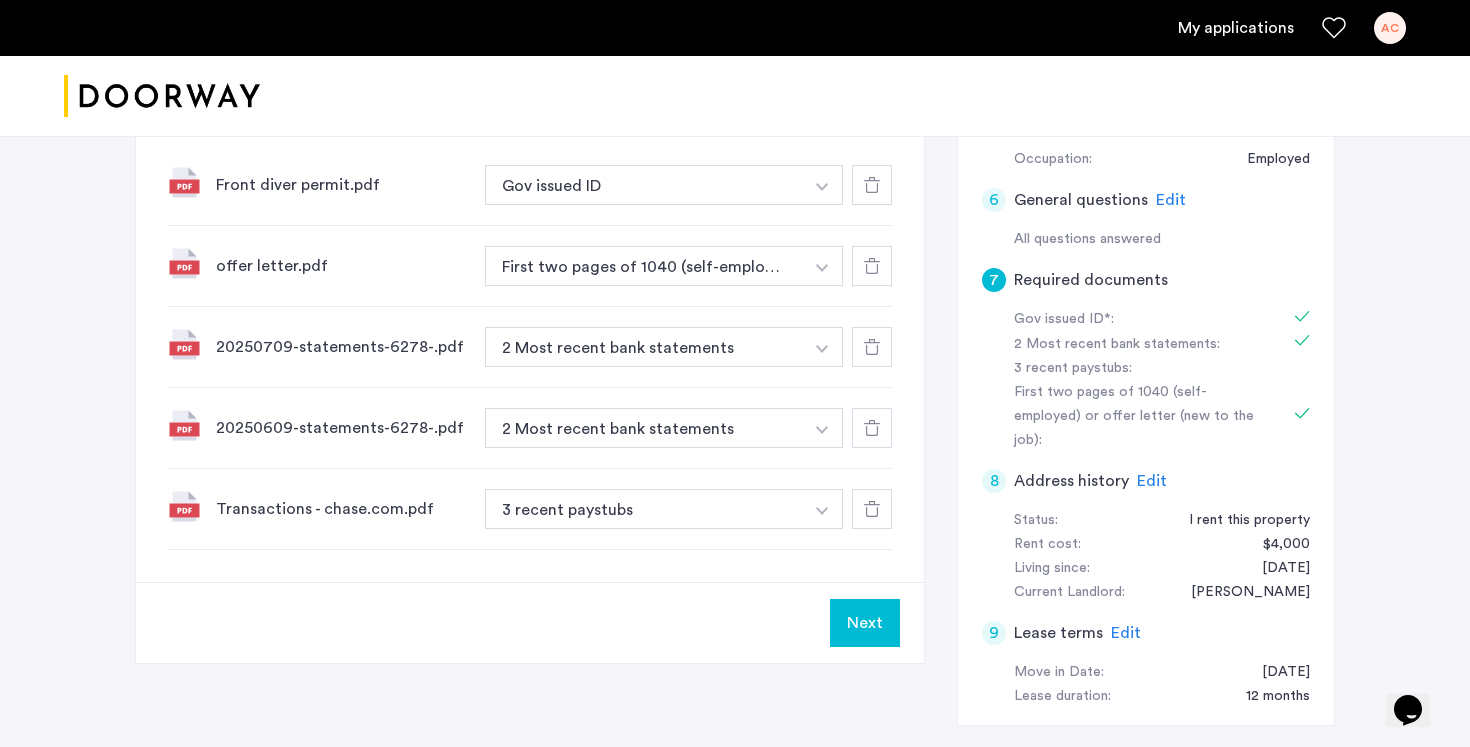 scroll, scrollTop: 743, scrollLeft: 0, axis: vertical 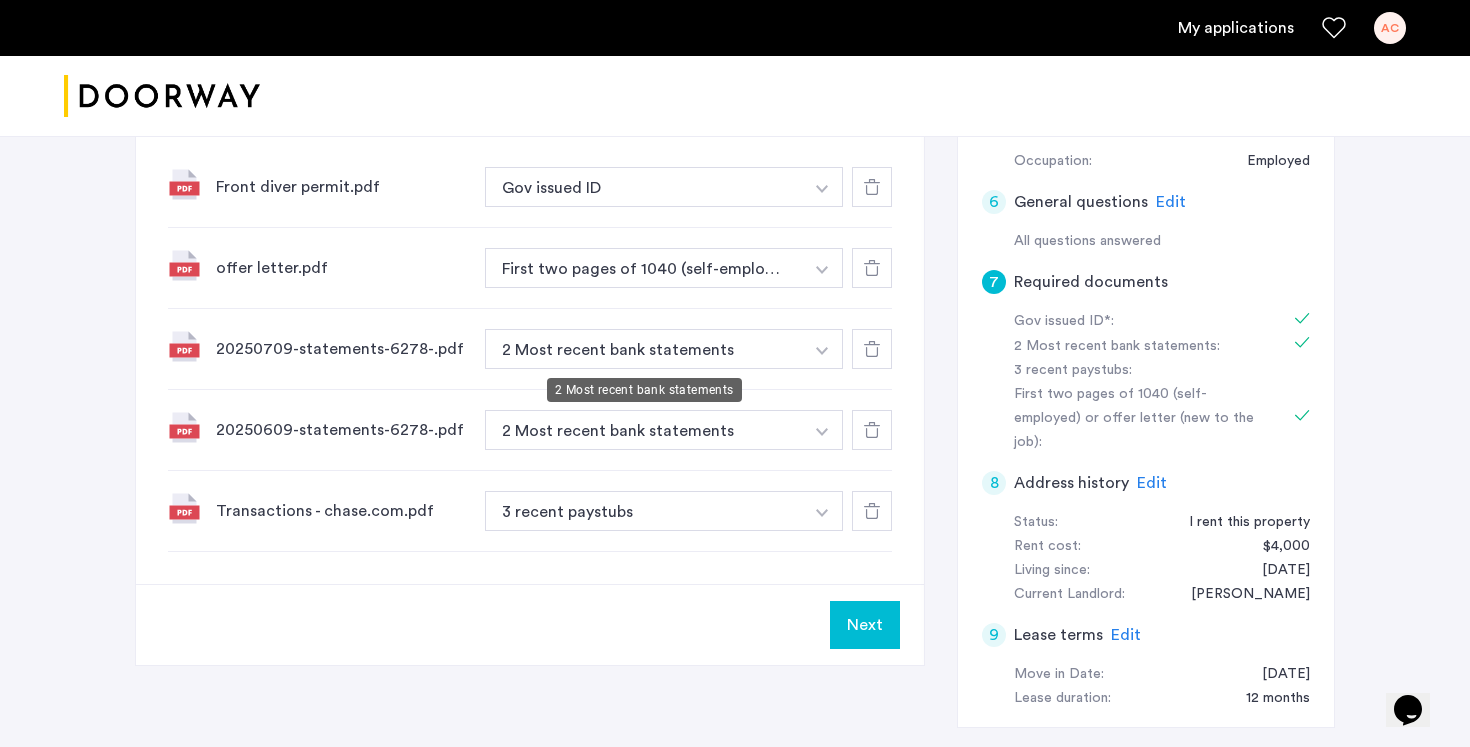 click on "2 Most recent bank statements" at bounding box center [644, 349] 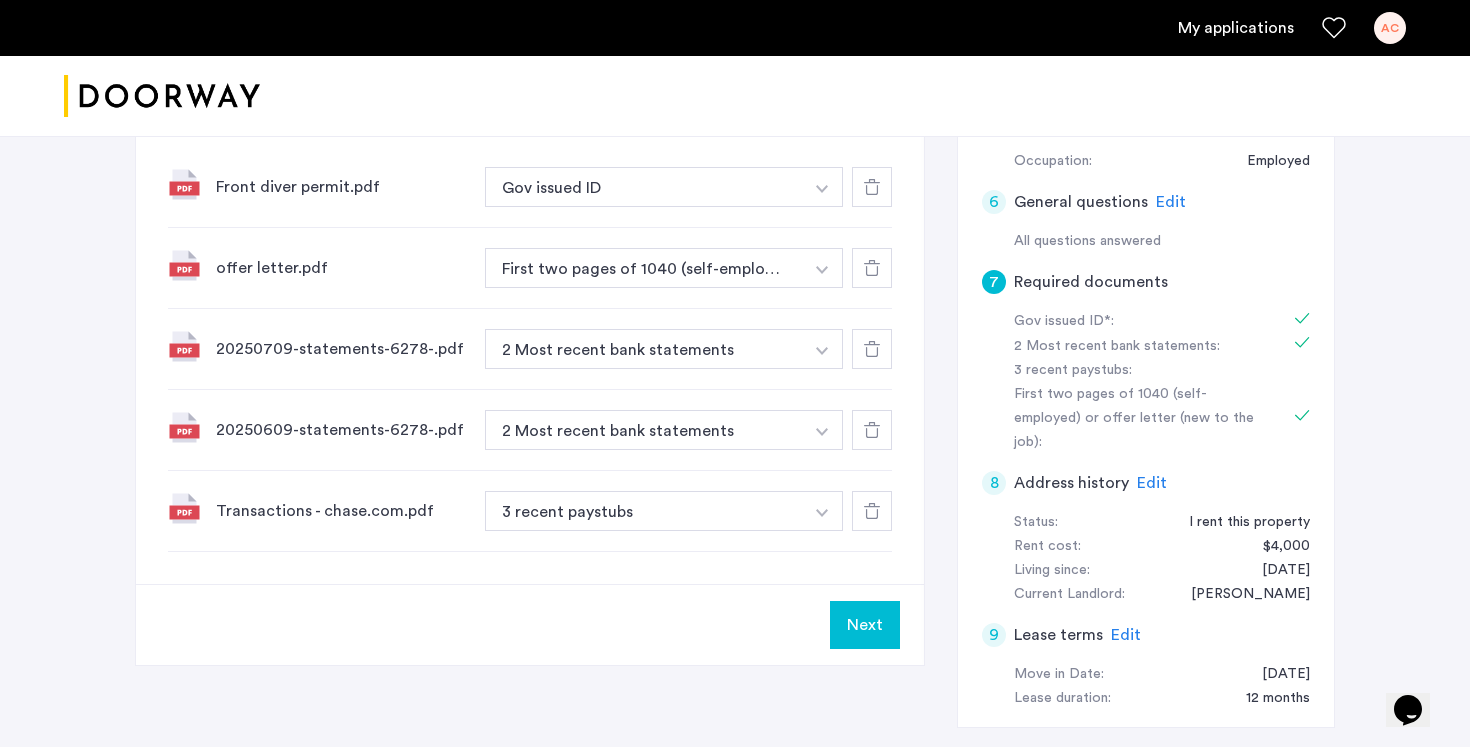 click on "2 Most recent bank statements" at bounding box center (644, 349) 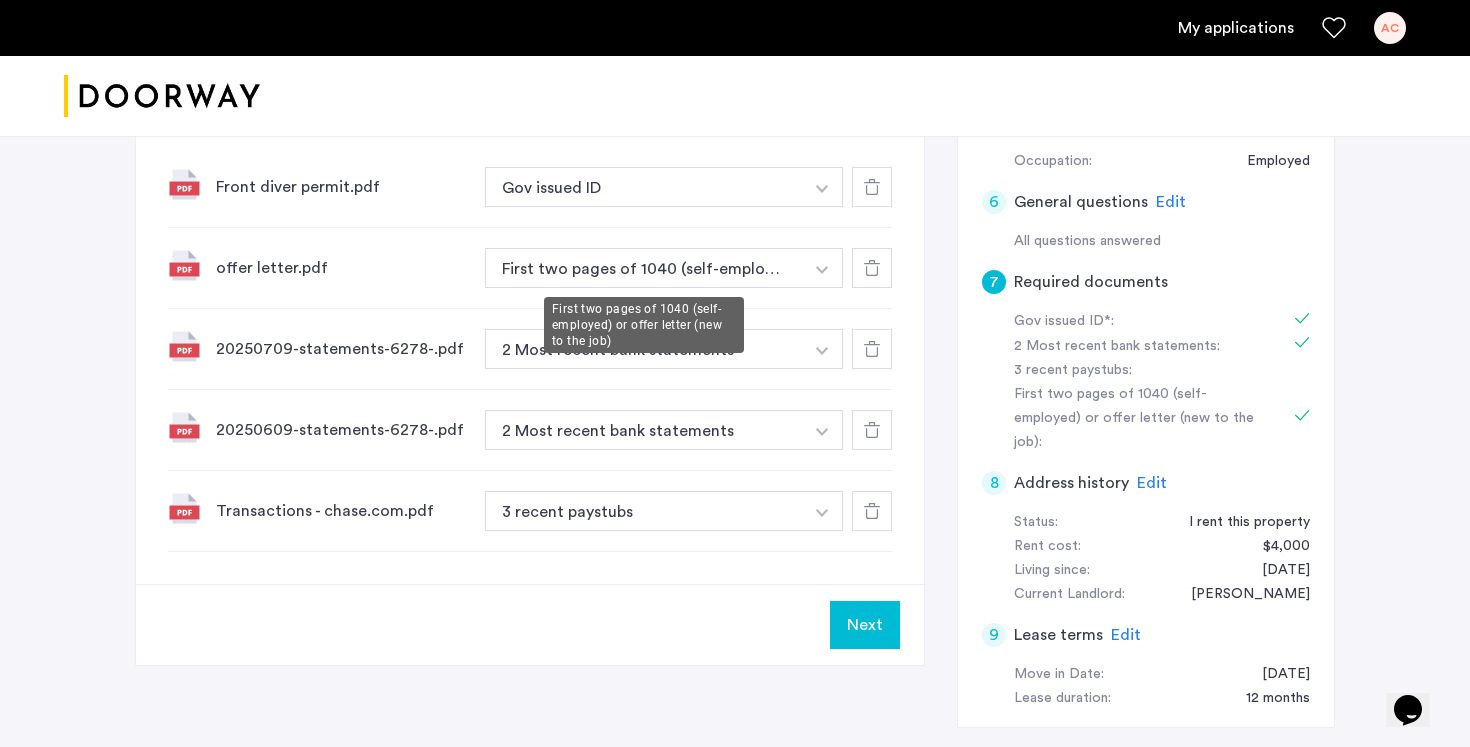 click on "First two pages of 1040 (self-employed) or offer letter (new to the job)" at bounding box center (644, 268) 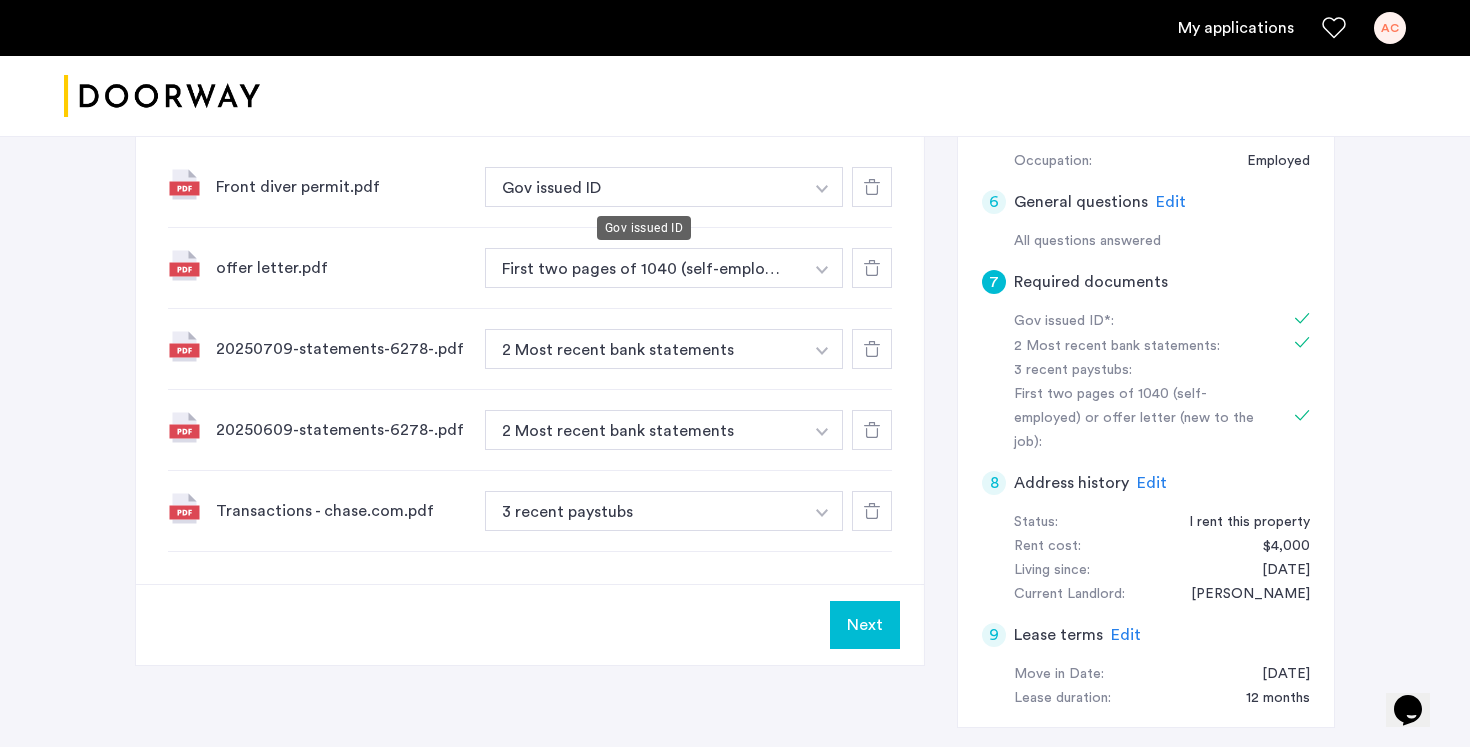 click on "Gov issued ID" at bounding box center (644, 187) 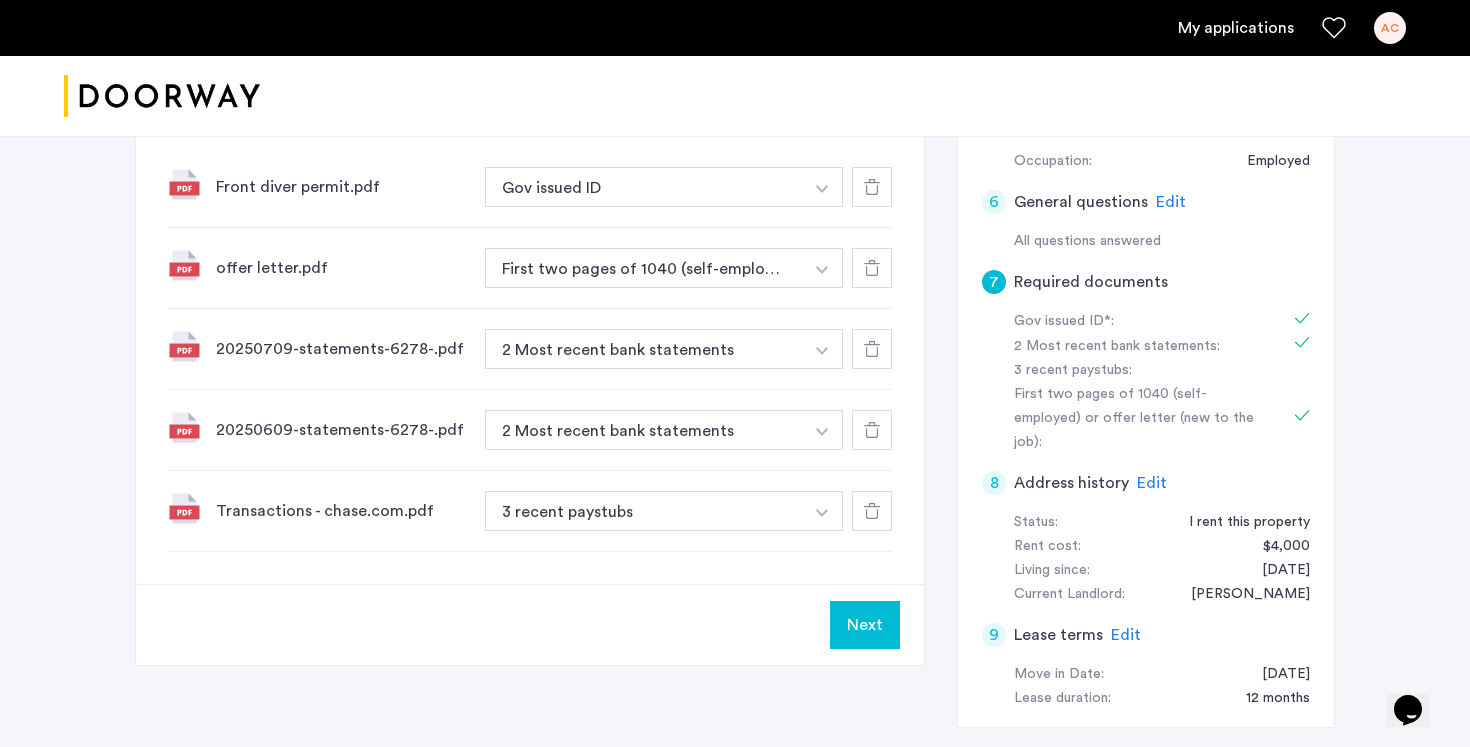 click on "Gov issued ID" at bounding box center (644, 187) 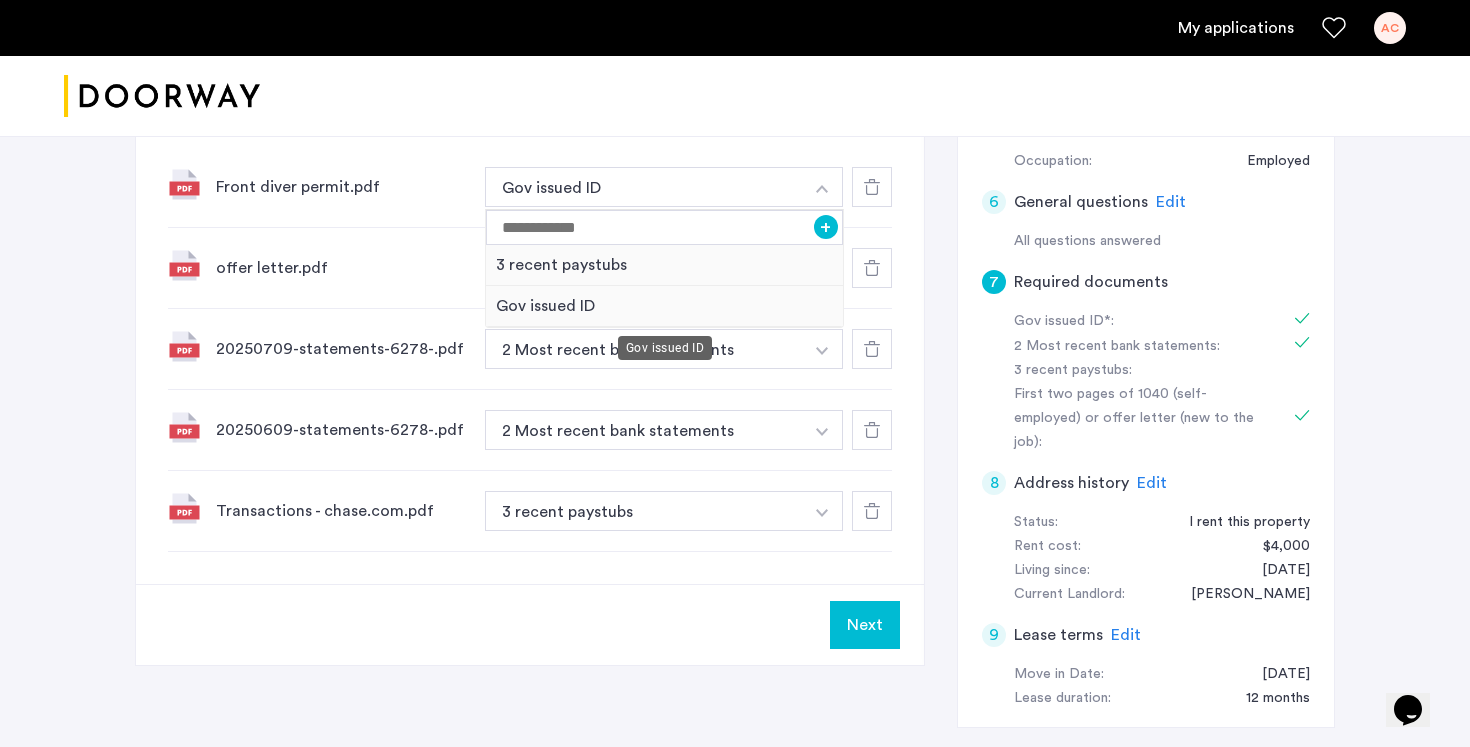 click on "Gov issued ID" at bounding box center (664, 306) 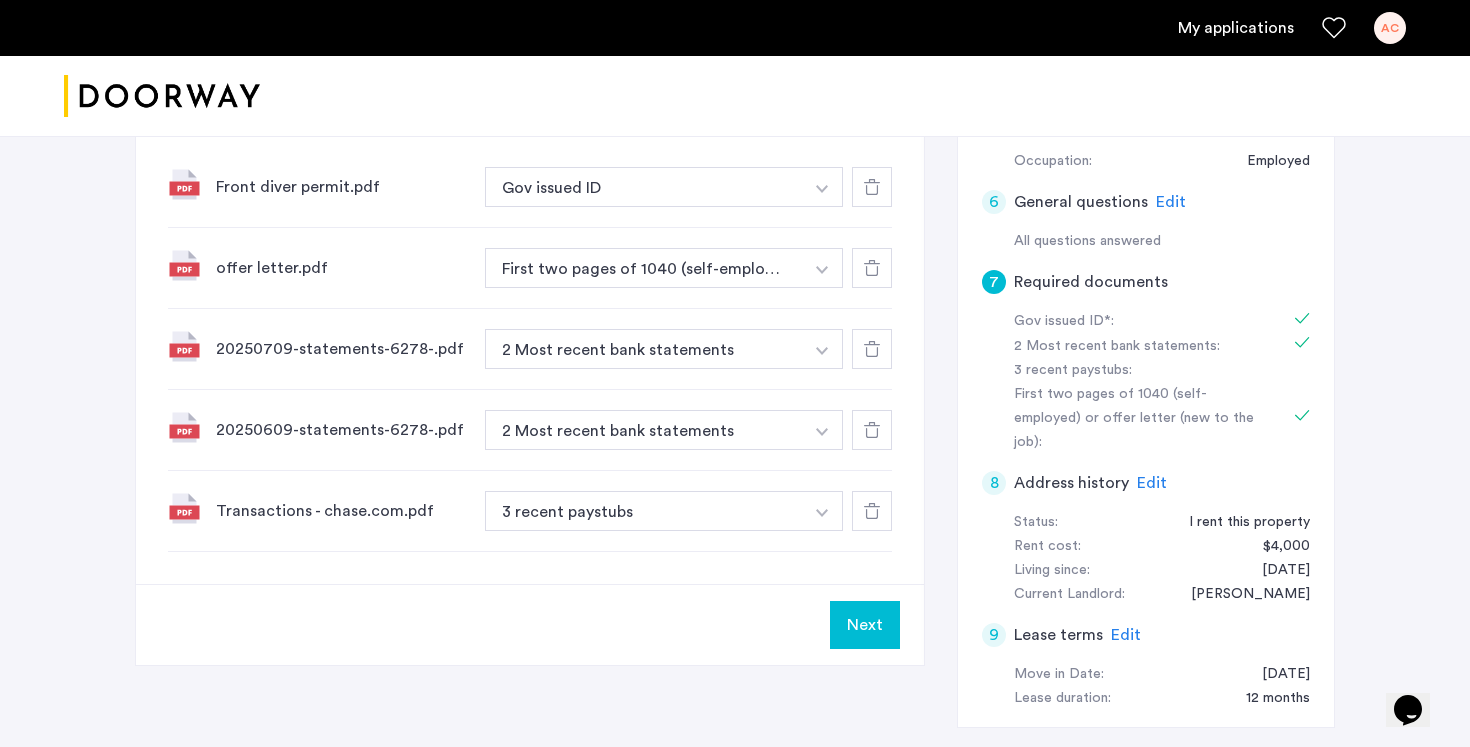 click at bounding box center [822, 189] 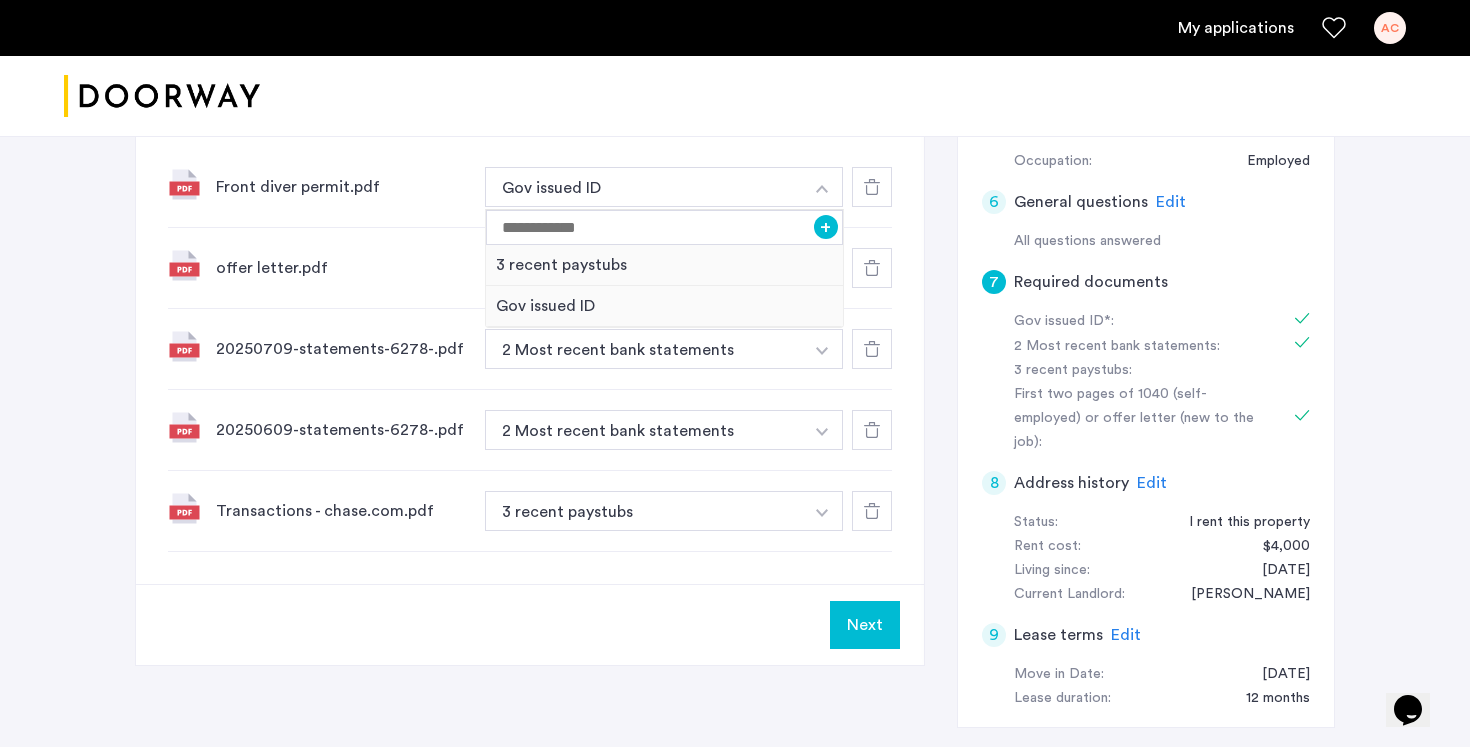 click on "Gov issued ID*  2 Most recent bank statements  3 recent paystubs  First two pages of 1040 (self-employed) or offer letter (new to the job)  Upload your documents and save your progress. Return anytime to complete your submission.  Drag & drop your files (.png, .jpeg, .pdf, .jpg, .svg) Browse files Upload documents (.png, .jpeg, .pdf, .jpg, .svg) Uploaded files Front diver permit.pdf Gov issued ID + 3 recent paystubs Gov issued ID offer letter.pdf First two pages of 1040 (self-employed) or offer letter (new to the job) + 3 recent paystubs First two pages of 1040 (self-employed) or offer letter (new to the job) 20250709-statements-6278-.pdf 2 Most recent bank statements + 3 recent paystubs 2 Most recent bank statements 20250609-statements-6278-.pdf 2 Most recent bank statements + 3 recent paystubs 2 Most recent bank statements Transactions - chase.com.pdf 3 recent paystubs + 3 recent paystubs" 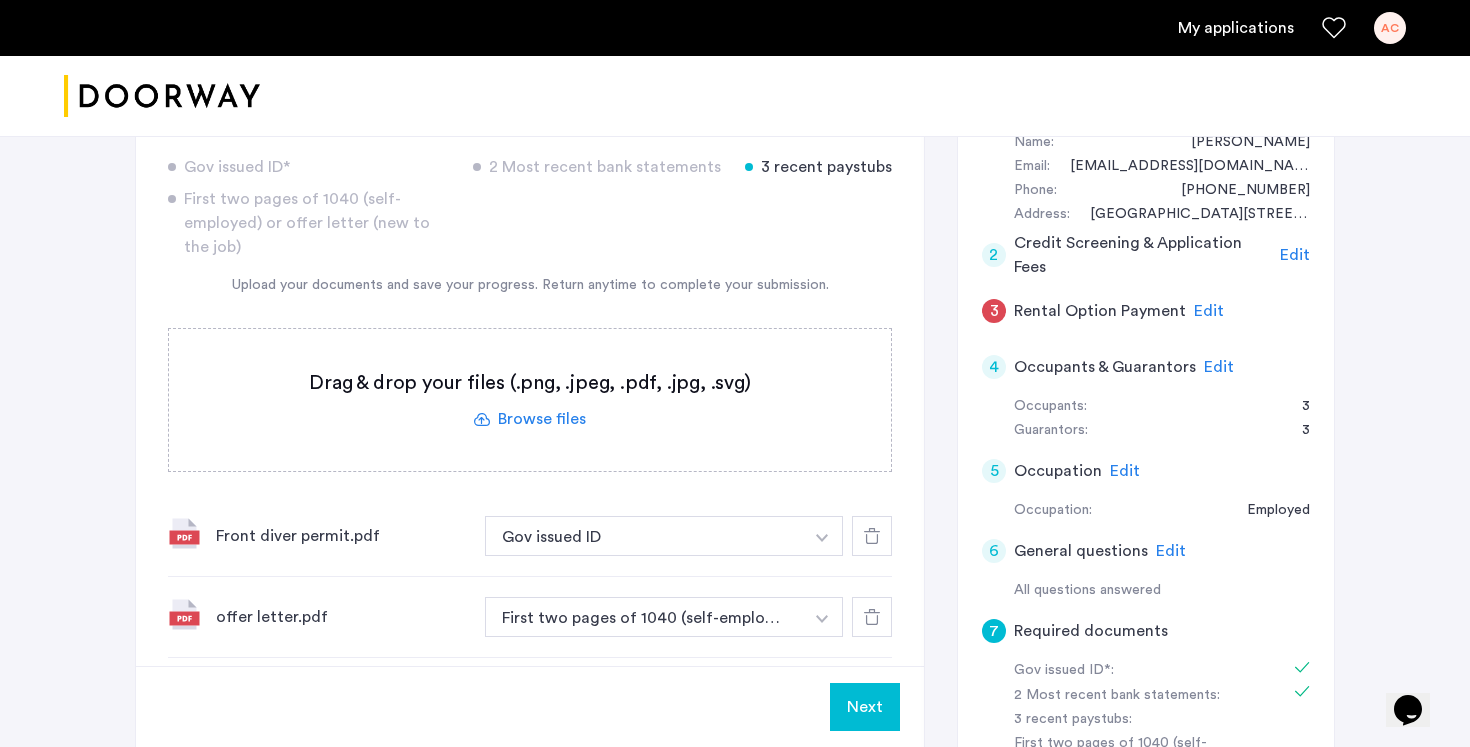 scroll, scrollTop: 383, scrollLeft: 0, axis: vertical 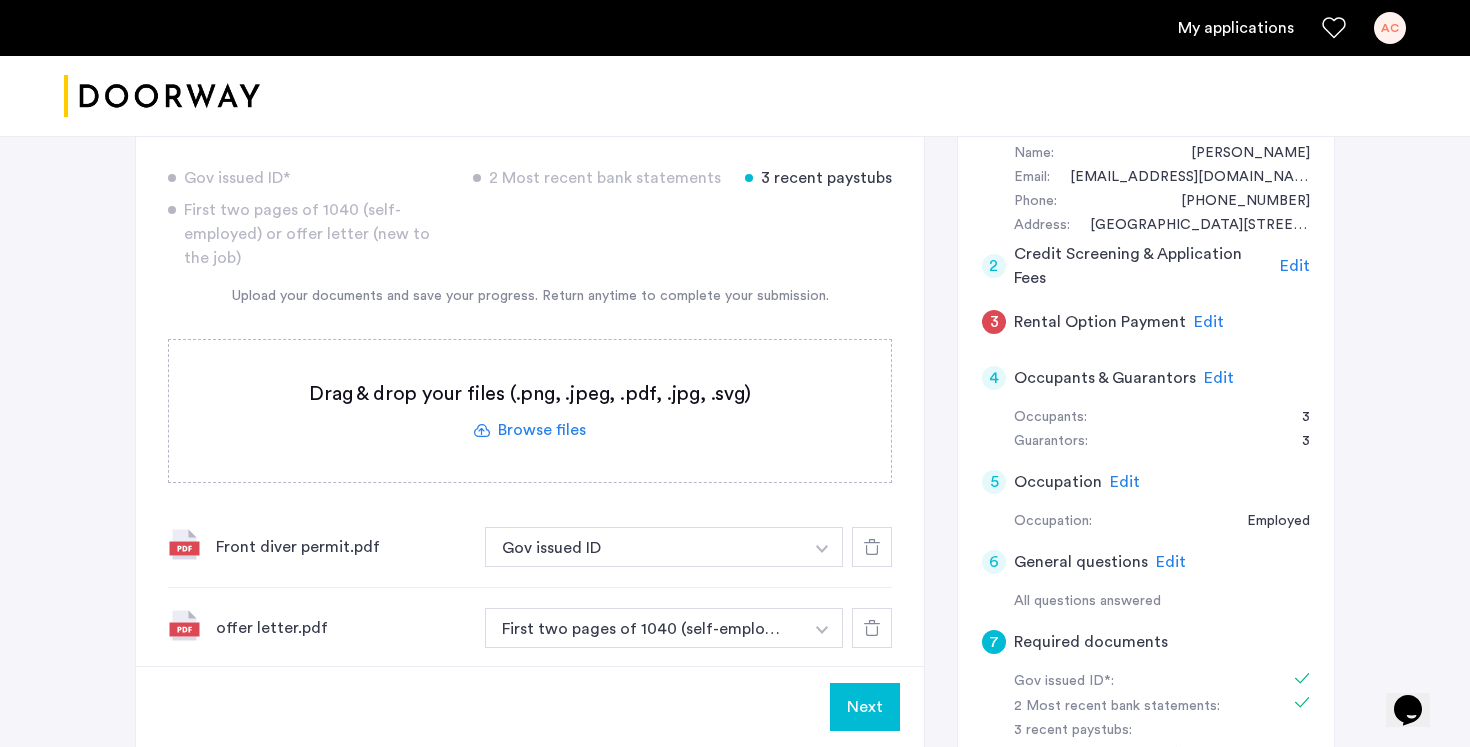 click 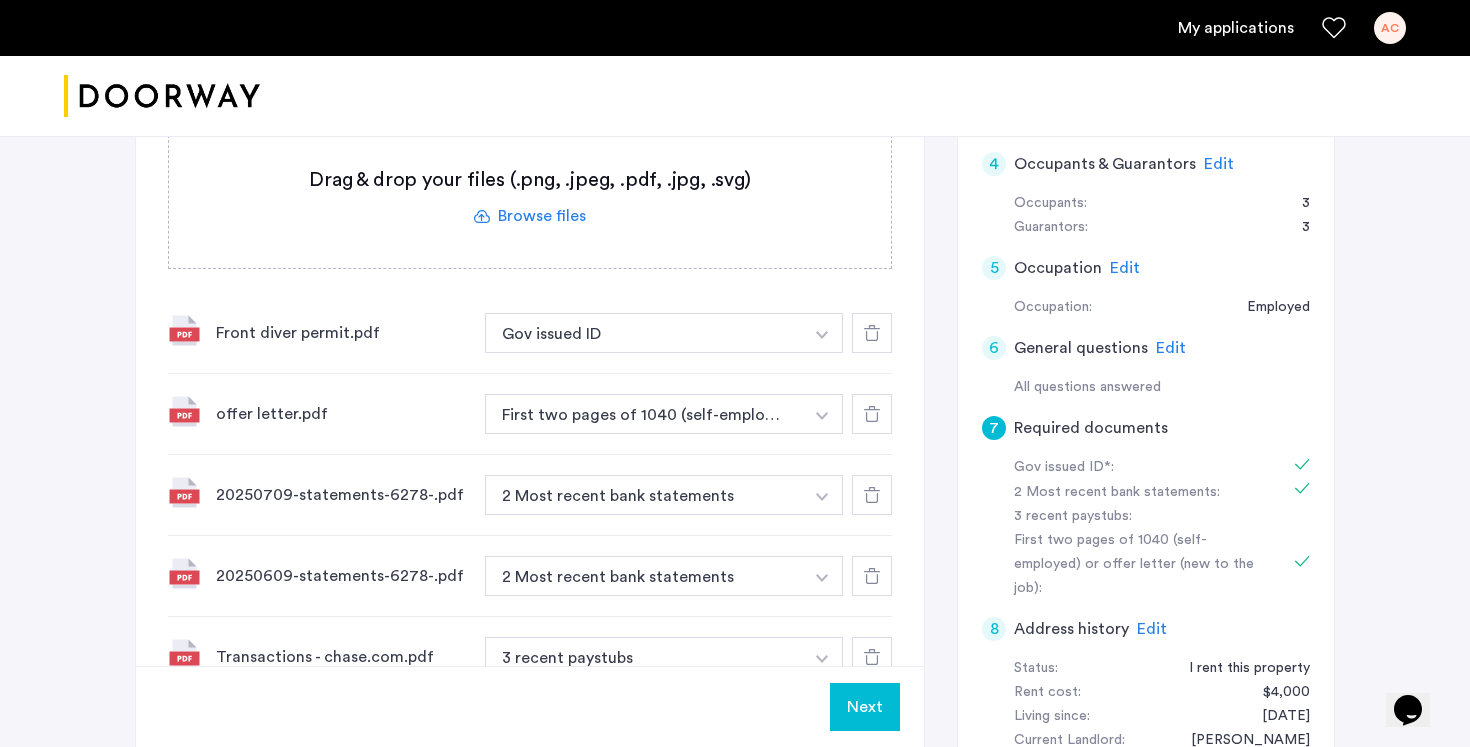 scroll, scrollTop: 595, scrollLeft: 0, axis: vertical 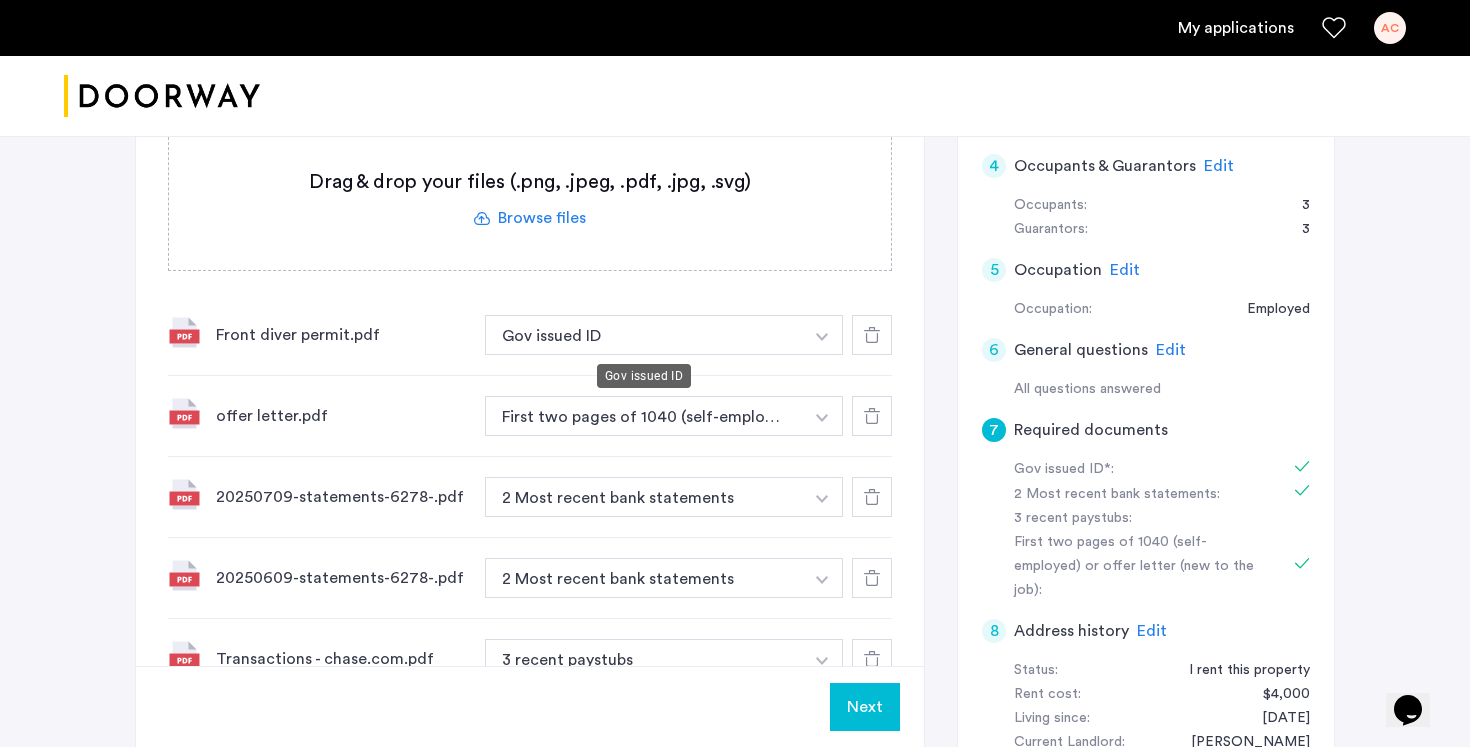 click on "Gov issued ID" at bounding box center (644, 335) 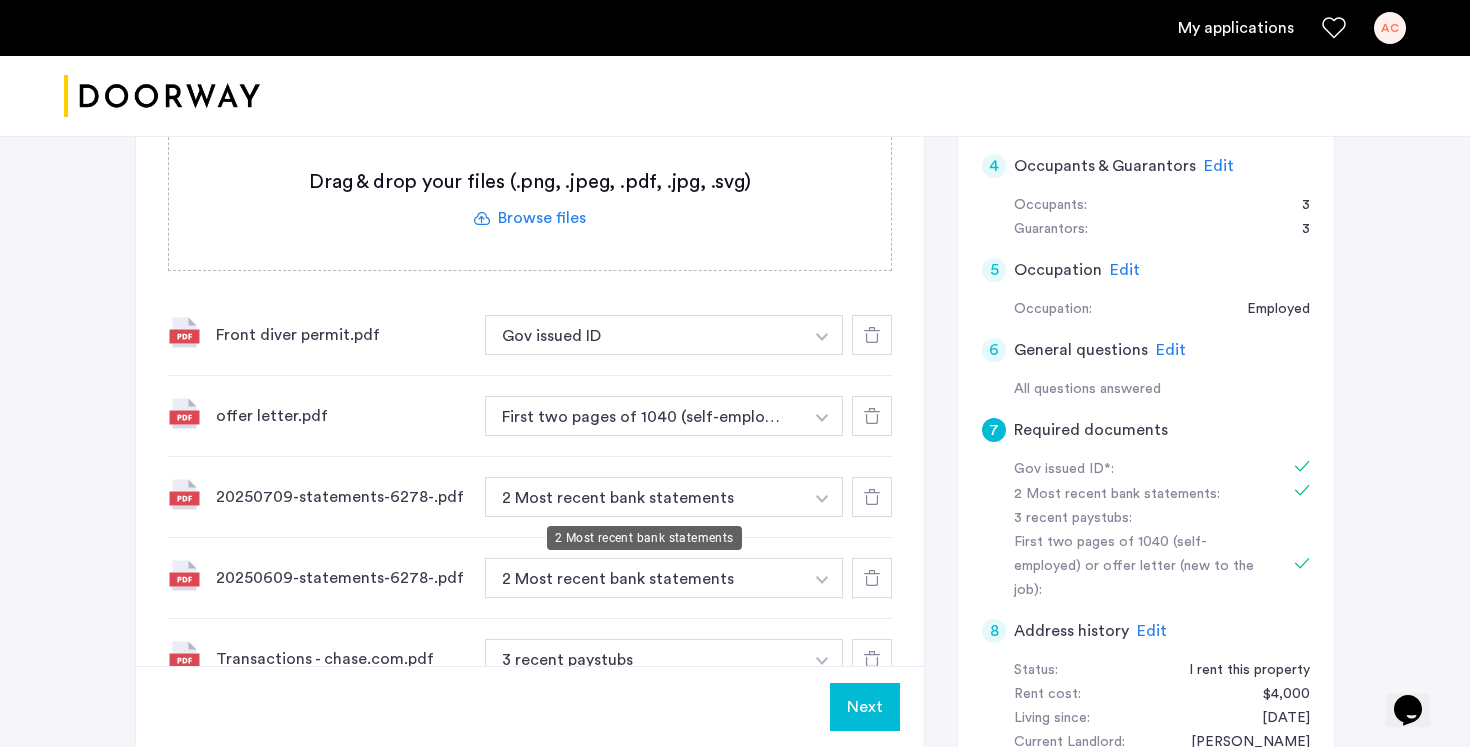 click on "2 Most recent bank statements" at bounding box center (644, 497) 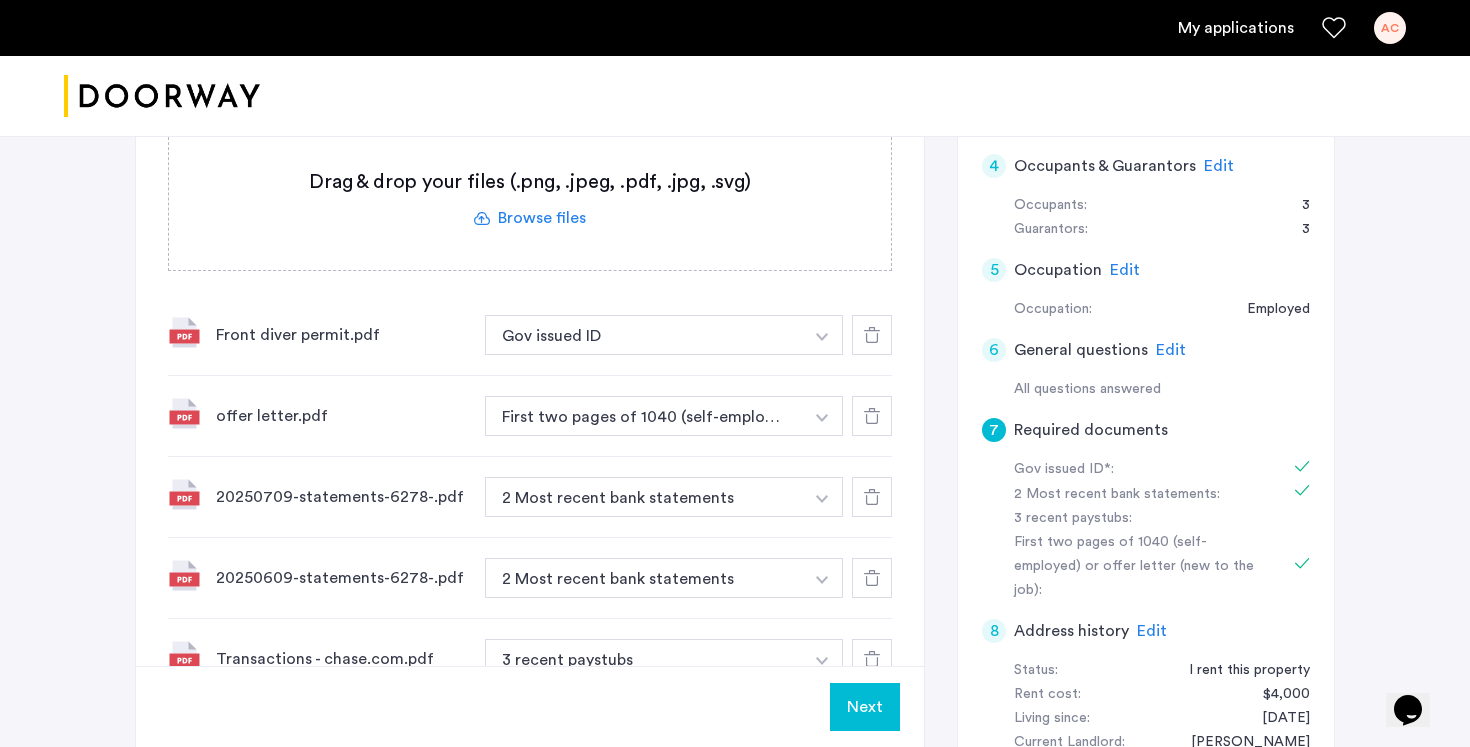 click at bounding box center (822, 337) 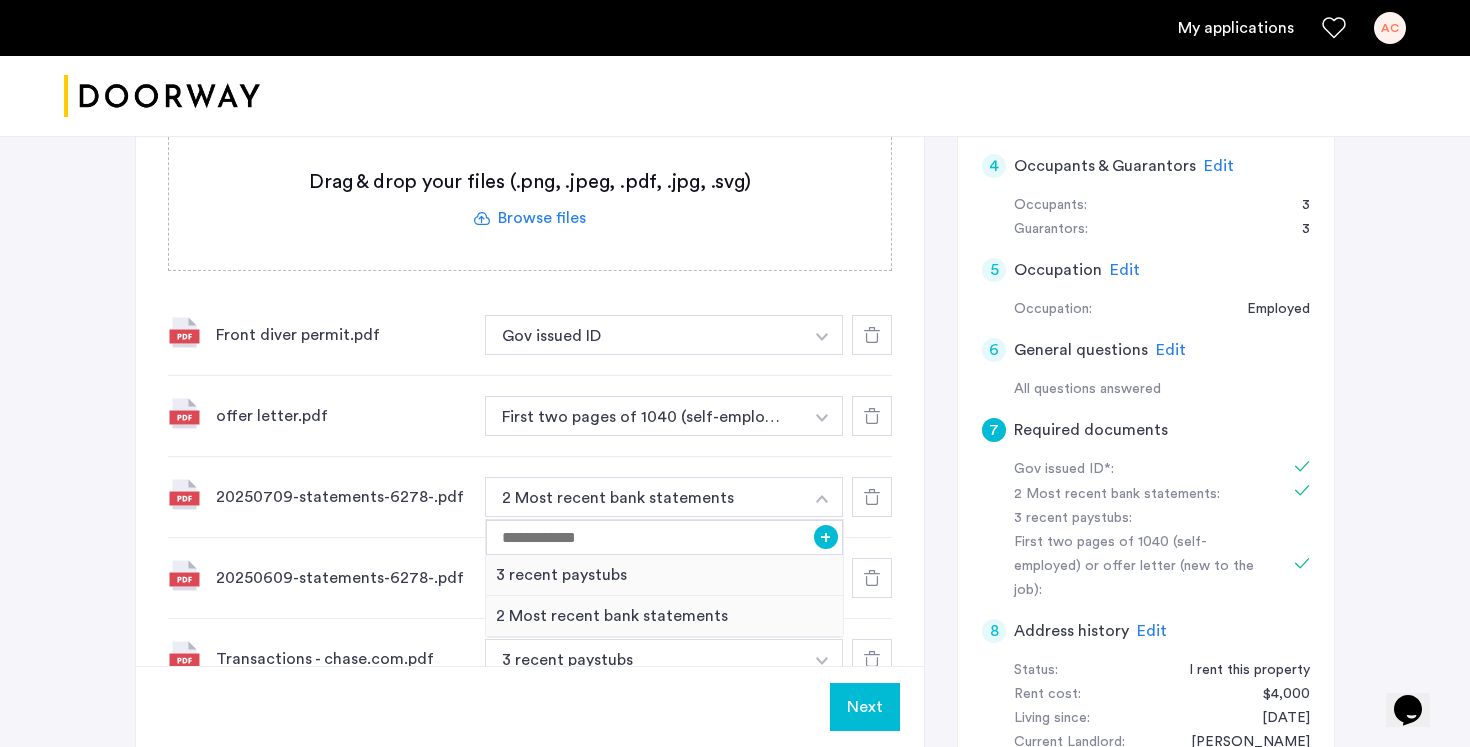 click at bounding box center [822, 499] 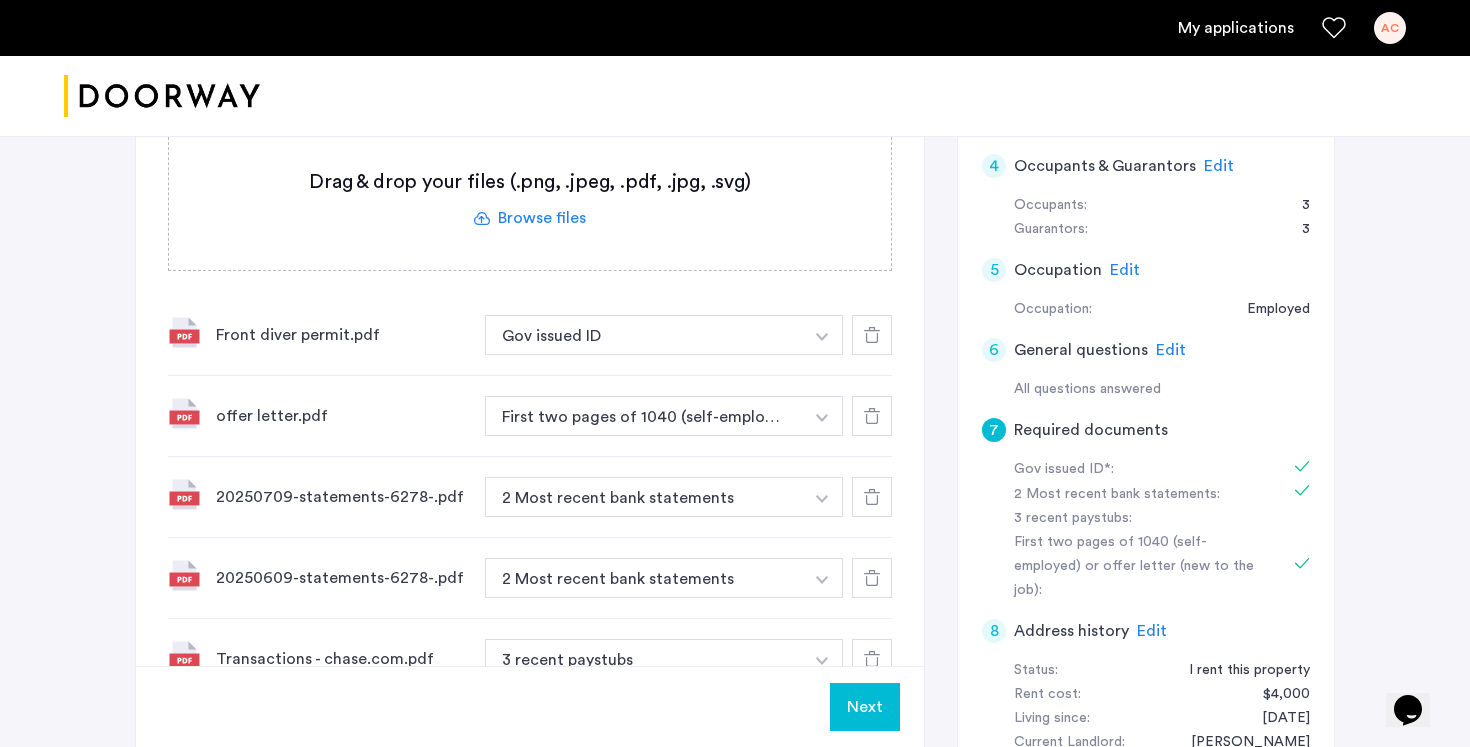 click at bounding box center [822, 337] 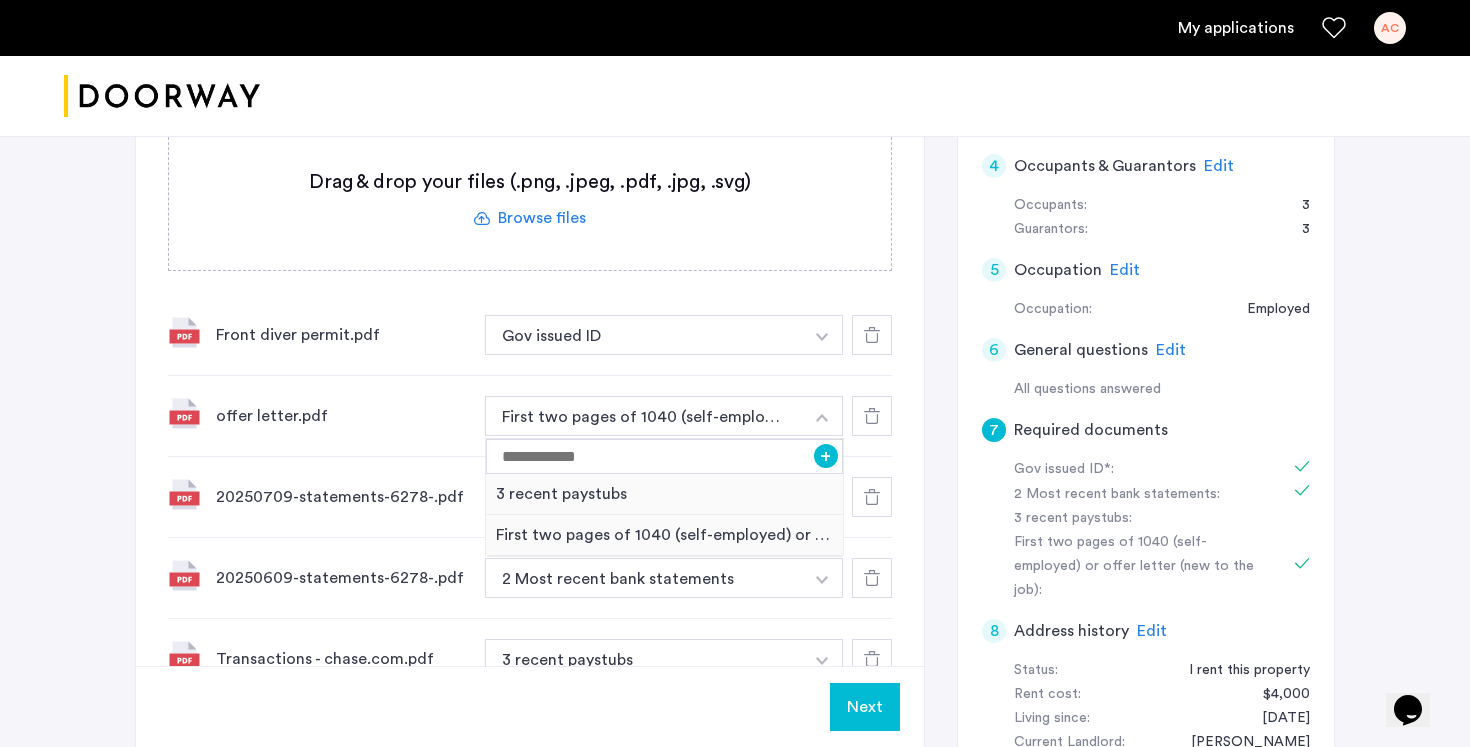 click at bounding box center (822, 418) 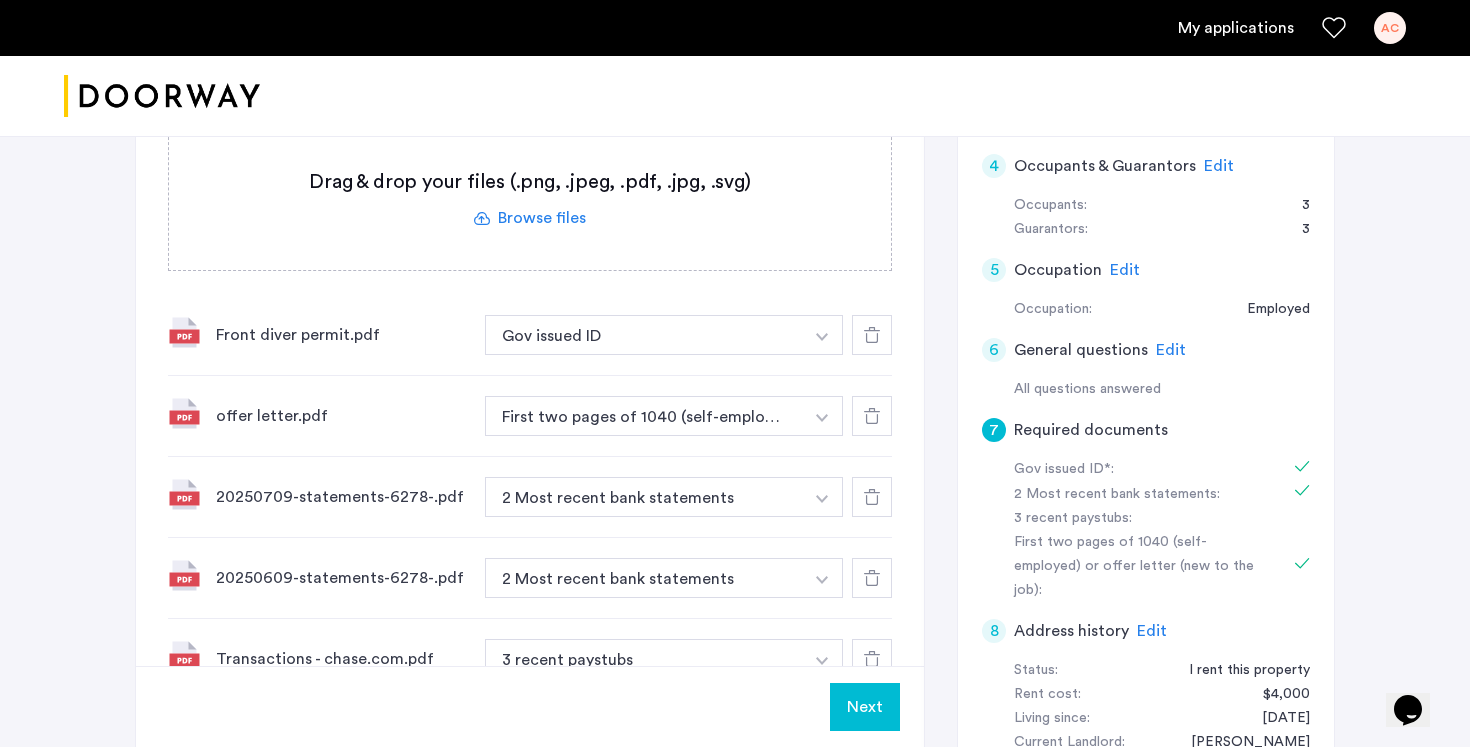 click at bounding box center (822, 337) 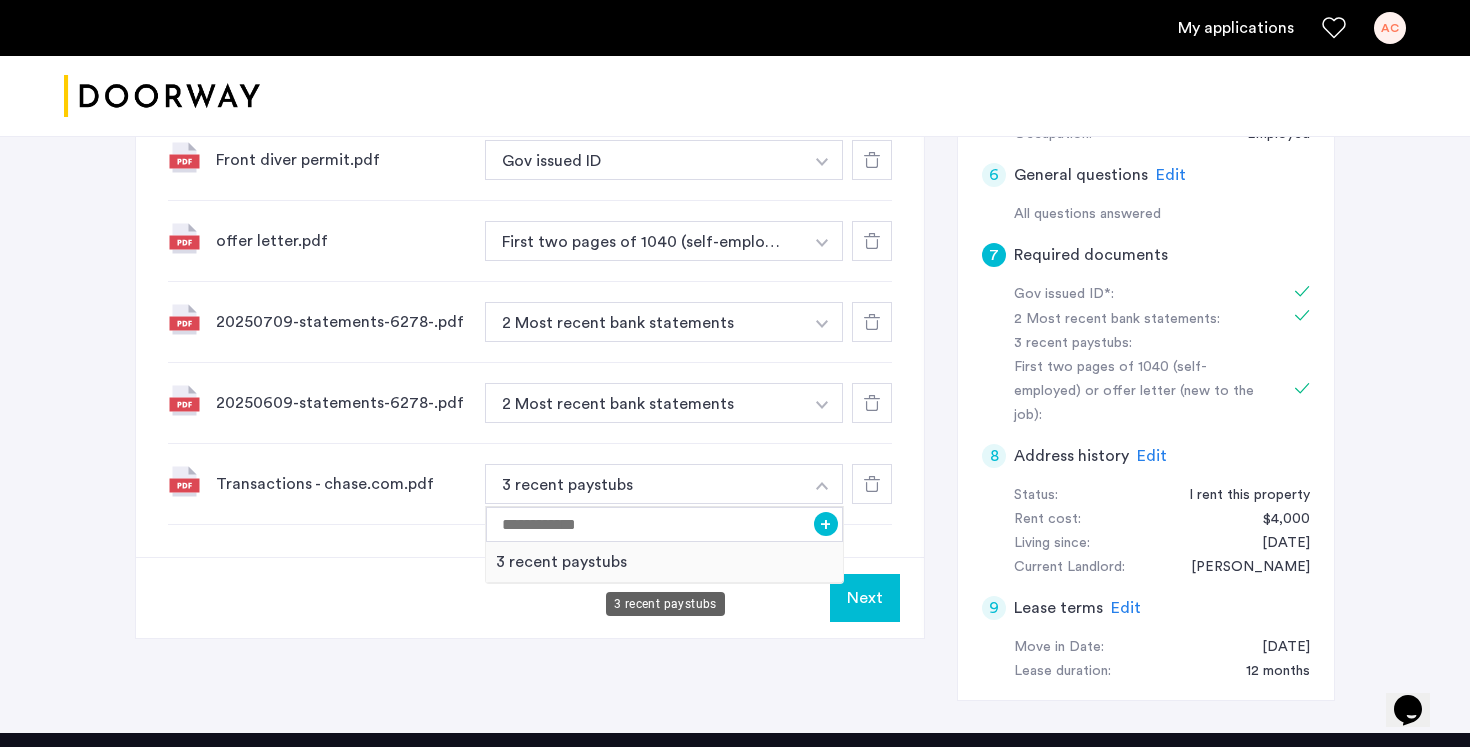 scroll, scrollTop: 779, scrollLeft: 0, axis: vertical 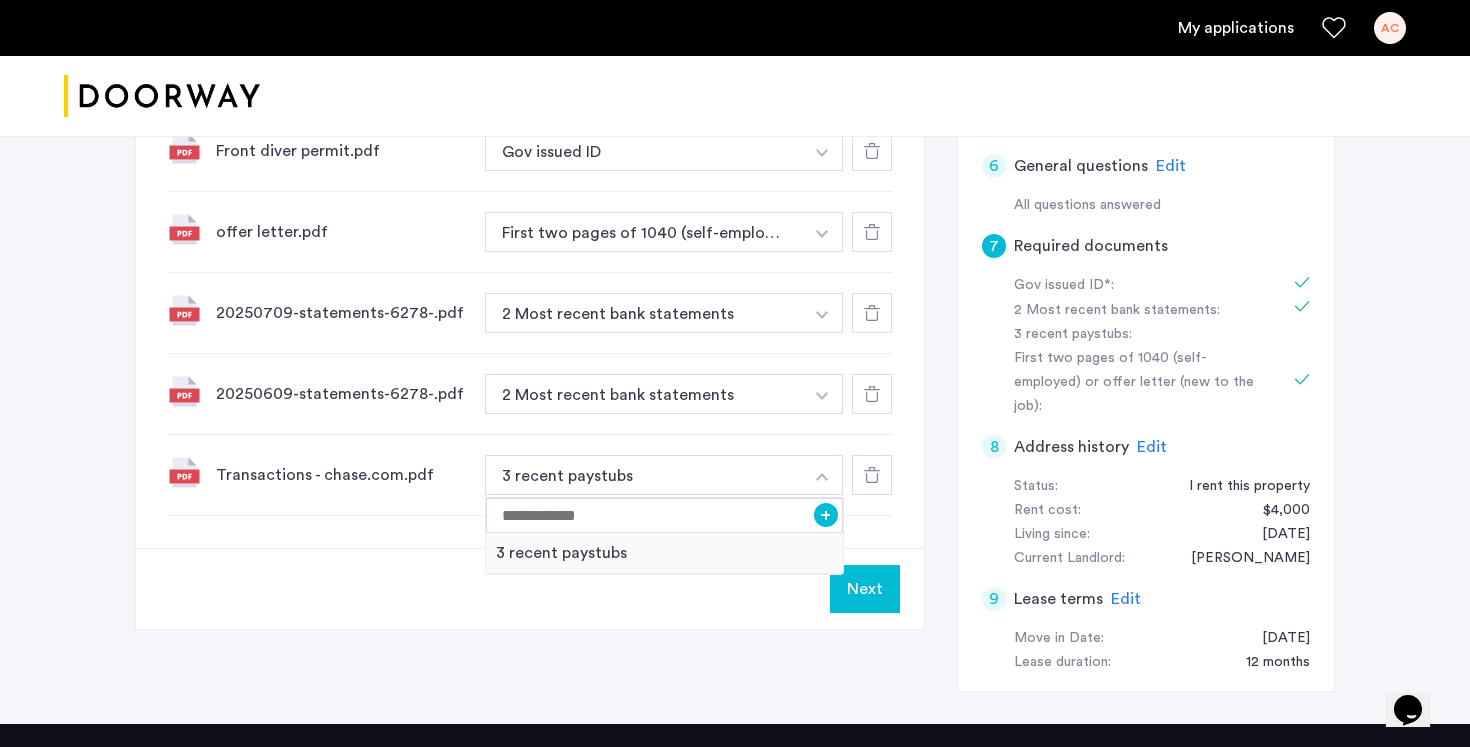 click at bounding box center (822, 477) 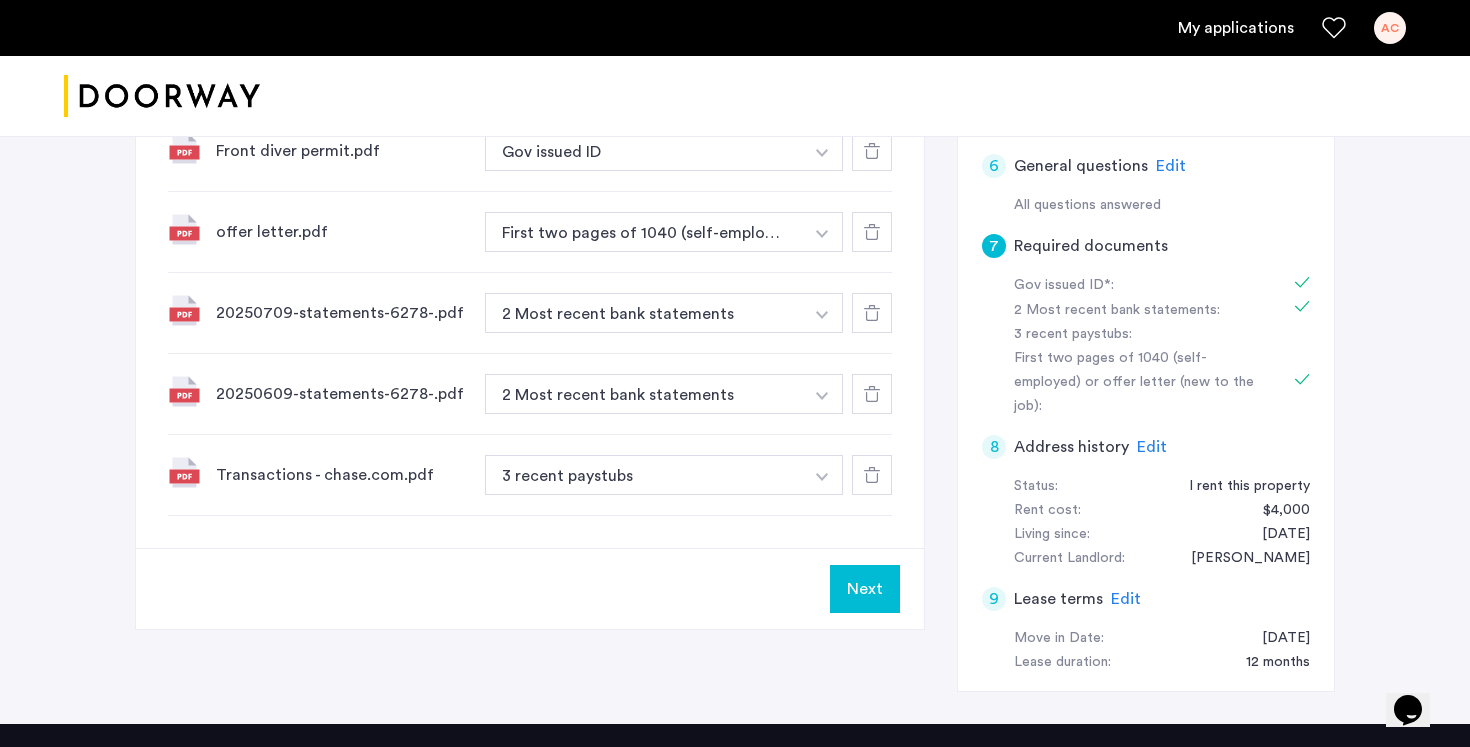 click 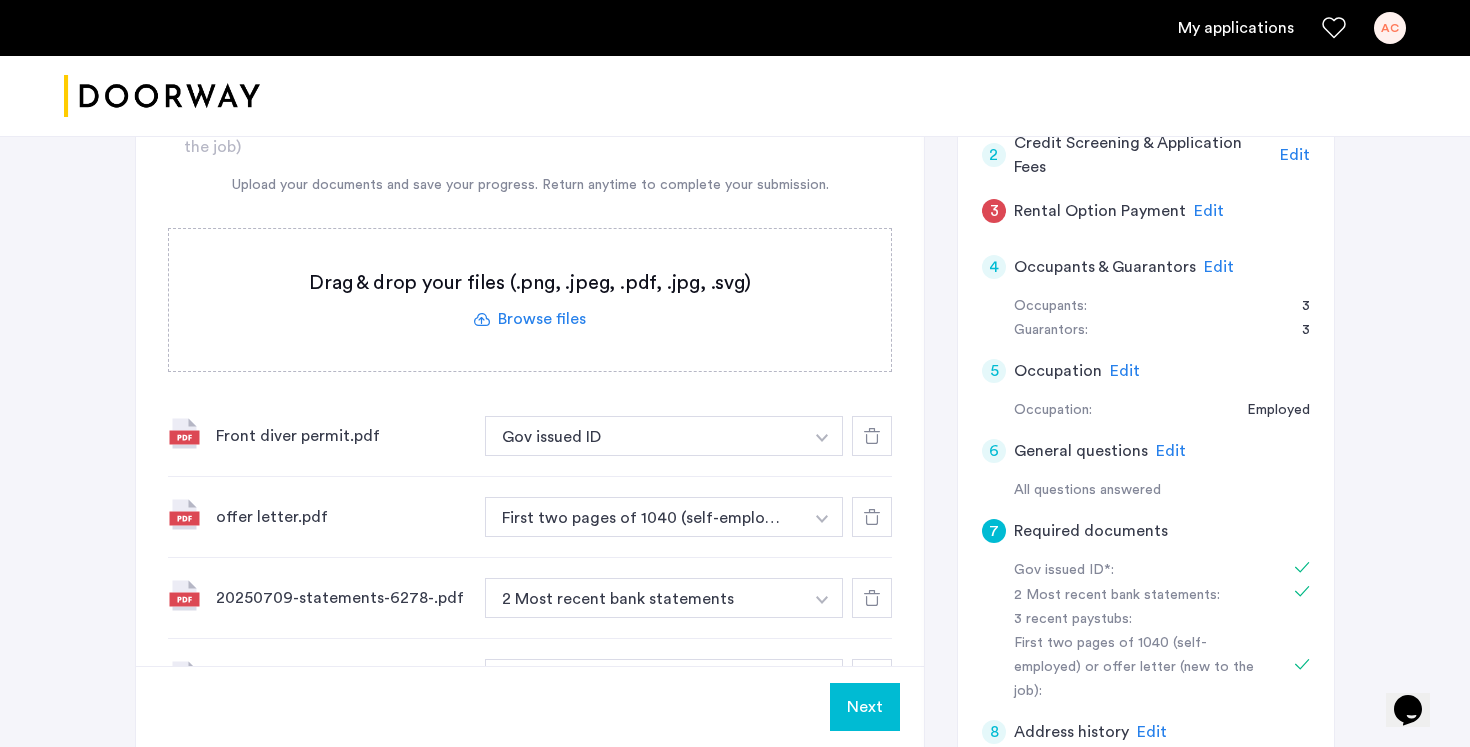 scroll, scrollTop: 500, scrollLeft: 0, axis: vertical 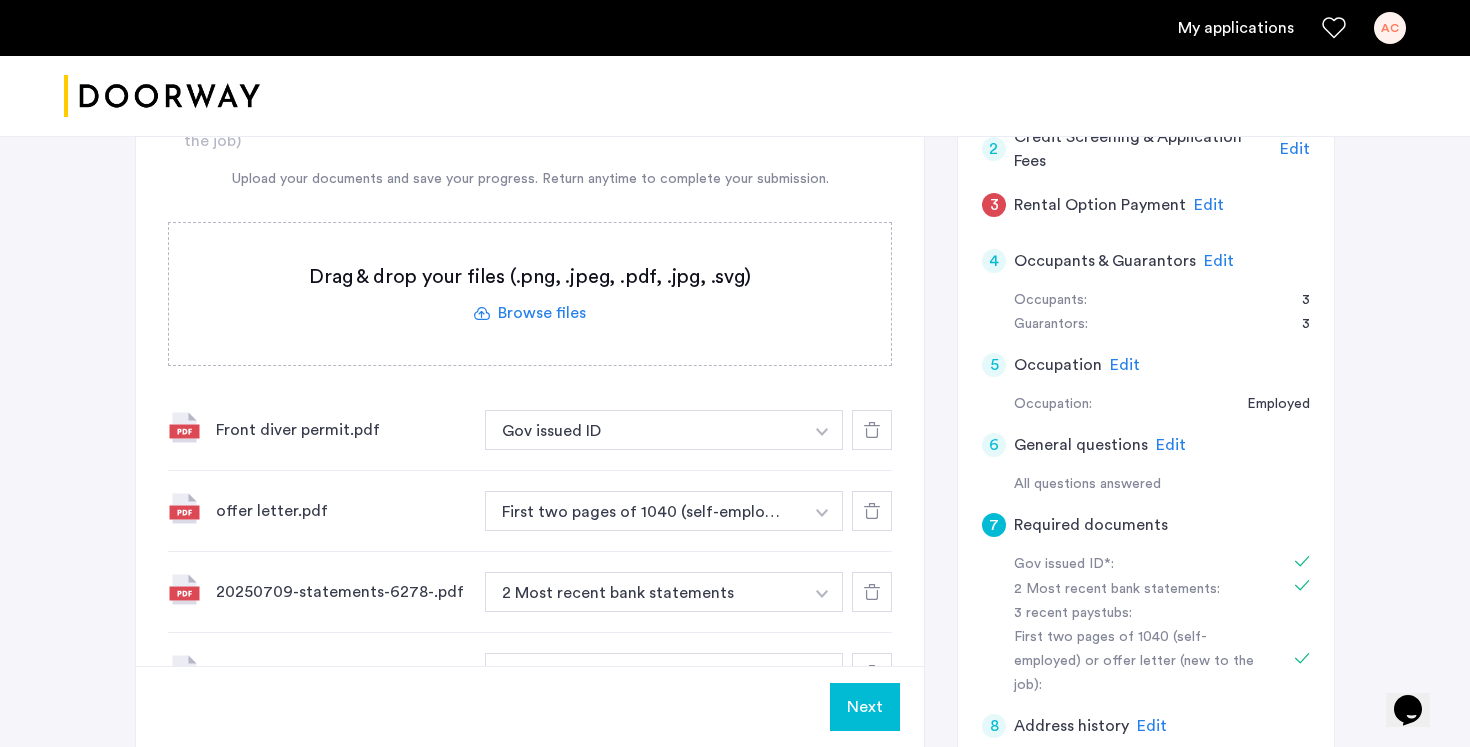 click 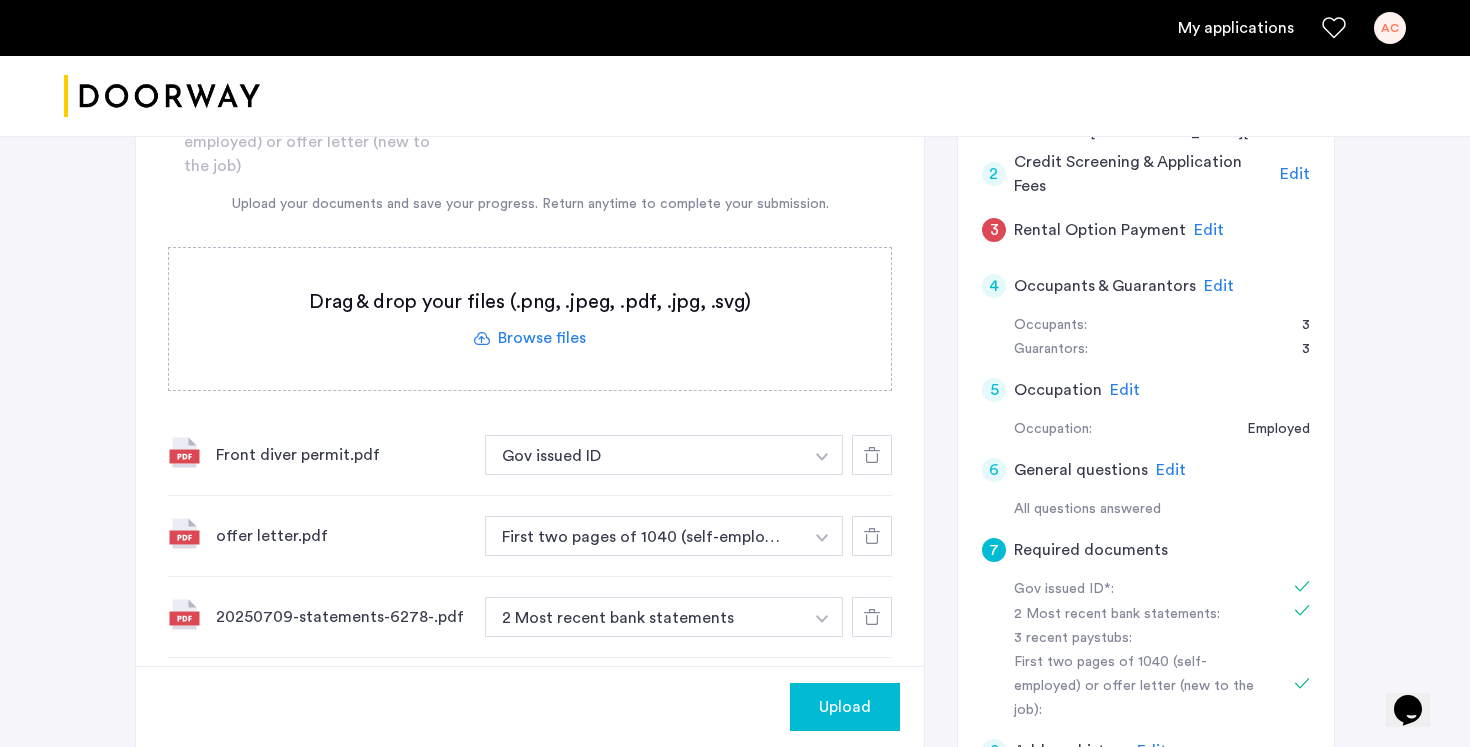scroll, scrollTop: 508, scrollLeft: 0, axis: vertical 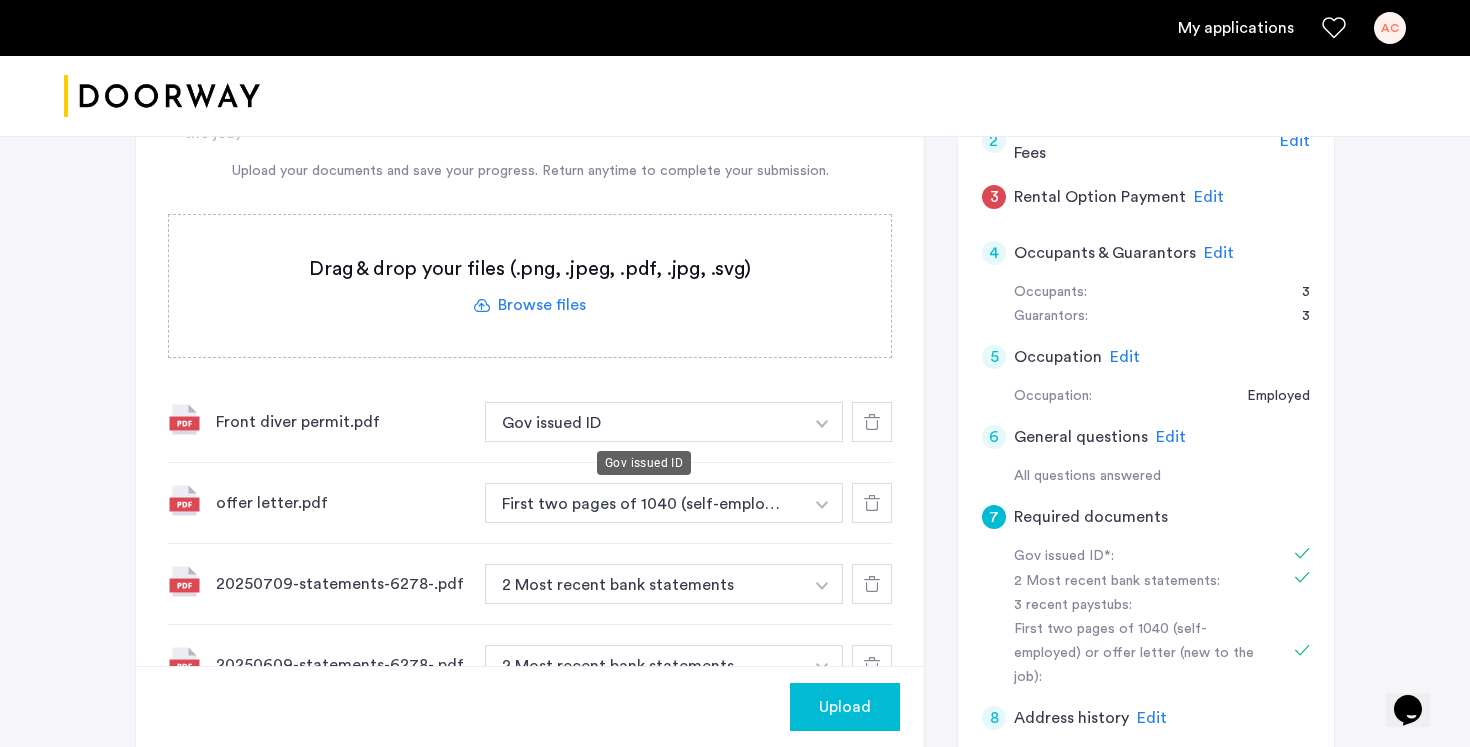 click on "Gov issued ID" at bounding box center [644, 422] 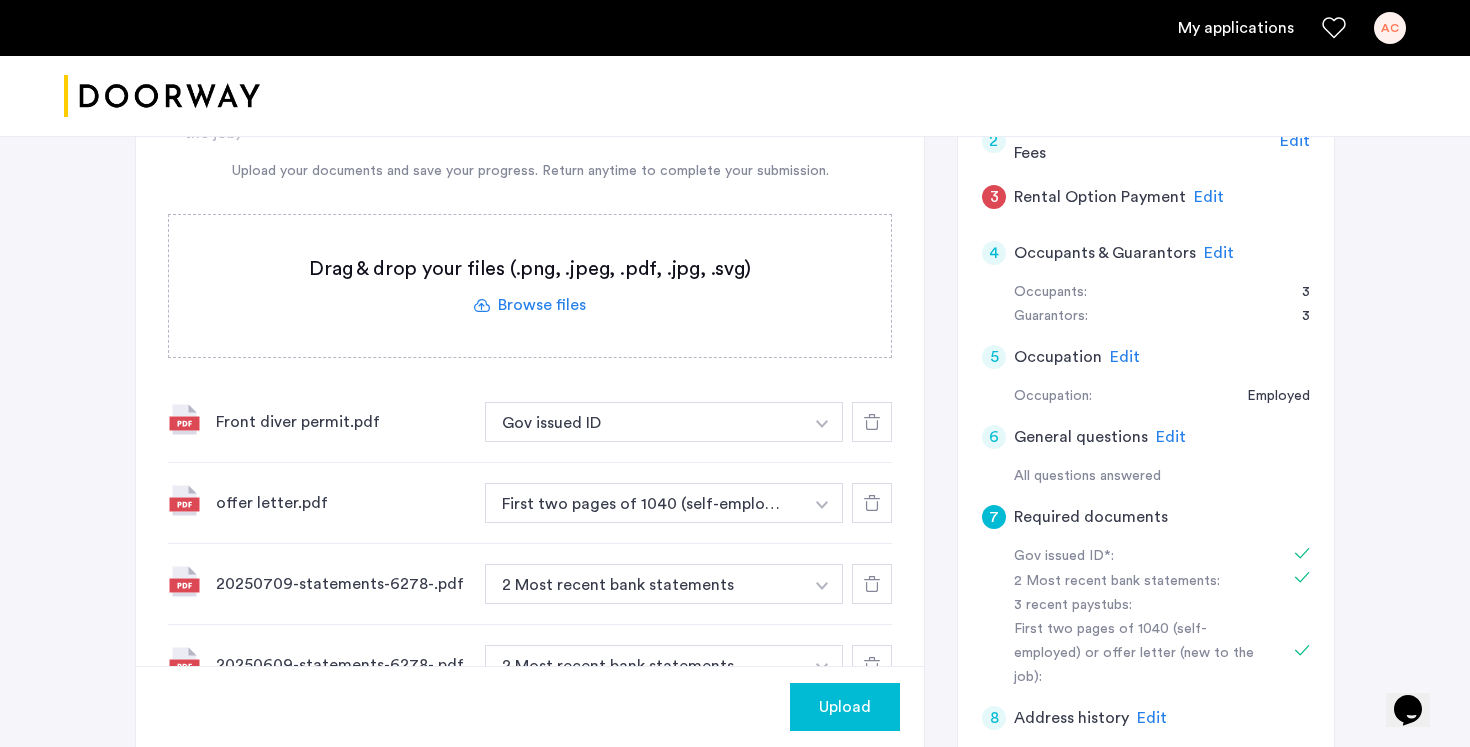 click on "Gov issued ID" at bounding box center [644, 422] 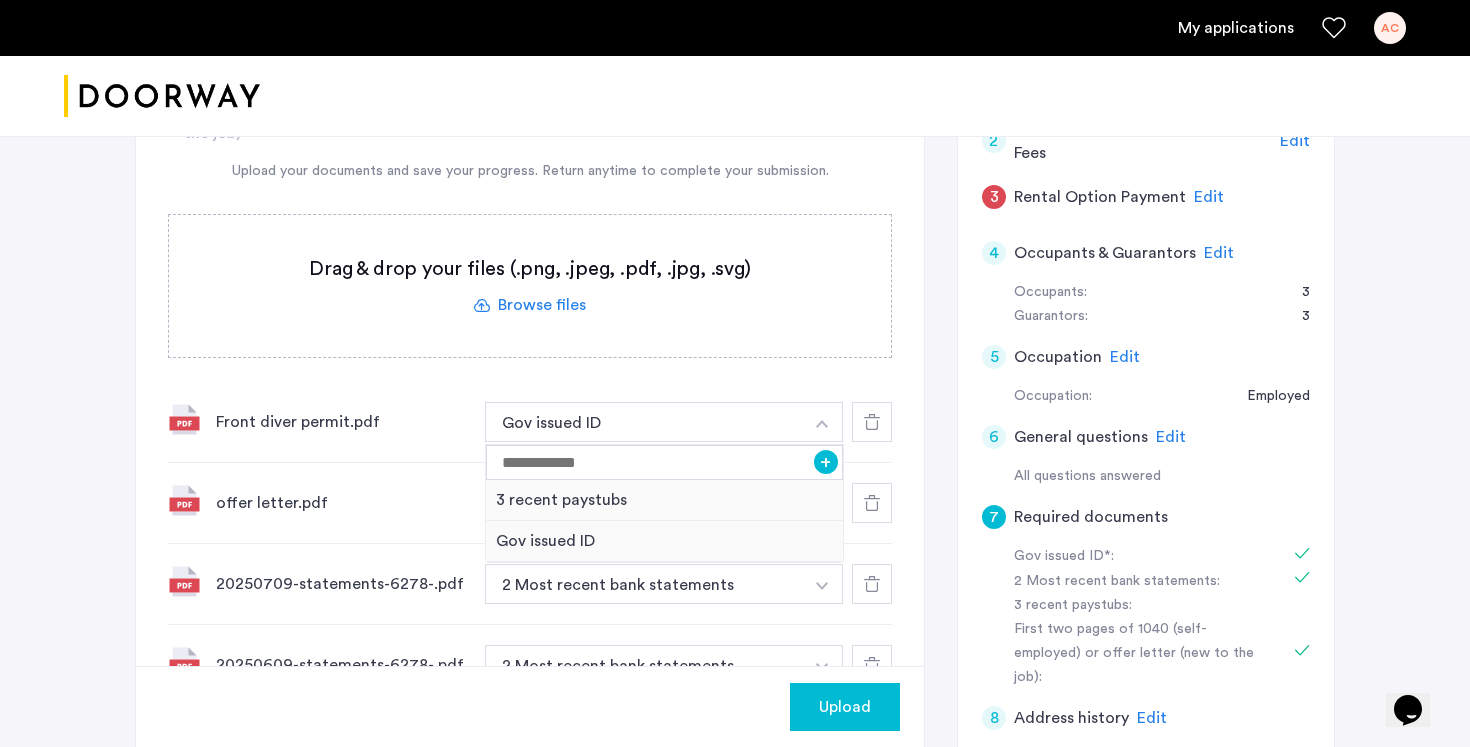 click 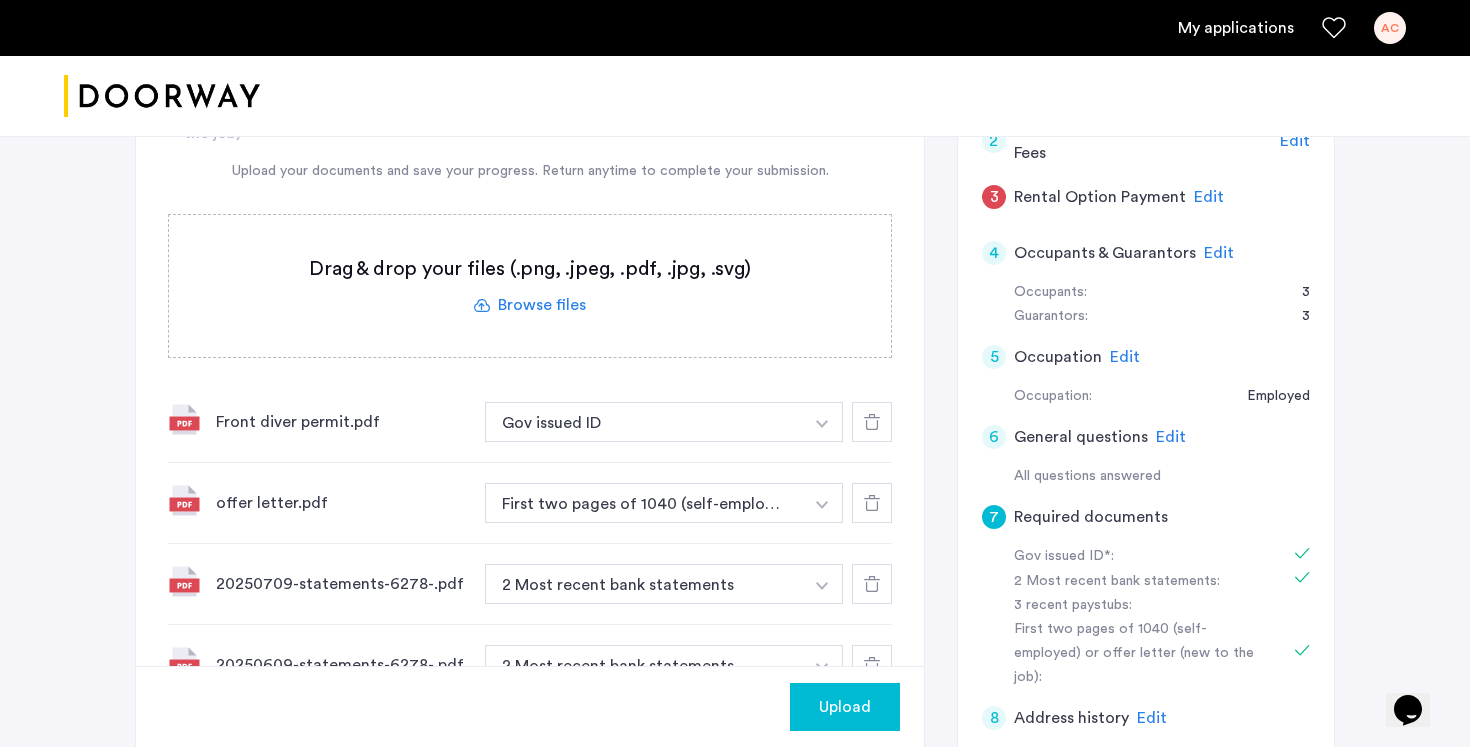 click 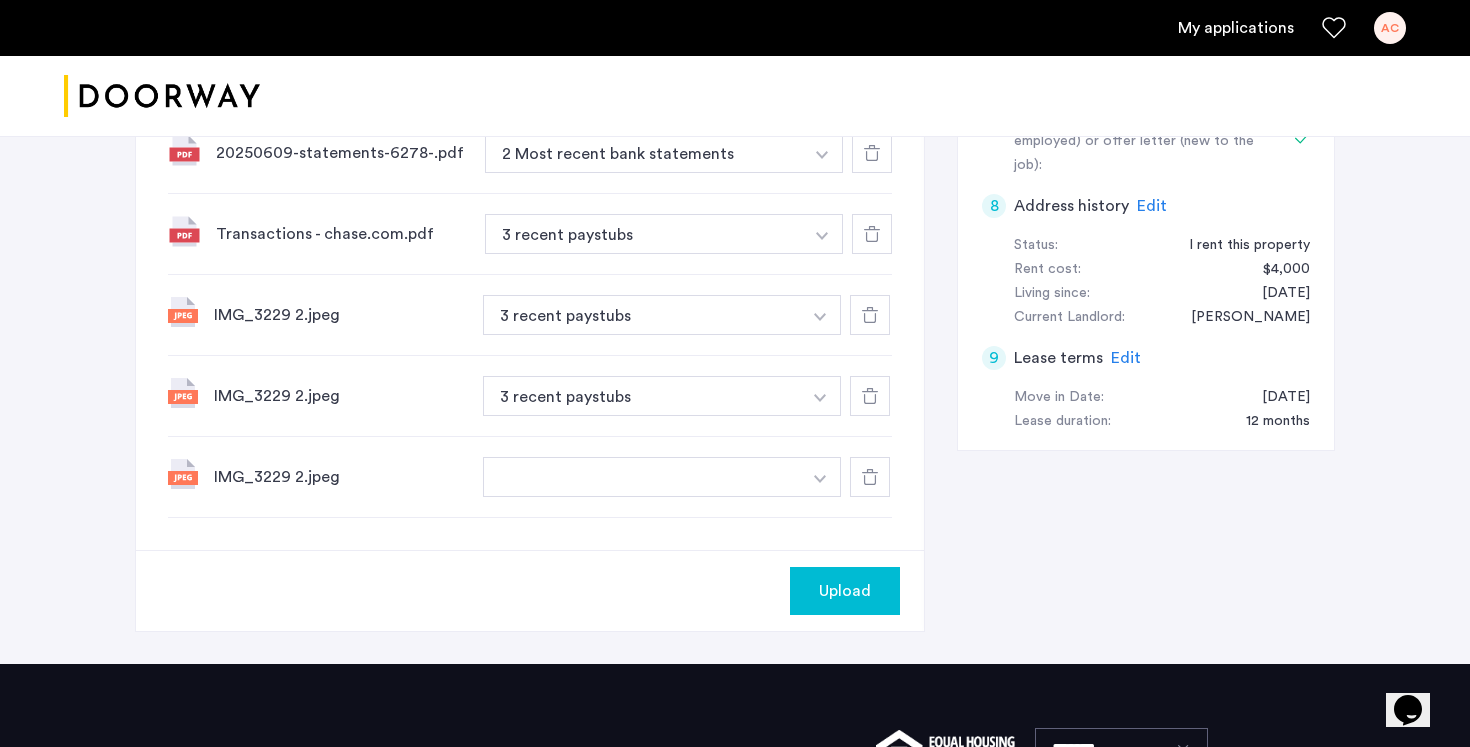 scroll, scrollTop: 1000, scrollLeft: 0, axis: vertical 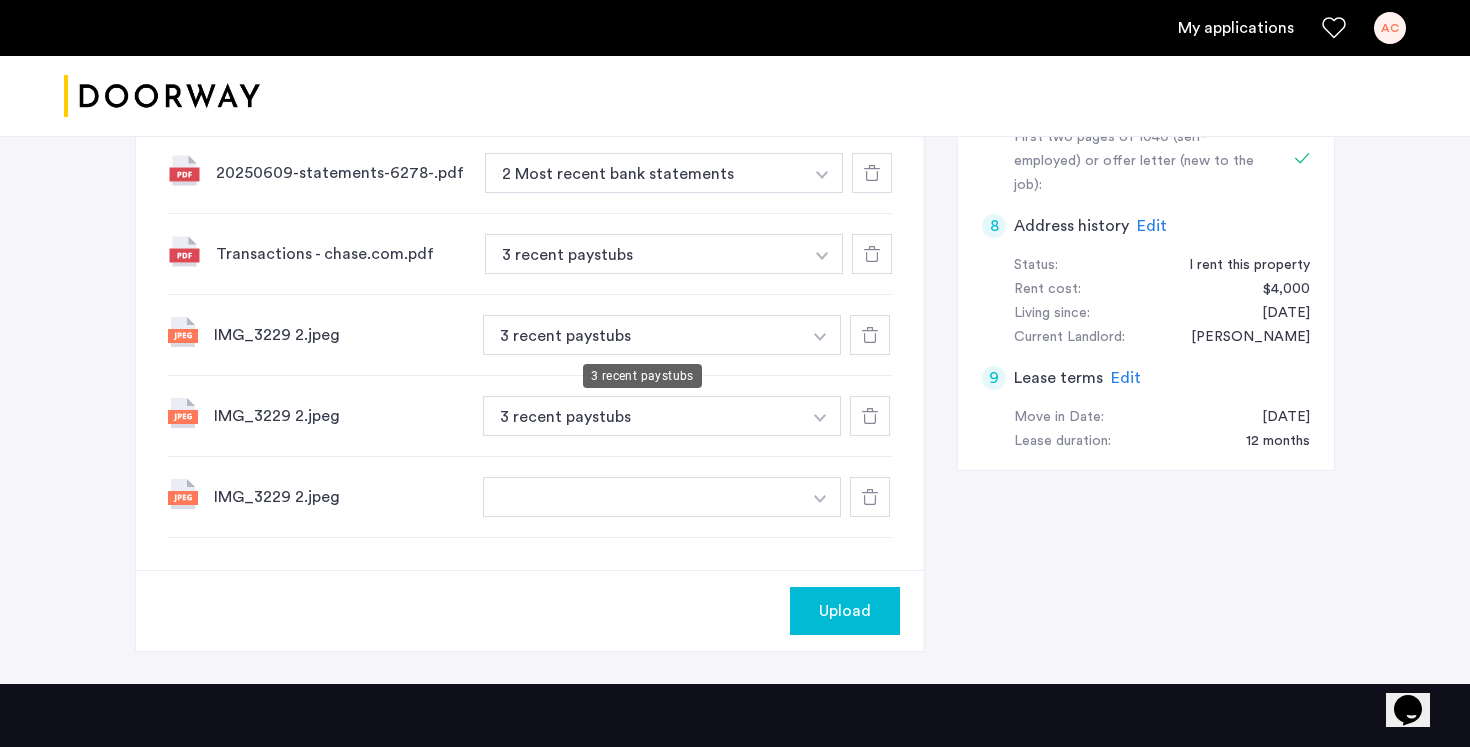 click on "3 recent paystubs" at bounding box center [642, 335] 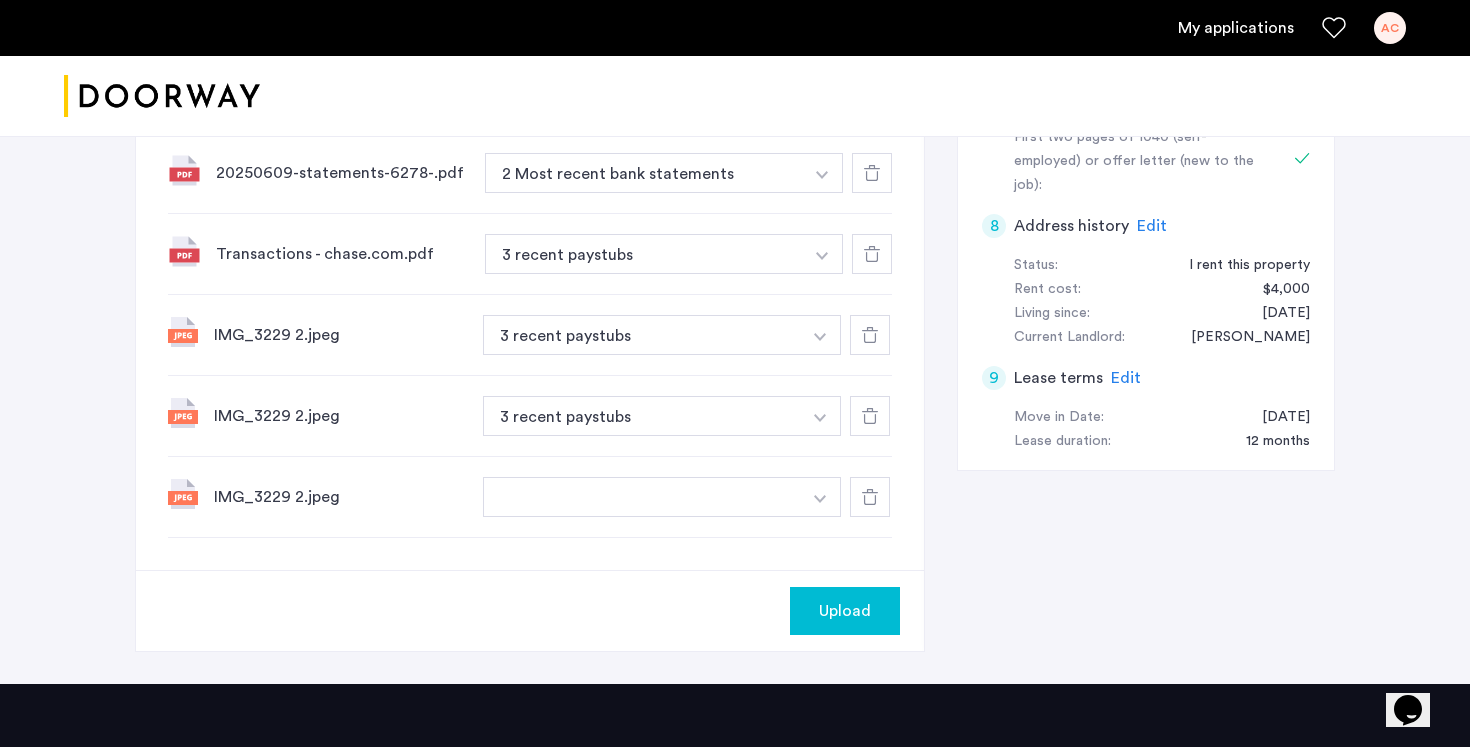 click 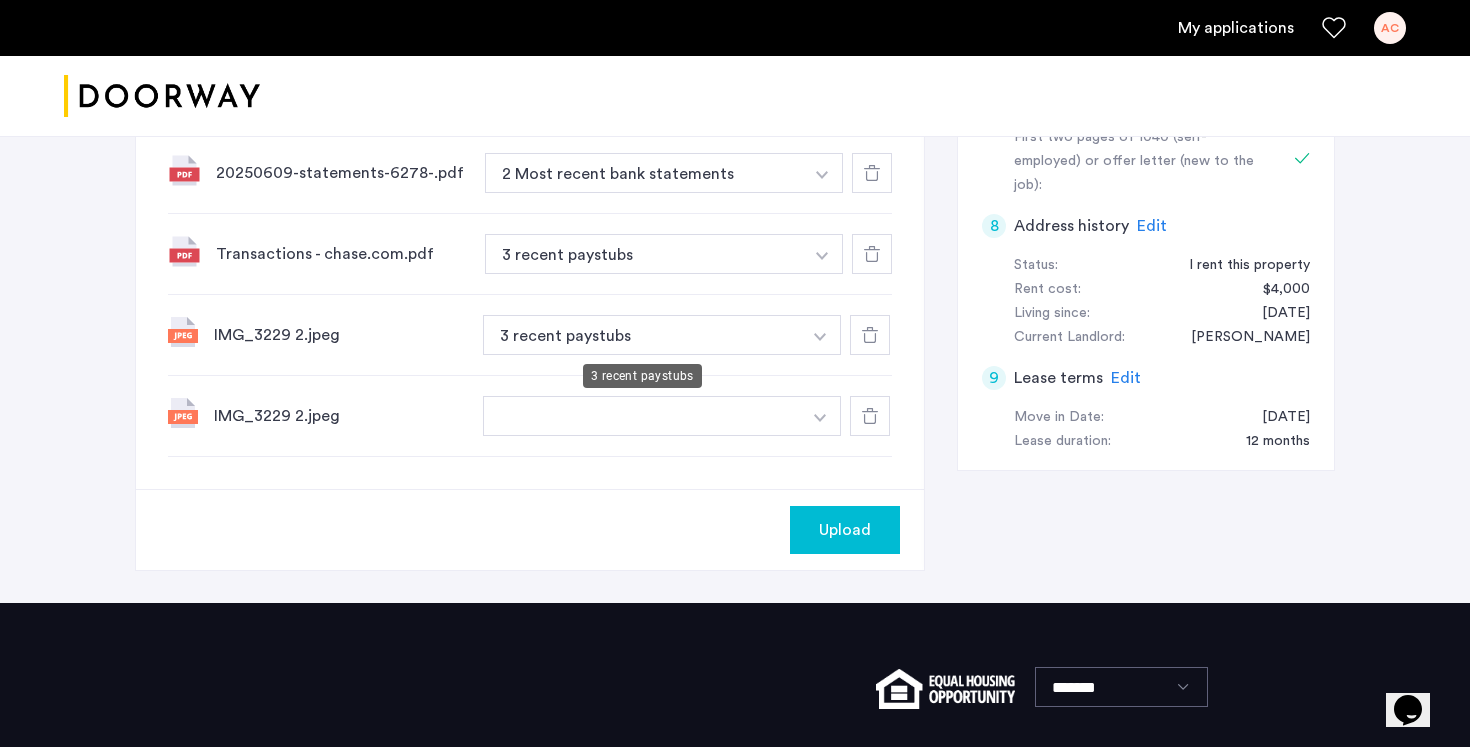 click on "3 recent paystubs" at bounding box center [644, 254] 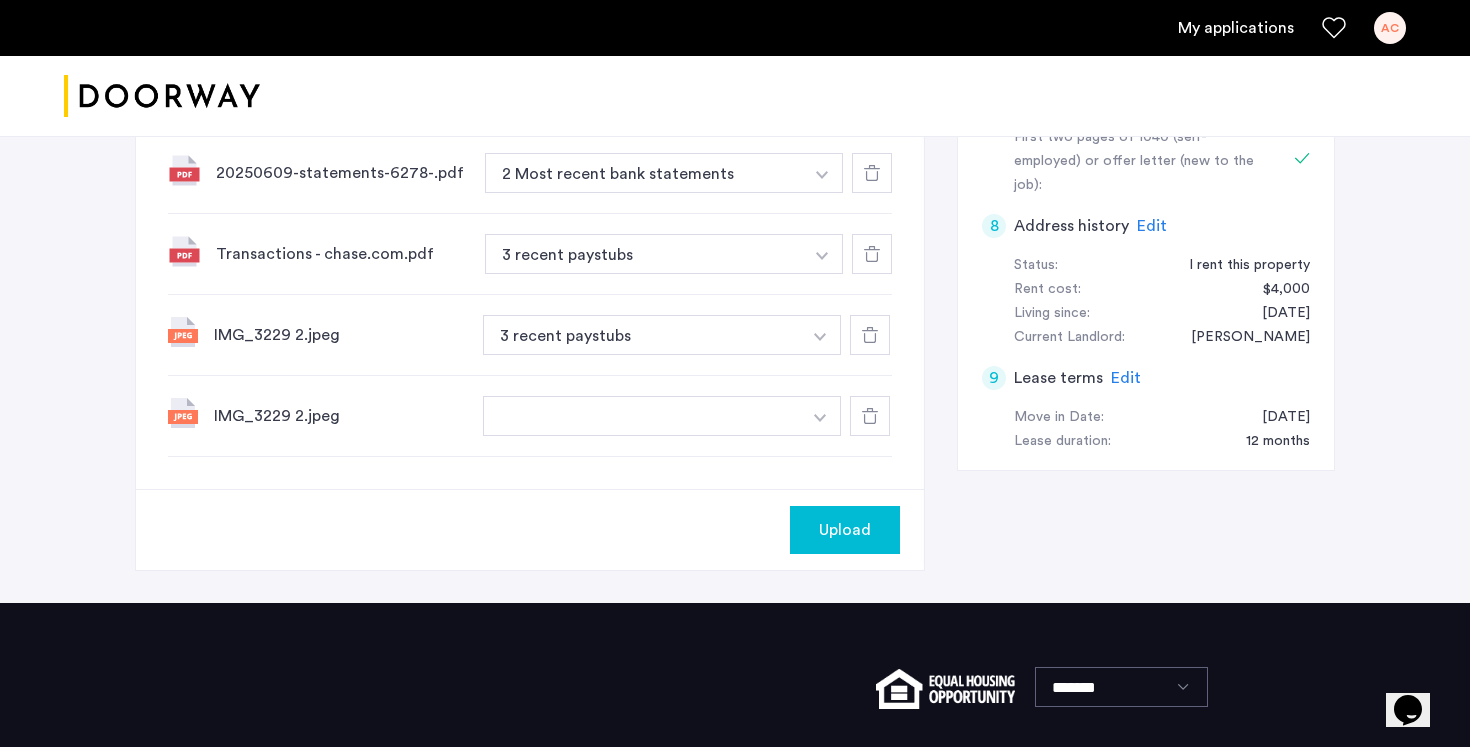 click on "3 recent paystubs" at bounding box center [642, 335] 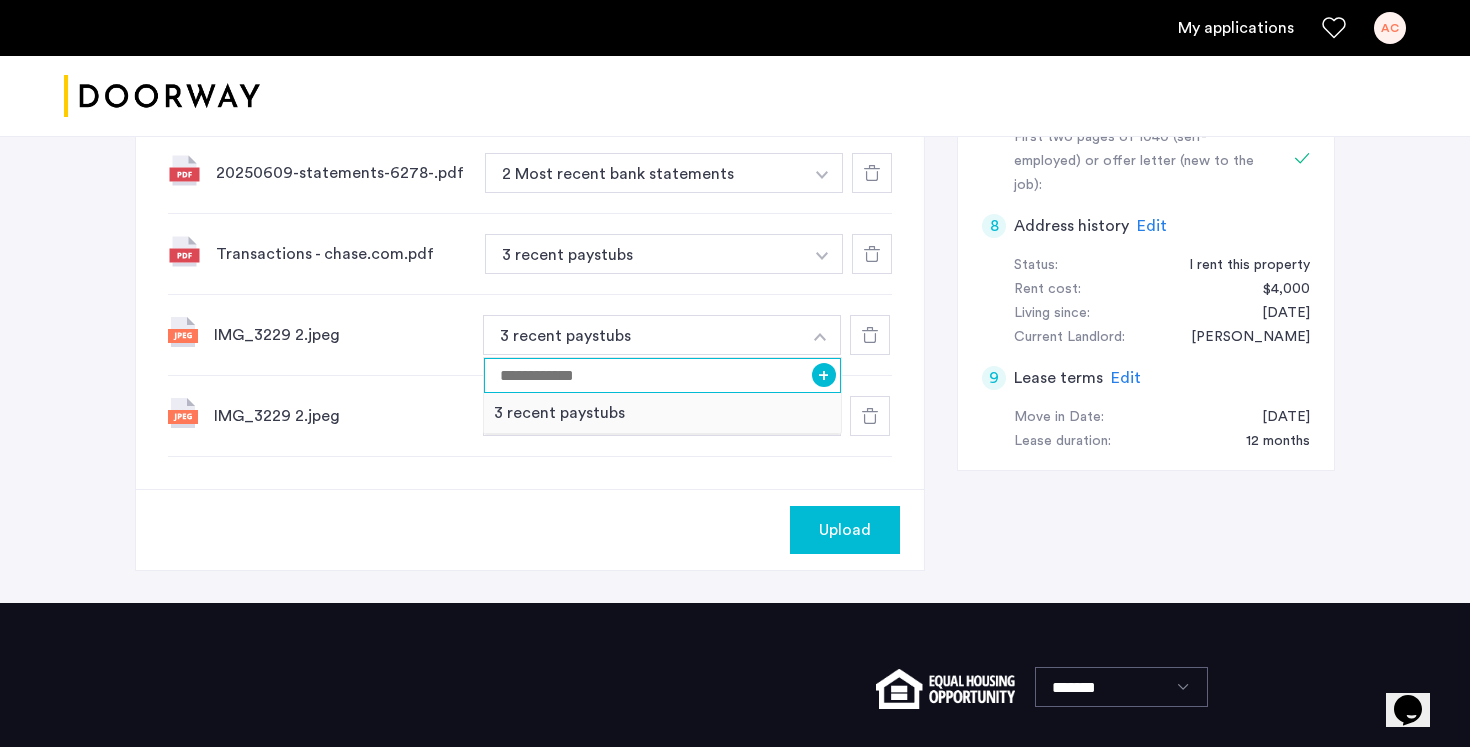 click at bounding box center (662, 375) 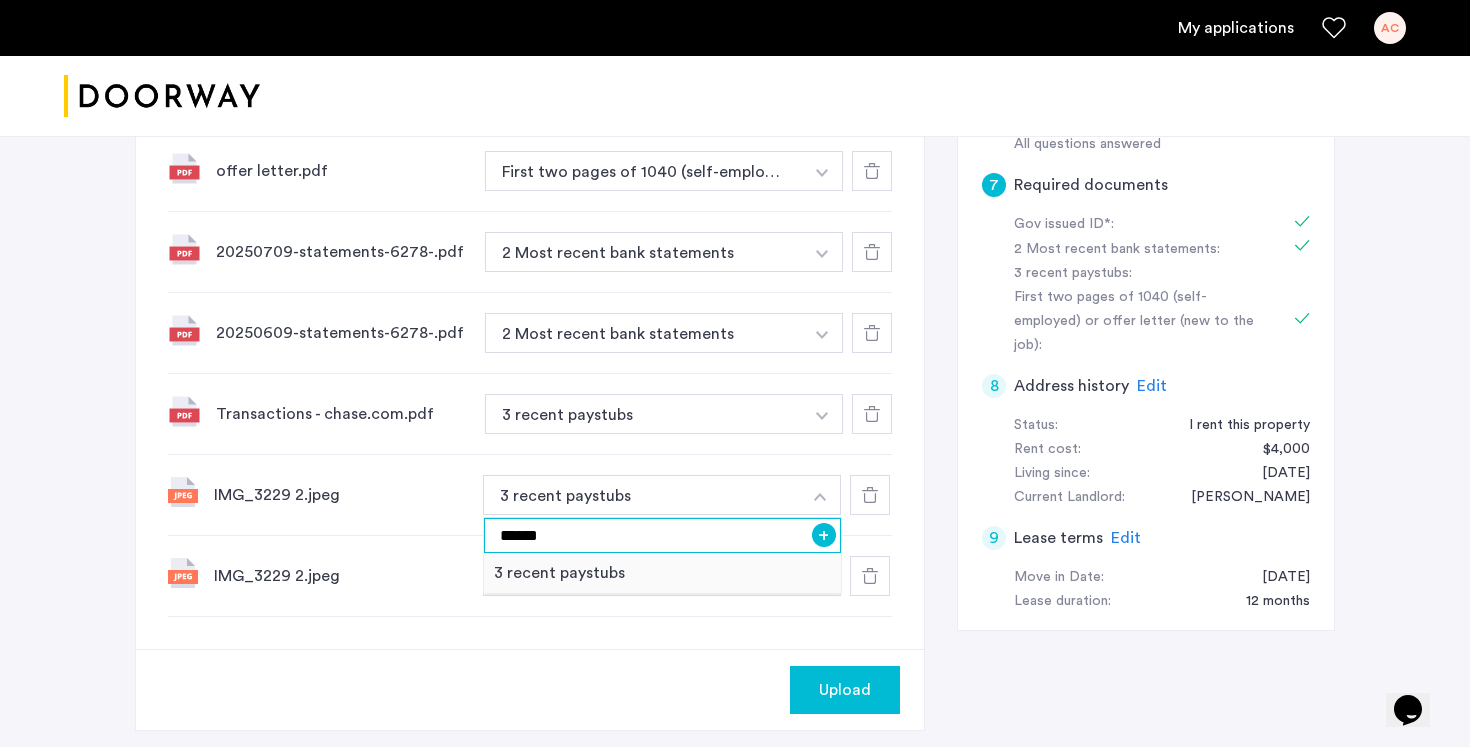 scroll, scrollTop: 848, scrollLeft: 0, axis: vertical 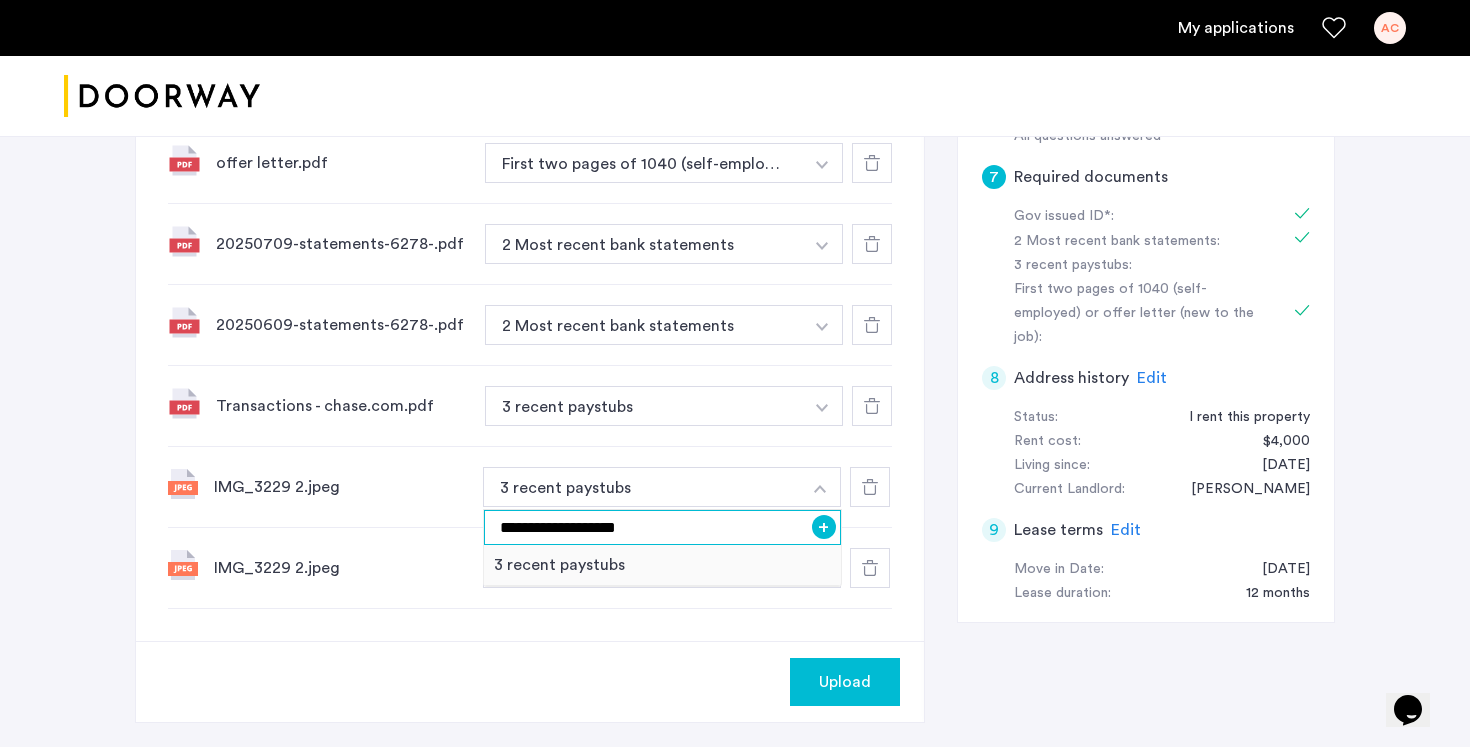 type on "**********" 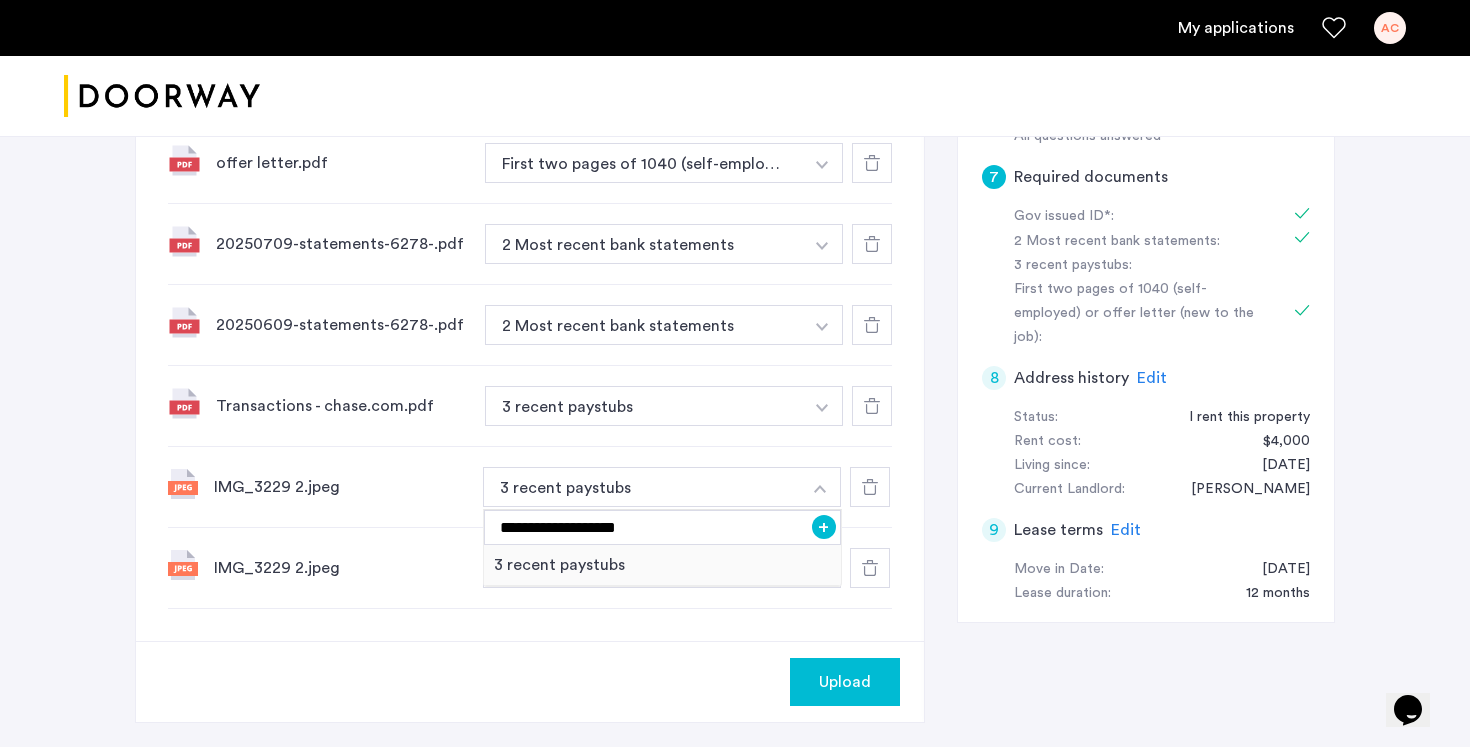click on "**********" 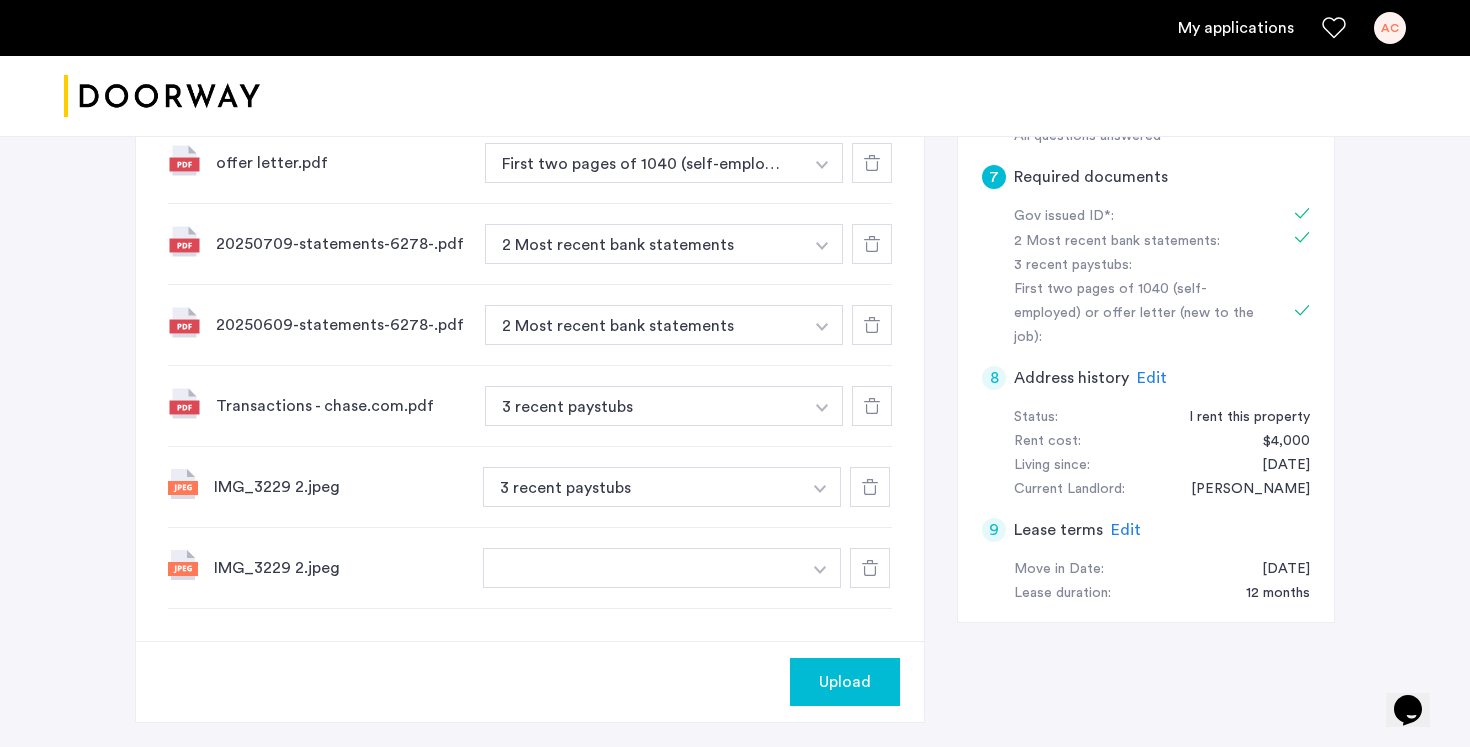 click on "**********" 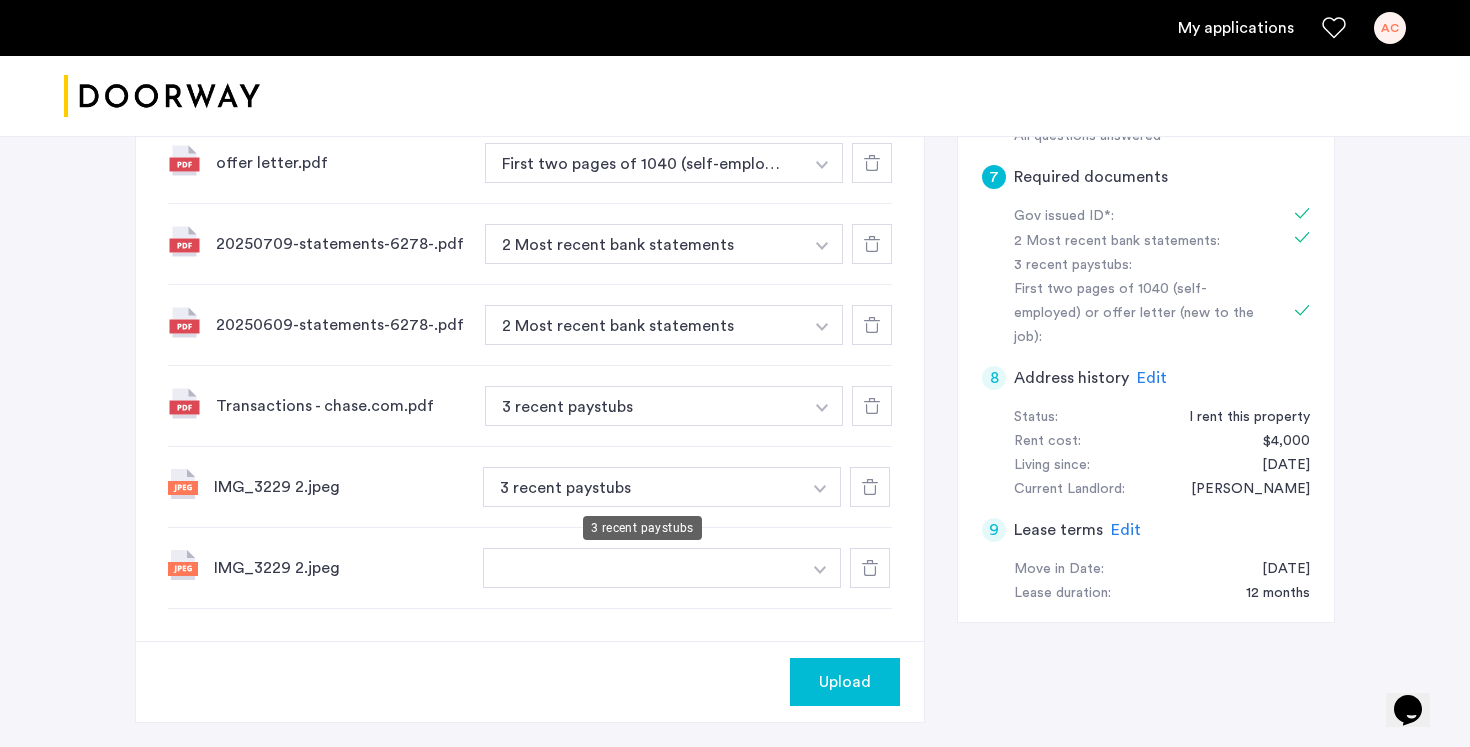 click on "3 recent paystubs" at bounding box center (644, 406) 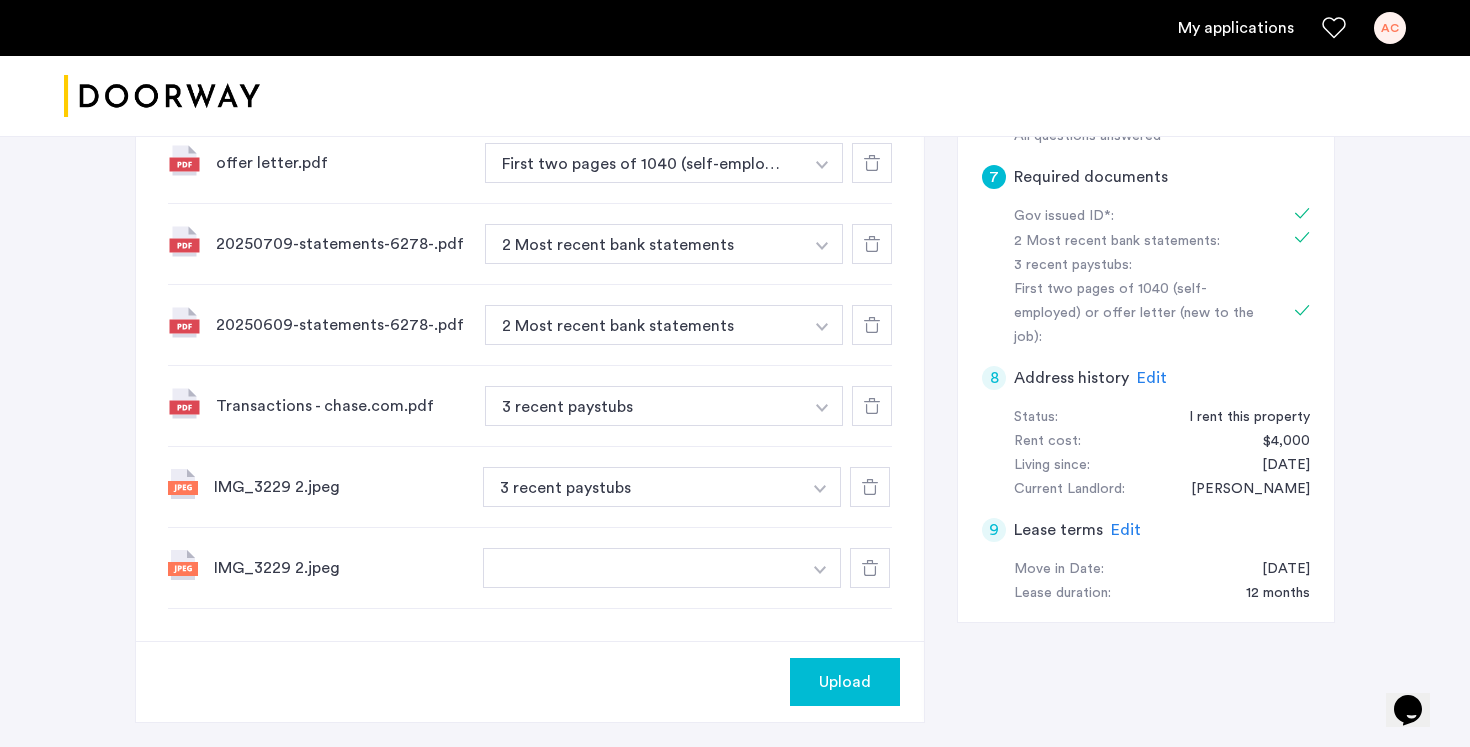 click at bounding box center [822, 82] 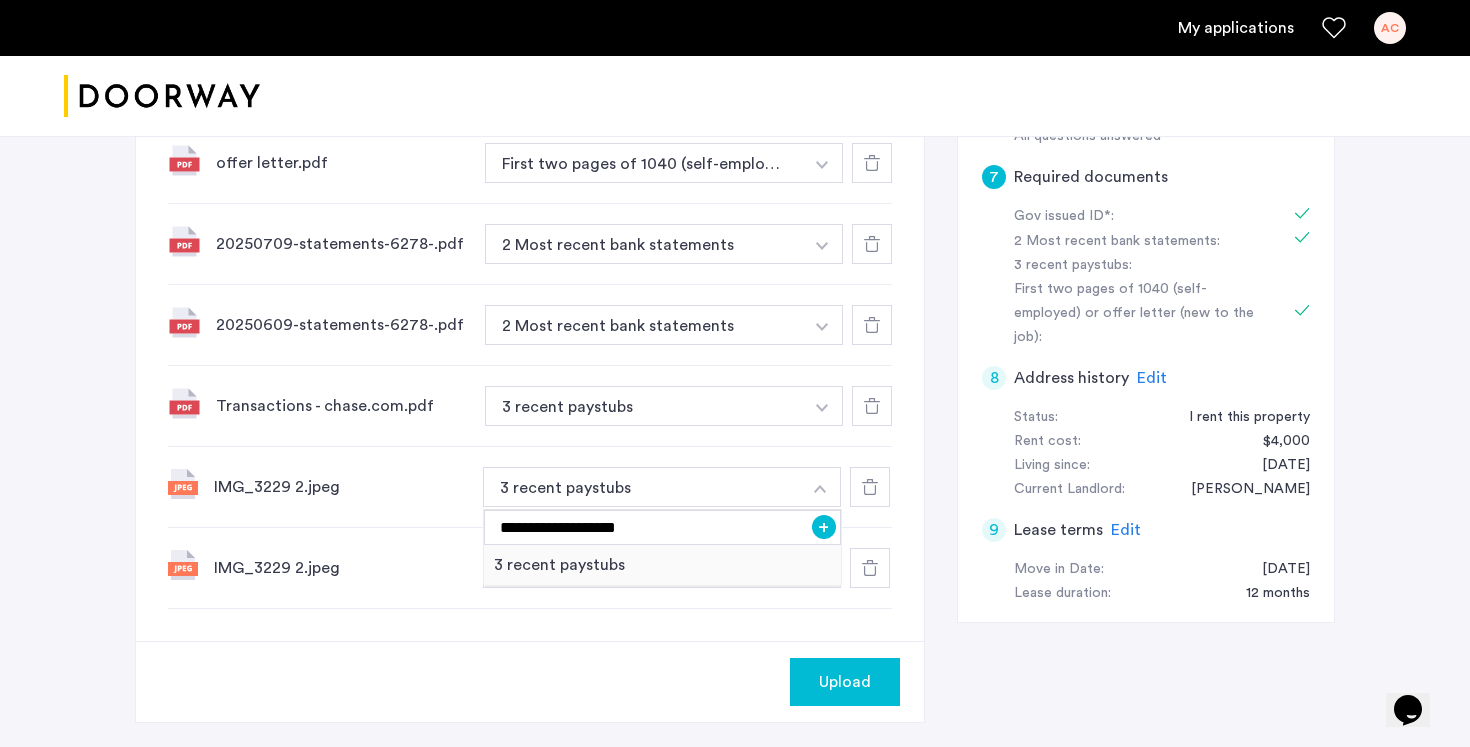 click on "+" at bounding box center [824, 527] 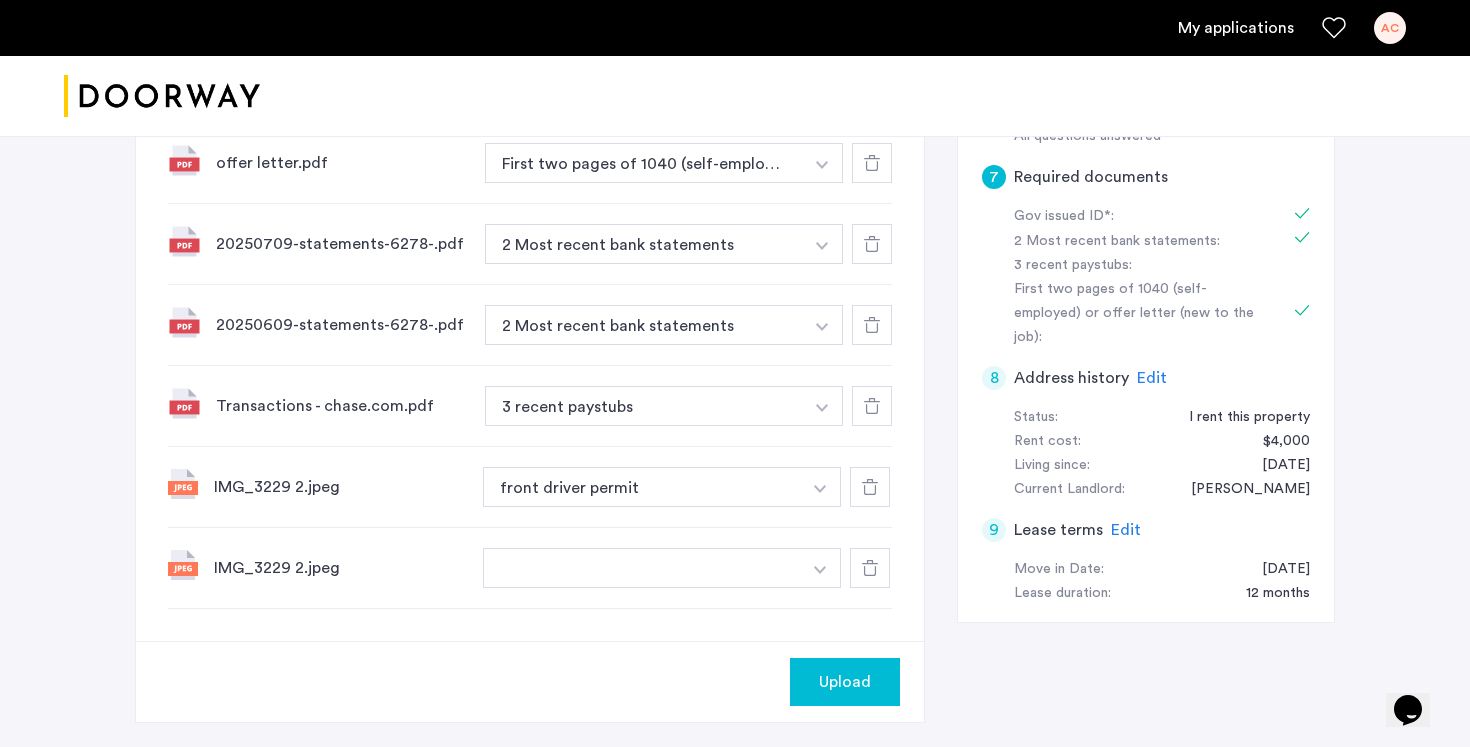 click 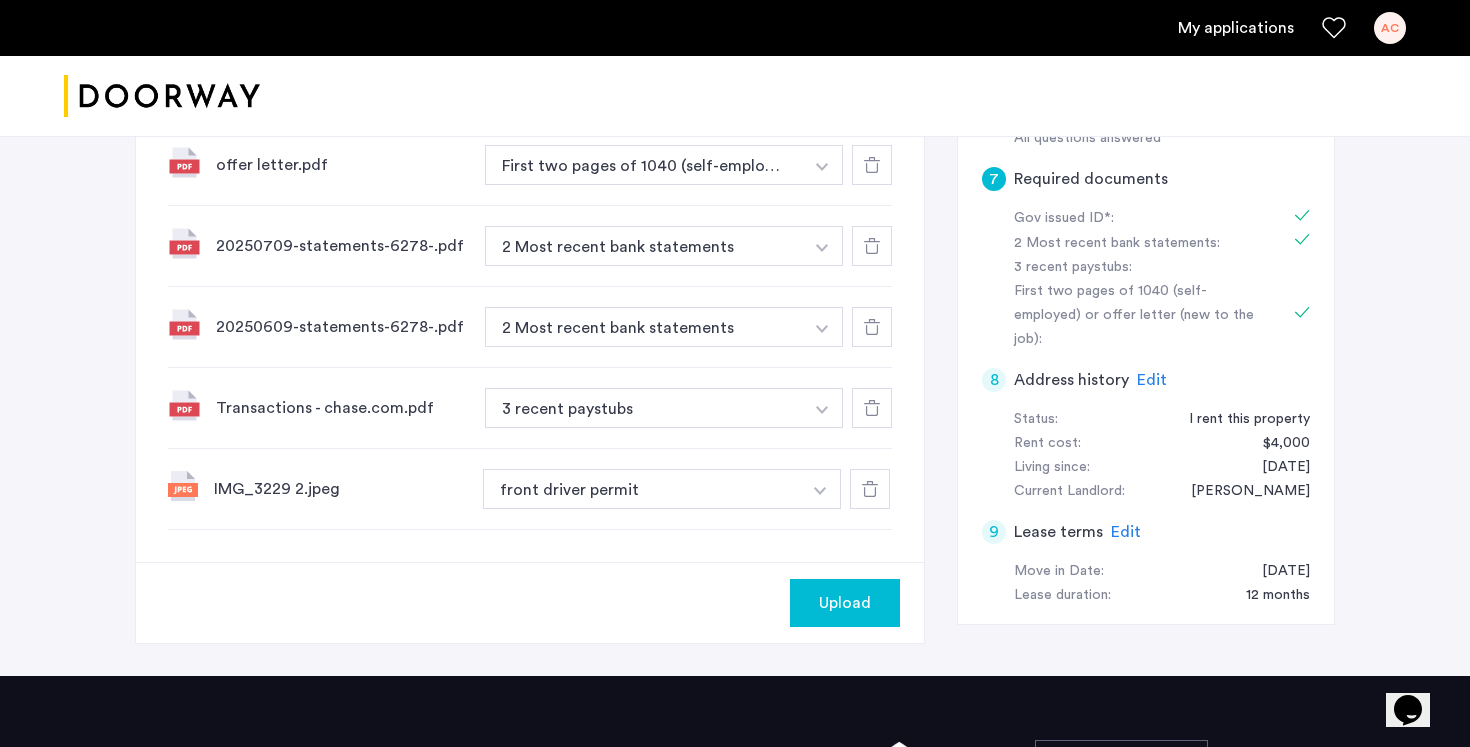 scroll, scrollTop: 847, scrollLeft: 0, axis: vertical 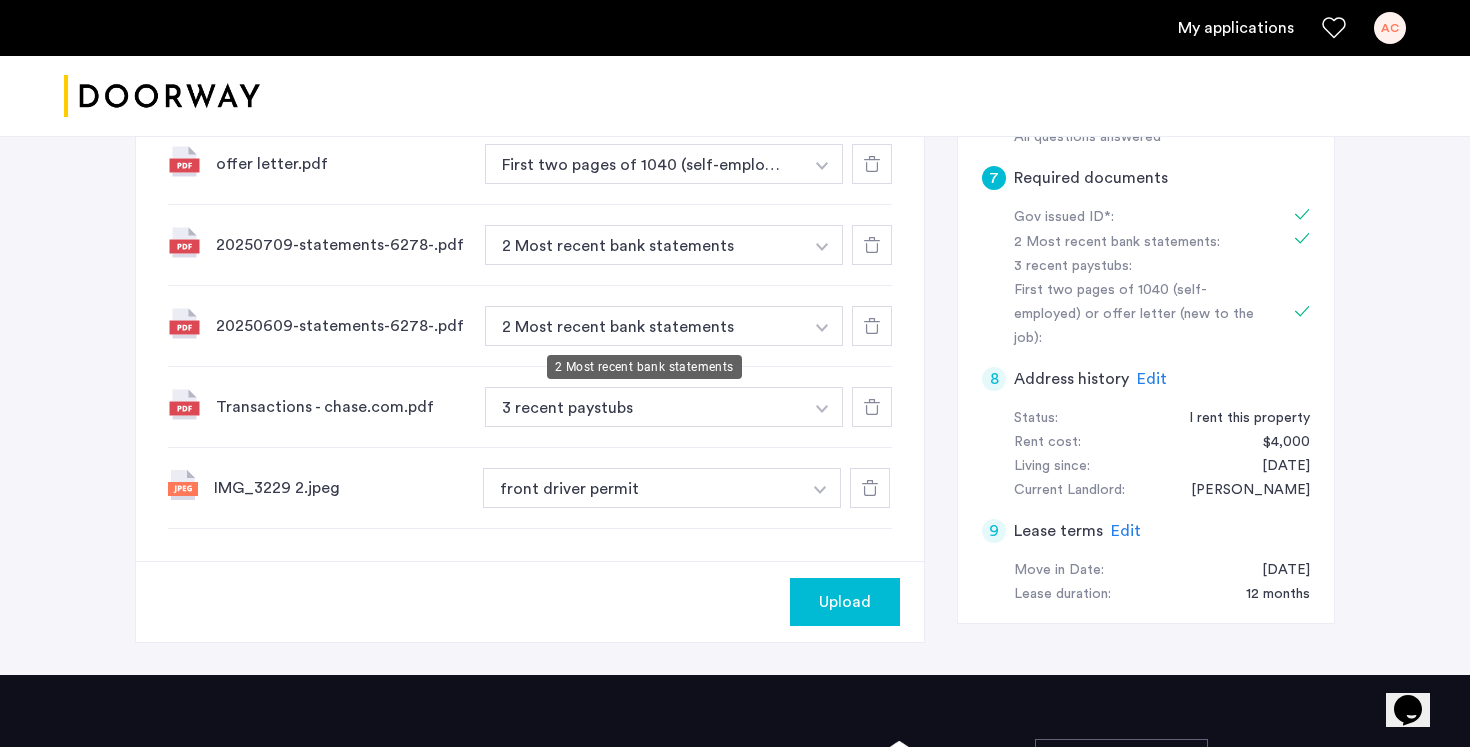 click on "2 Most recent bank statements" at bounding box center (644, 245) 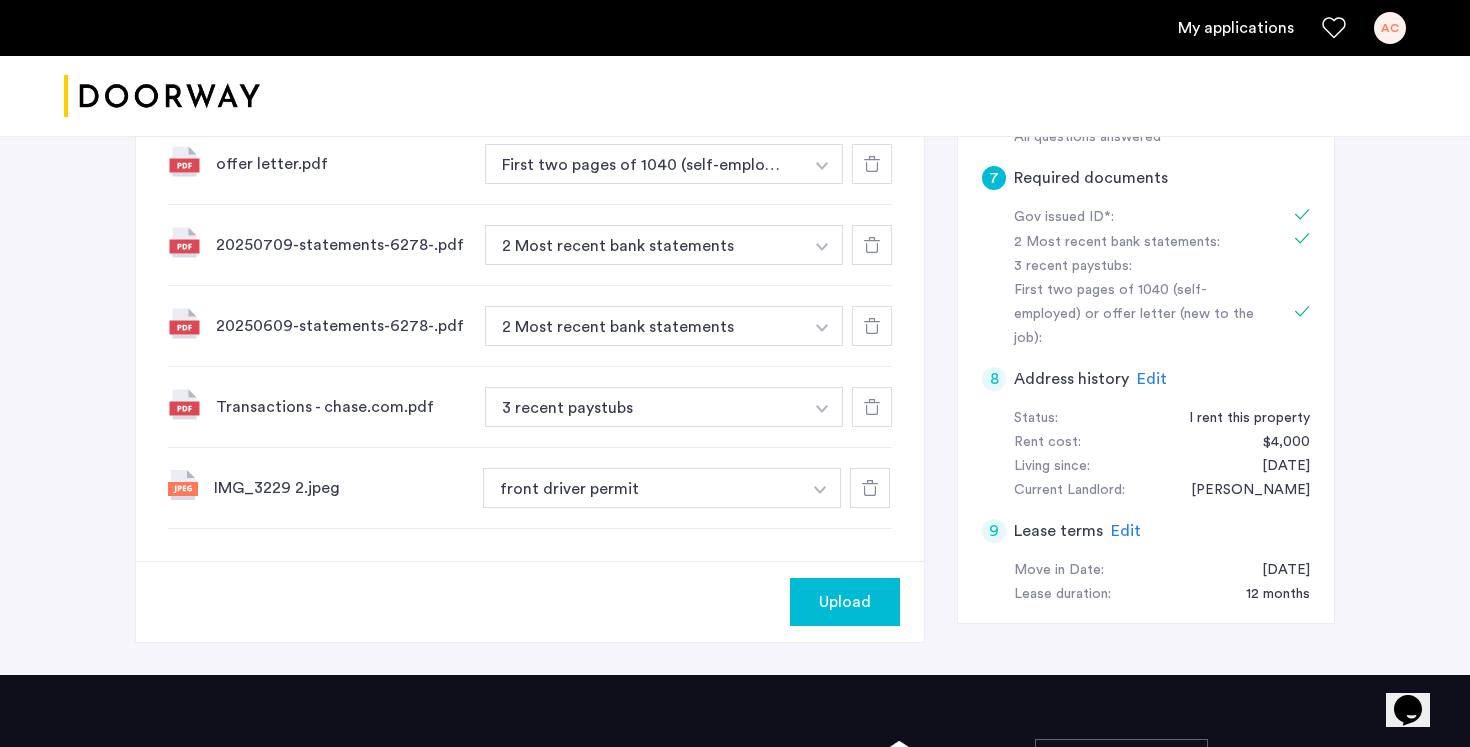 click on "2 Most recent bank statements" at bounding box center (644, 326) 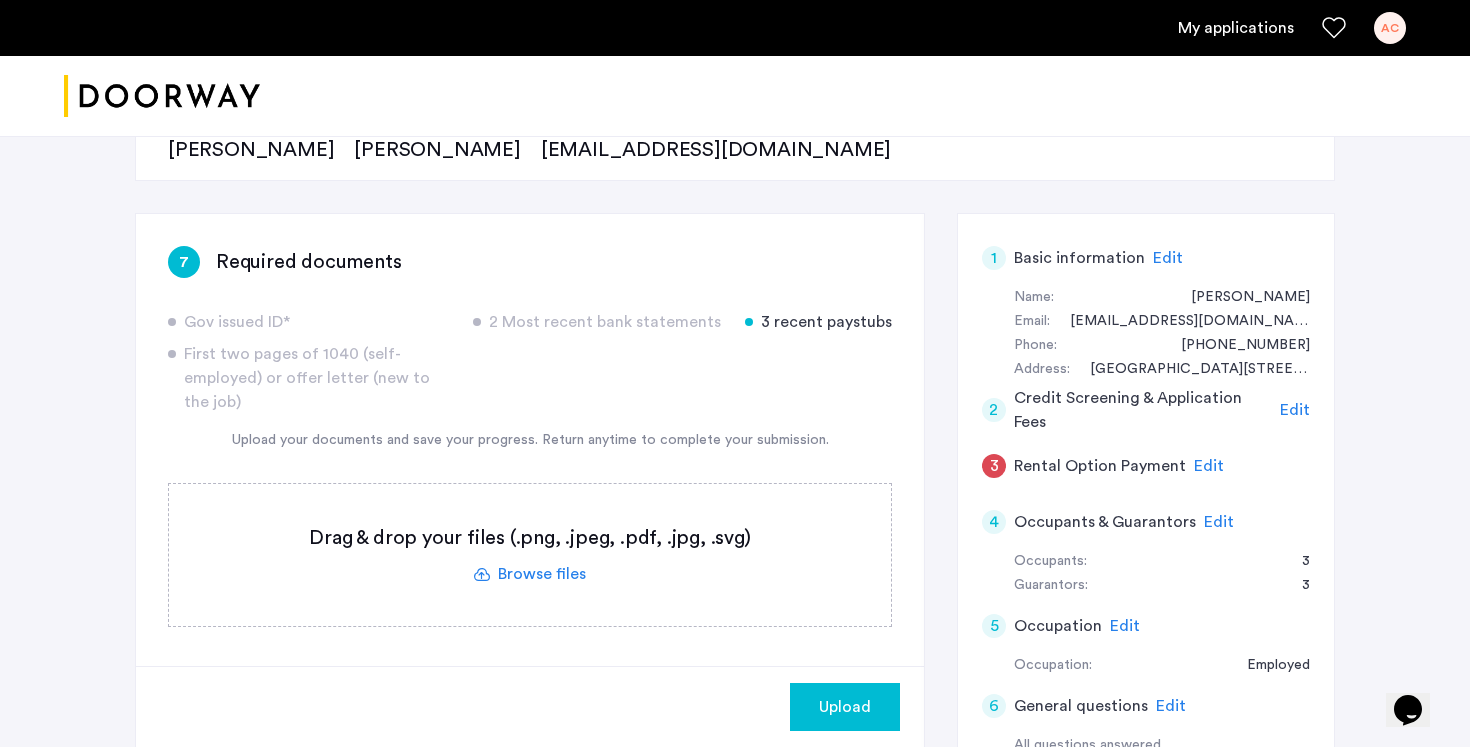 scroll, scrollTop: 286, scrollLeft: 0, axis: vertical 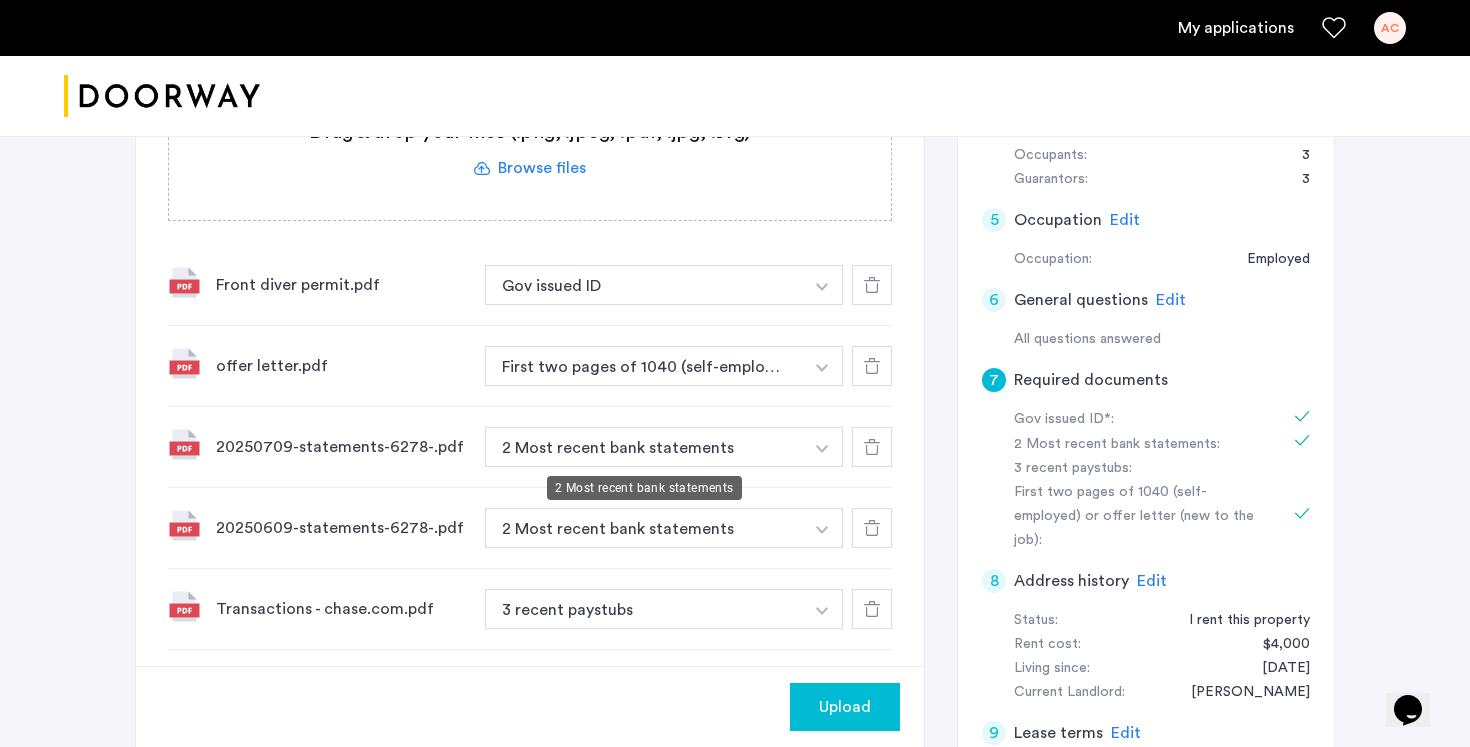 click on "2 Most recent bank statements" at bounding box center (644, 447) 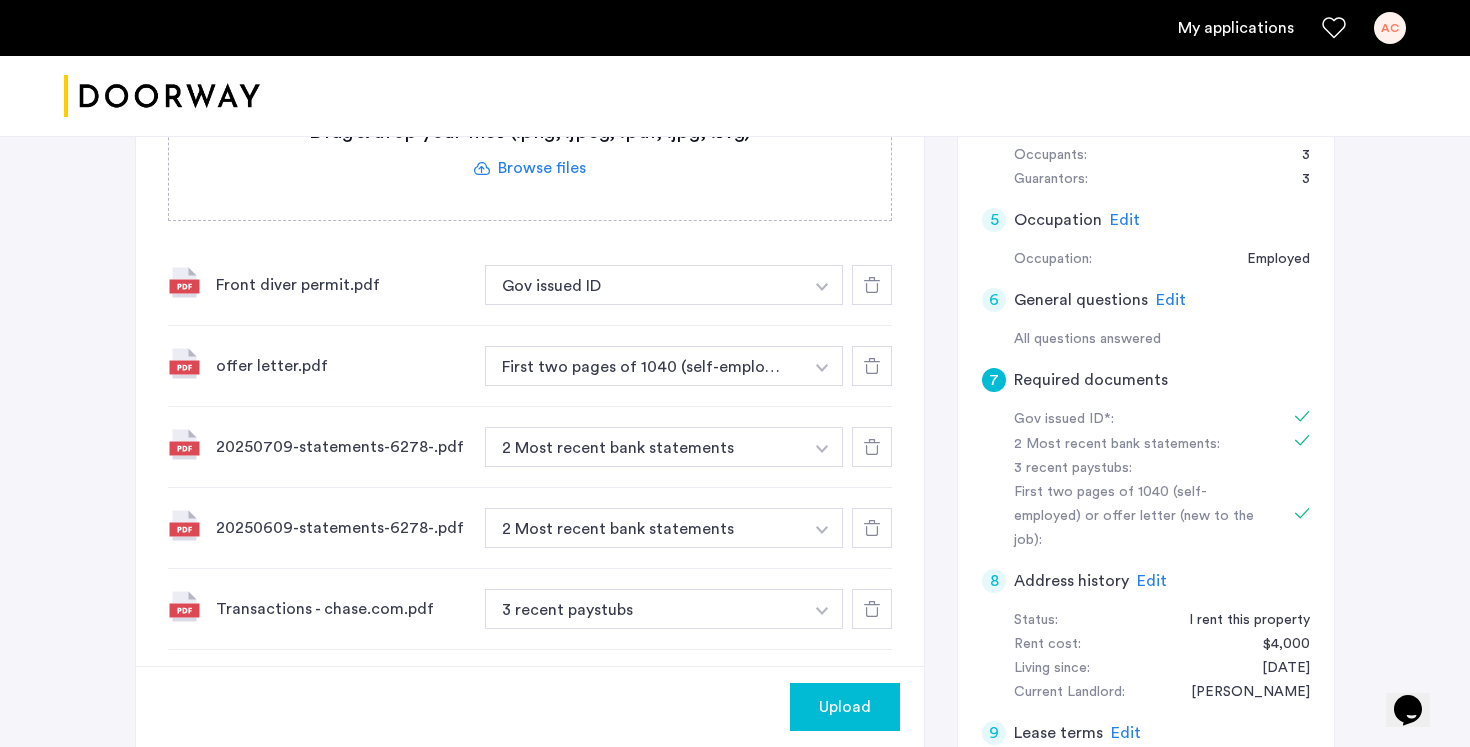 click at bounding box center (822, 287) 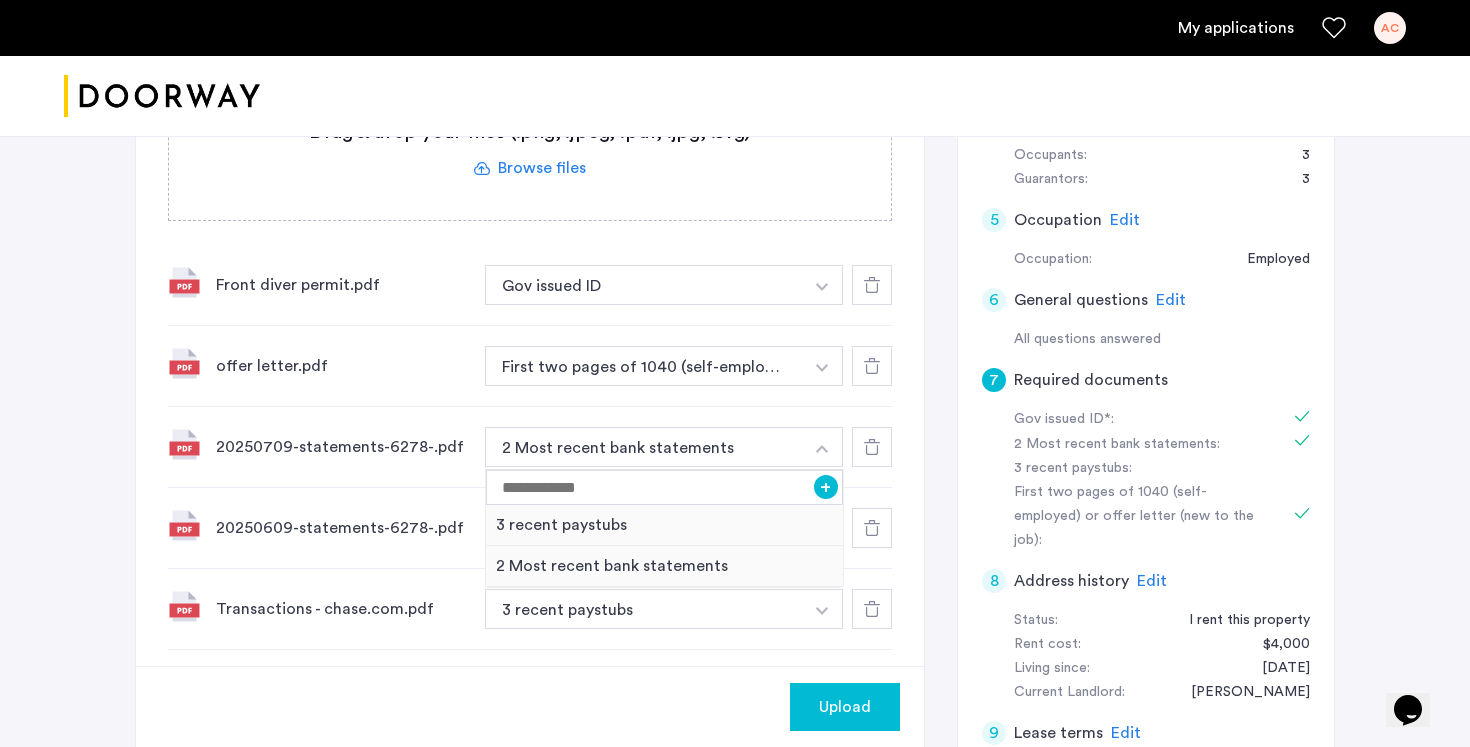 click at bounding box center (822, 449) 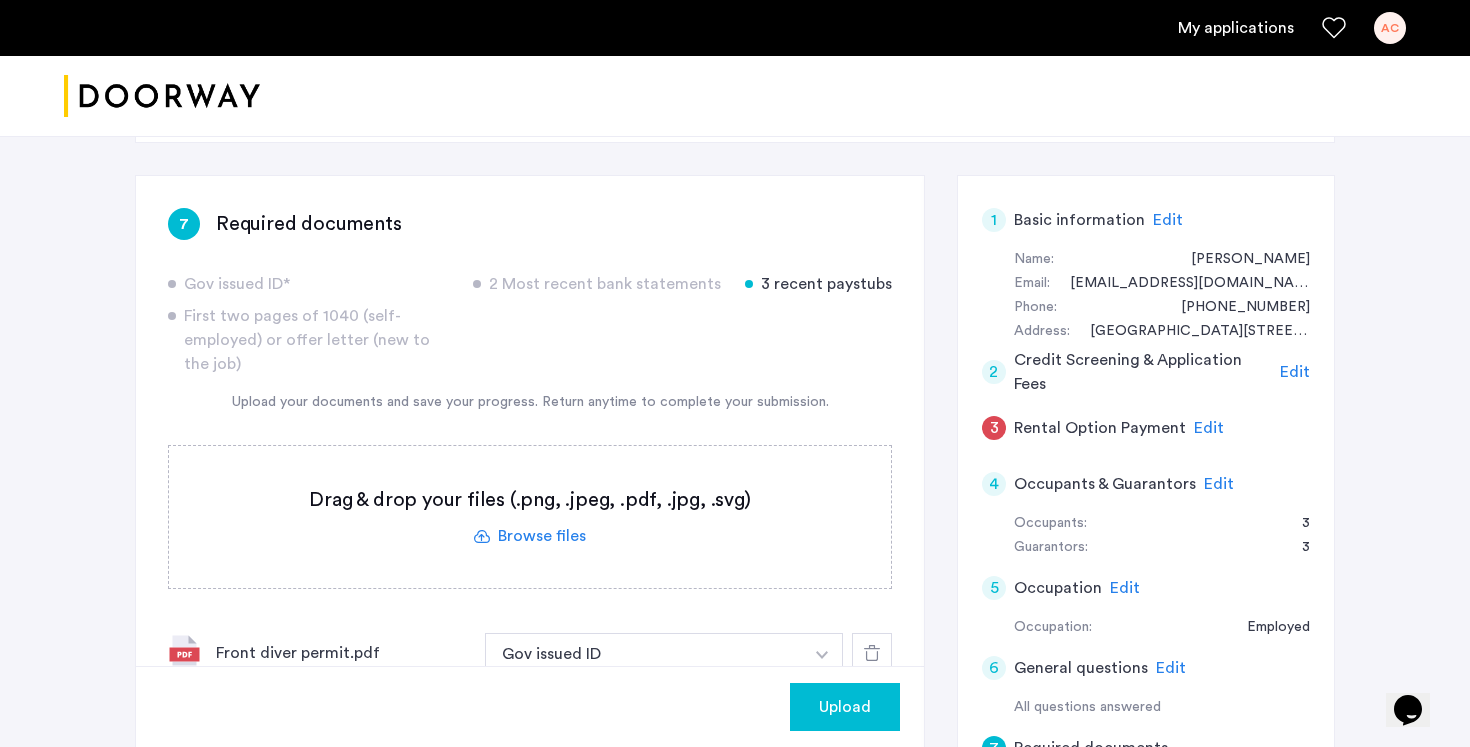 scroll, scrollTop: 235, scrollLeft: 0, axis: vertical 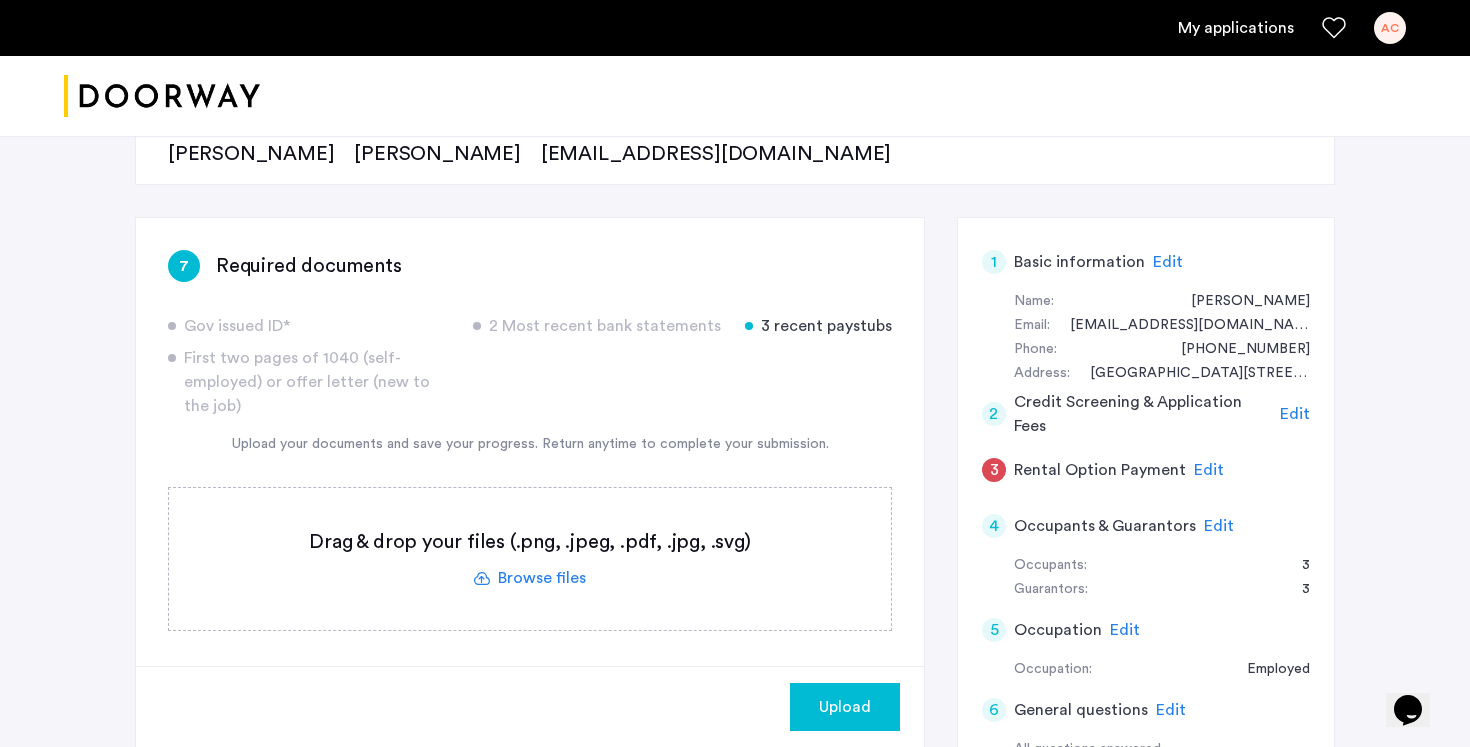 click on "Edit" 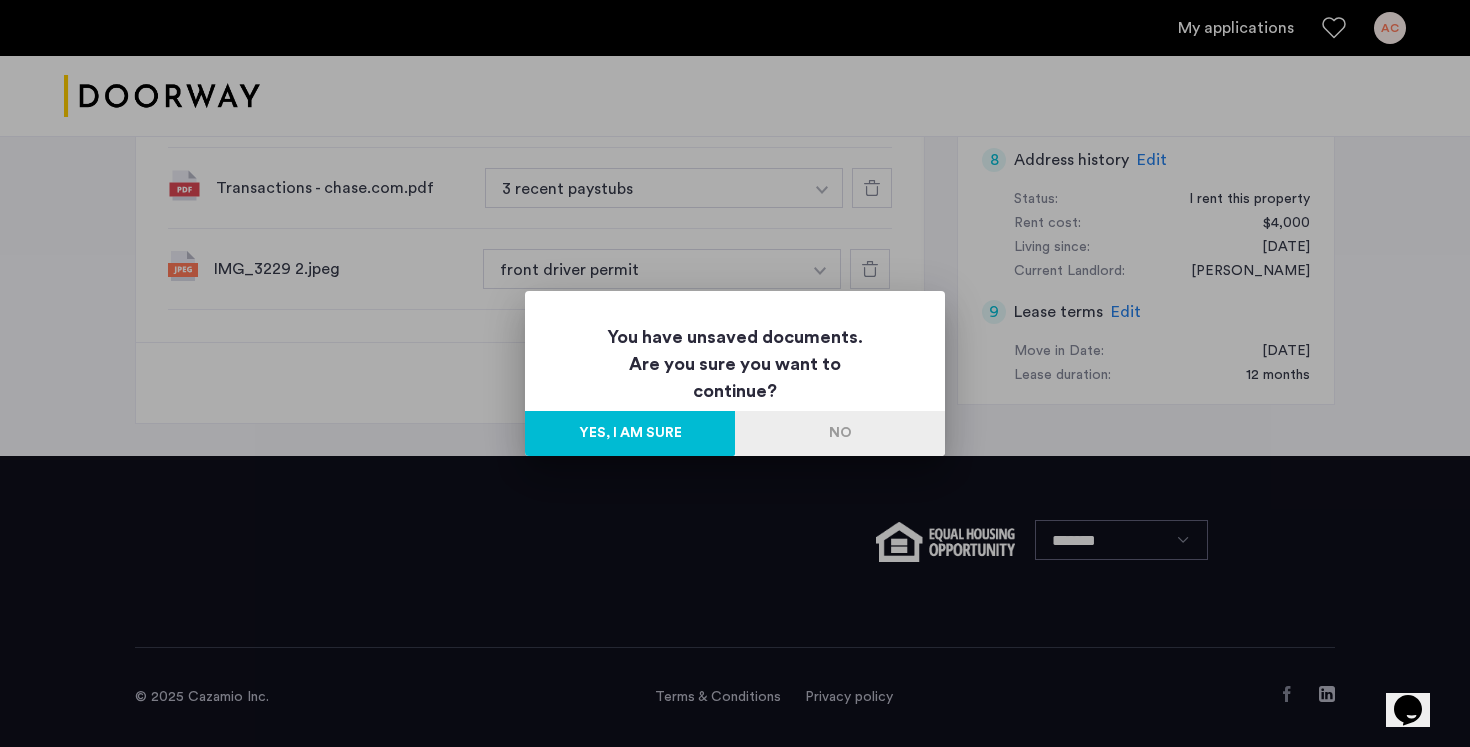 scroll, scrollTop: 0, scrollLeft: 0, axis: both 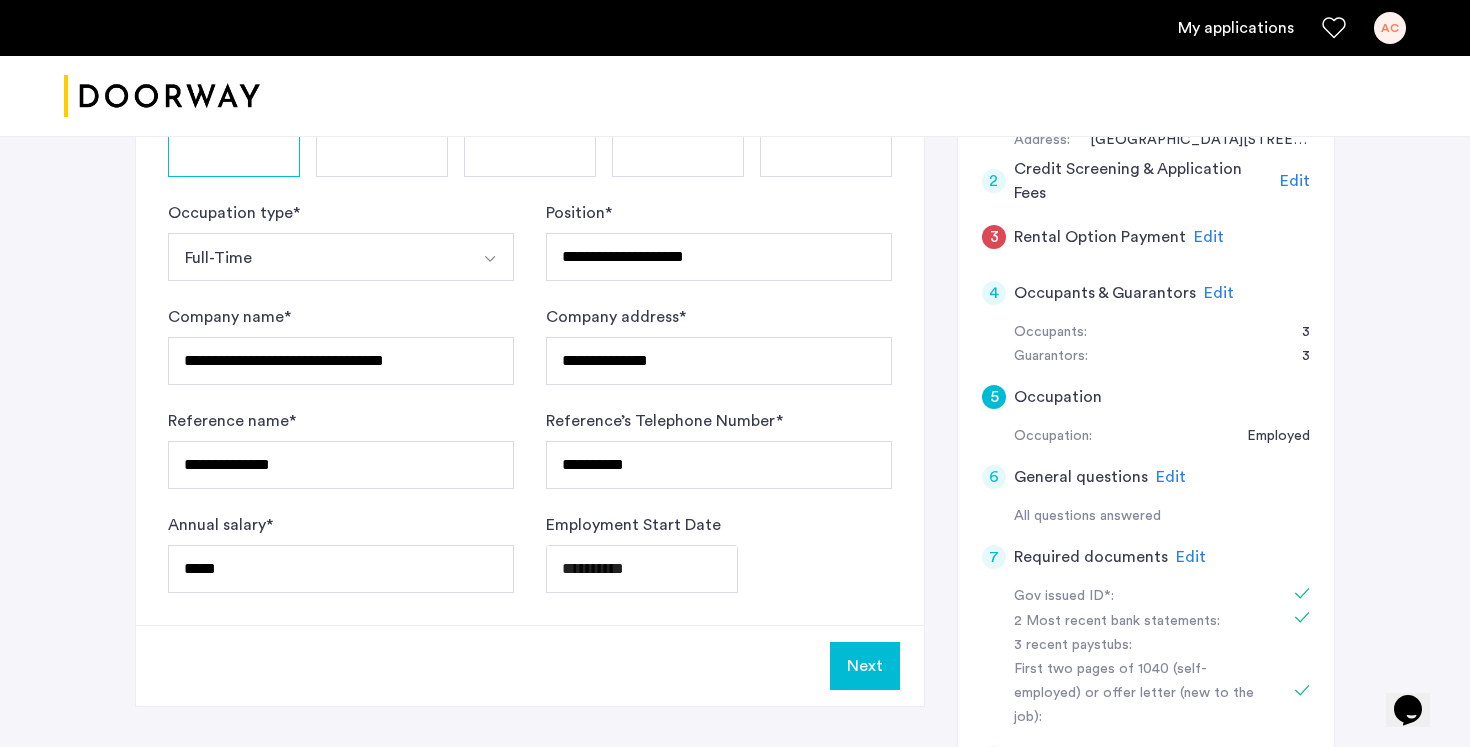 click on "Next" 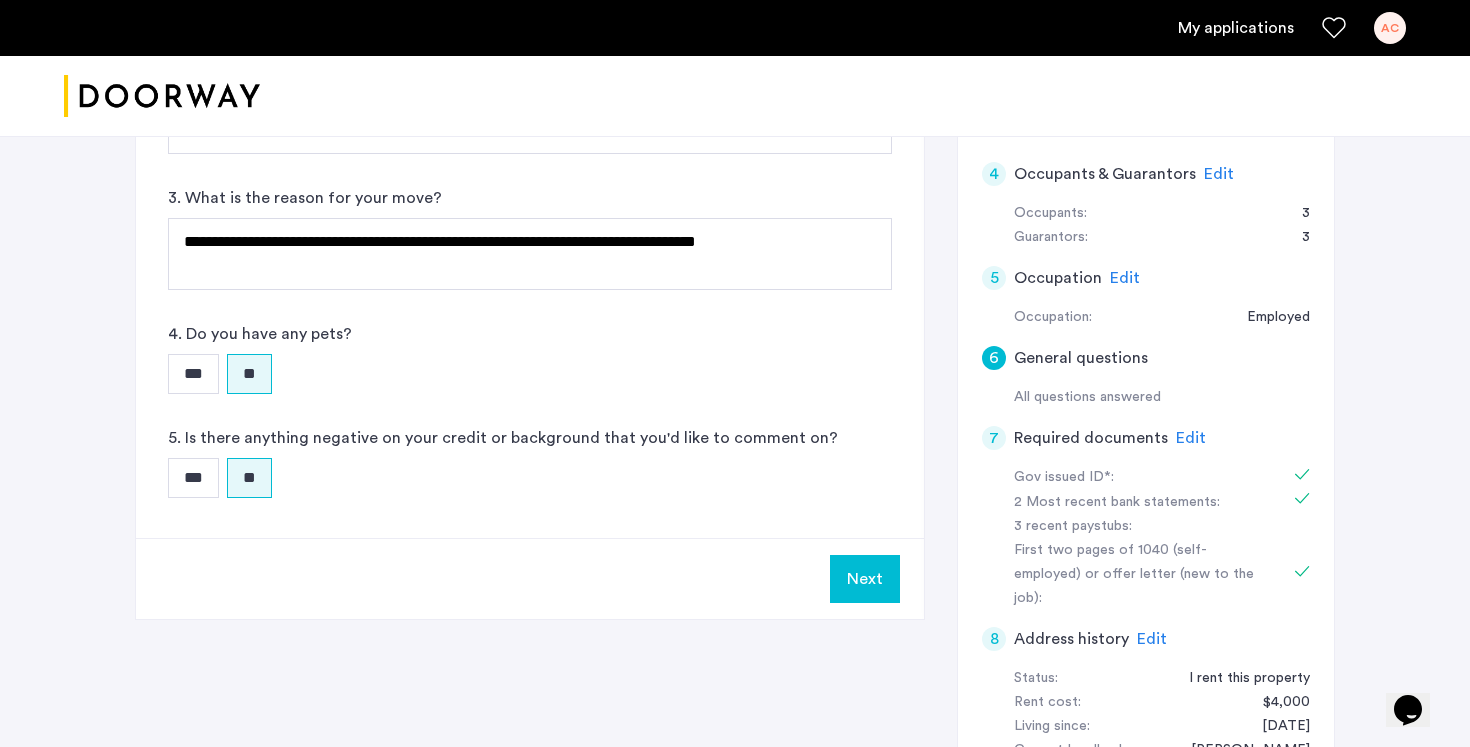 scroll, scrollTop: 590, scrollLeft: 0, axis: vertical 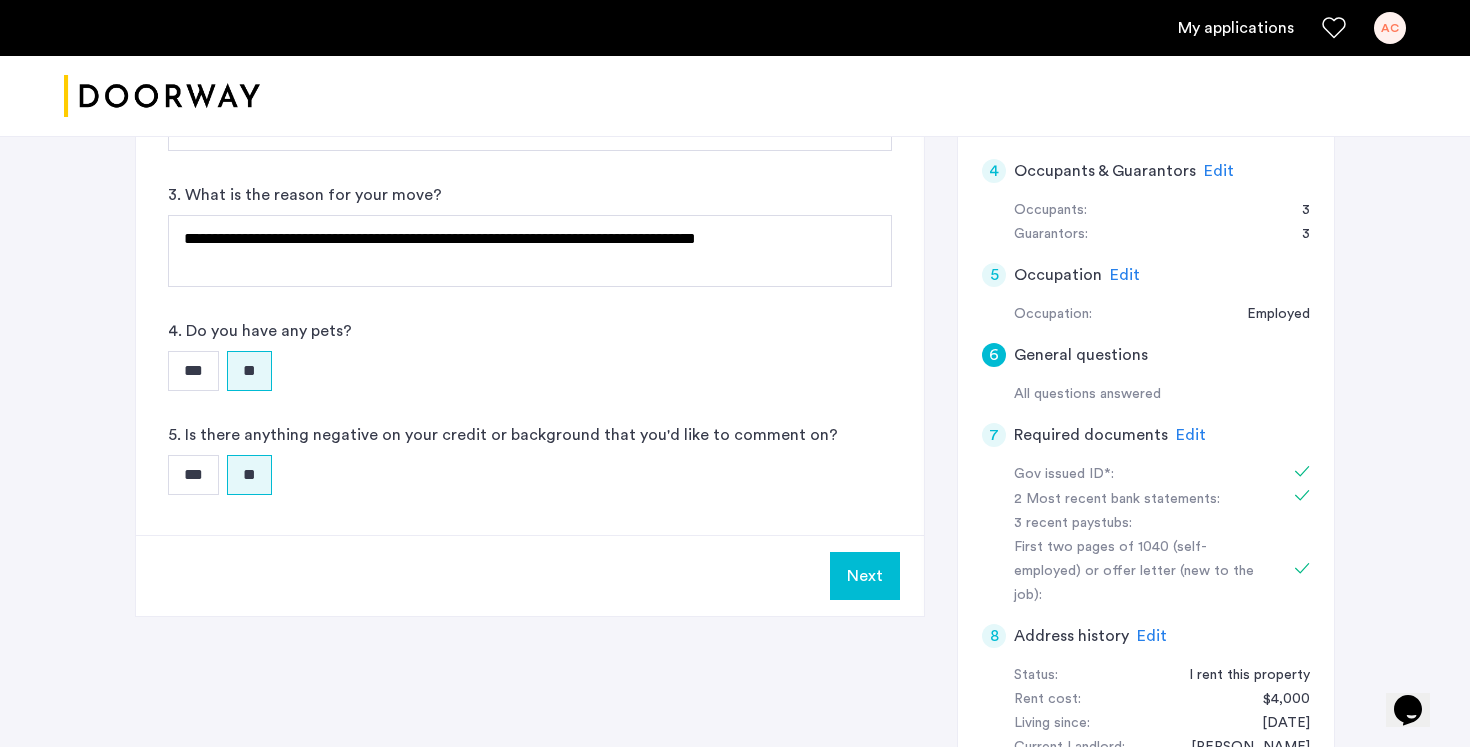 click on "Edit" 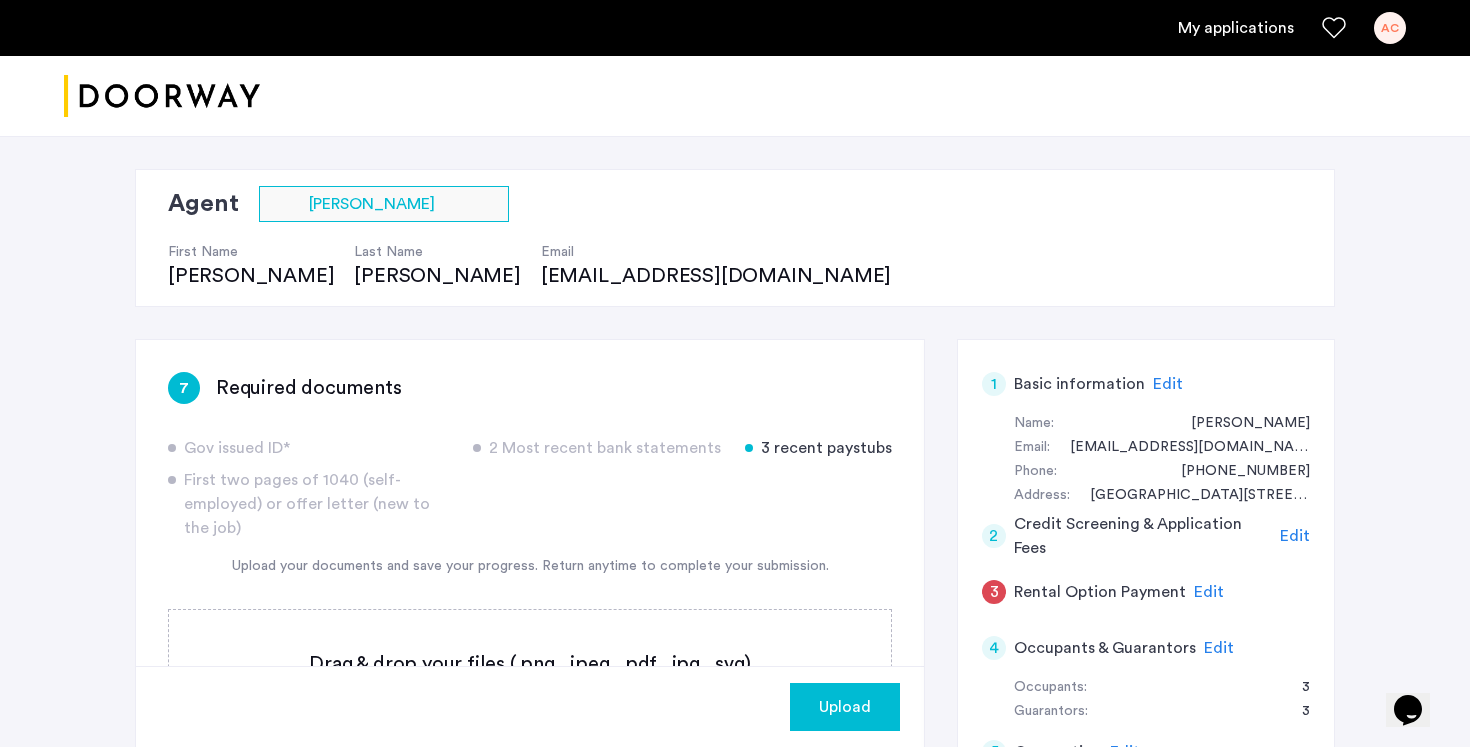 scroll, scrollTop: 0, scrollLeft: 0, axis: both 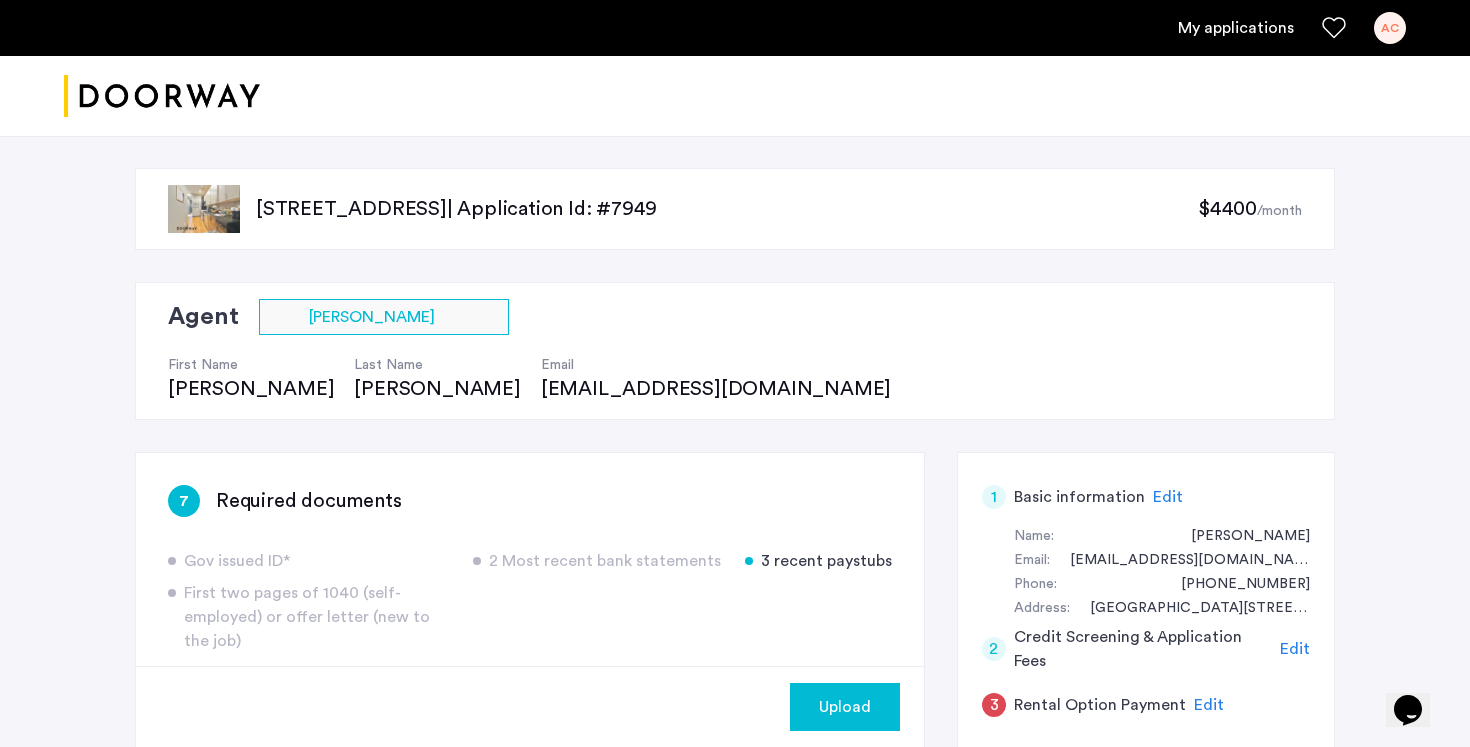 click on "$4400" 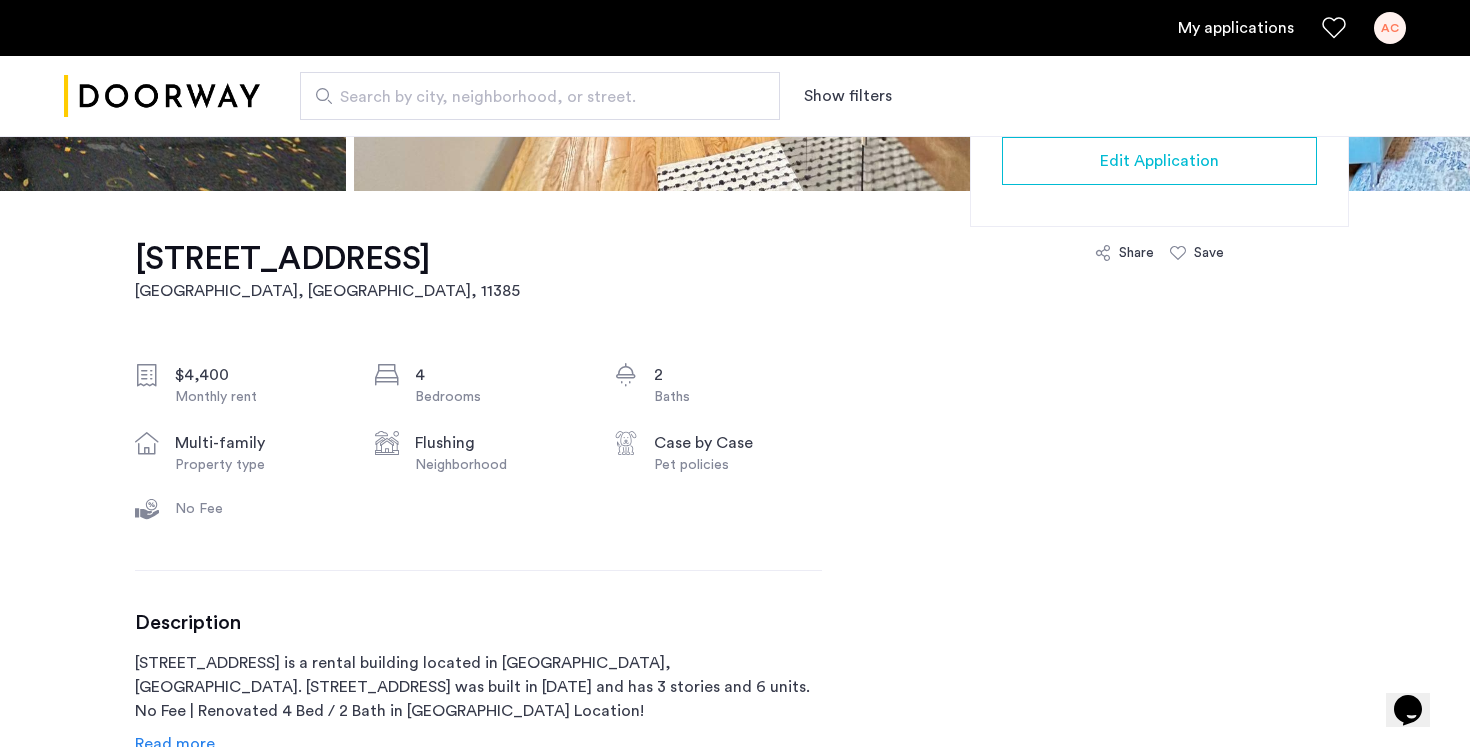 scroll, scrollTop: 553, scrollLeft: 0, axis: vertical 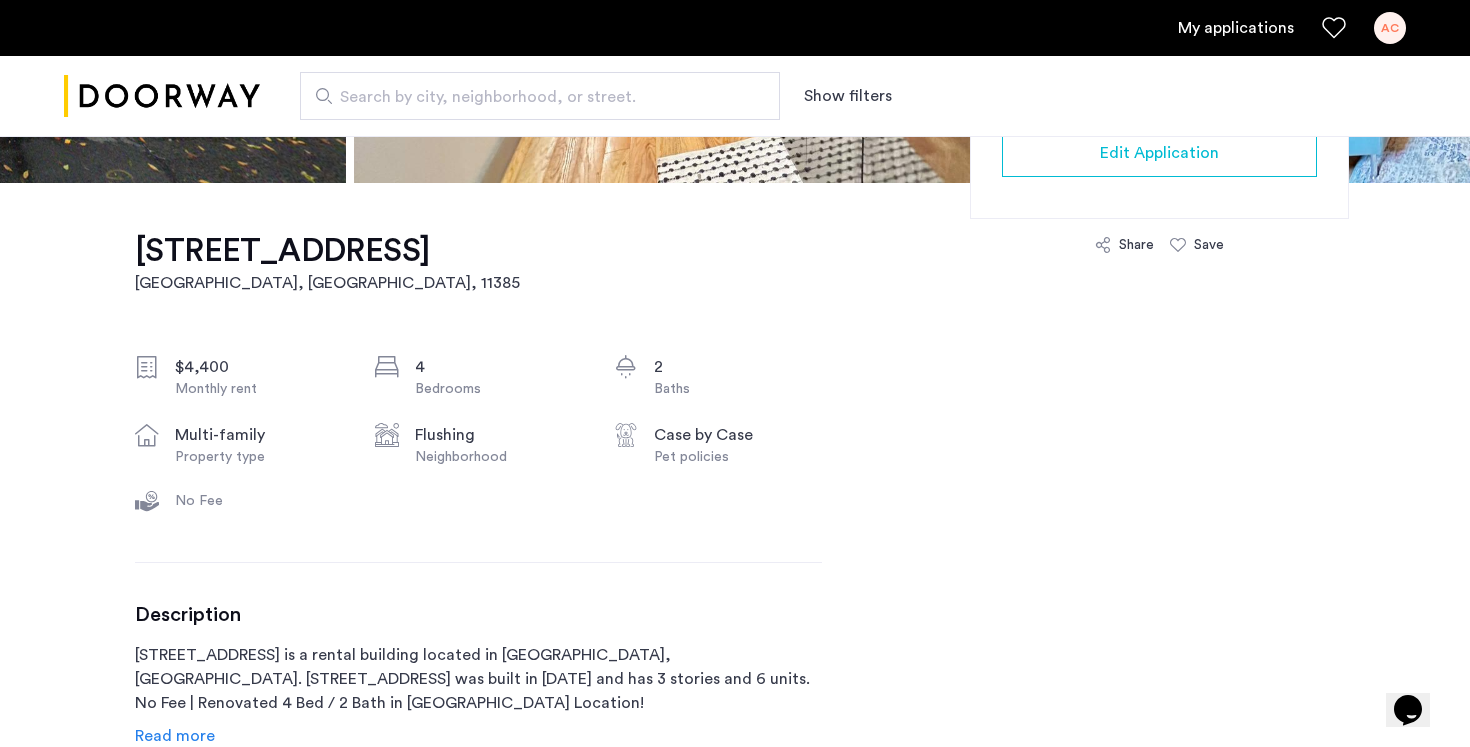 click on "AC" at bounding box center (1390, 28) 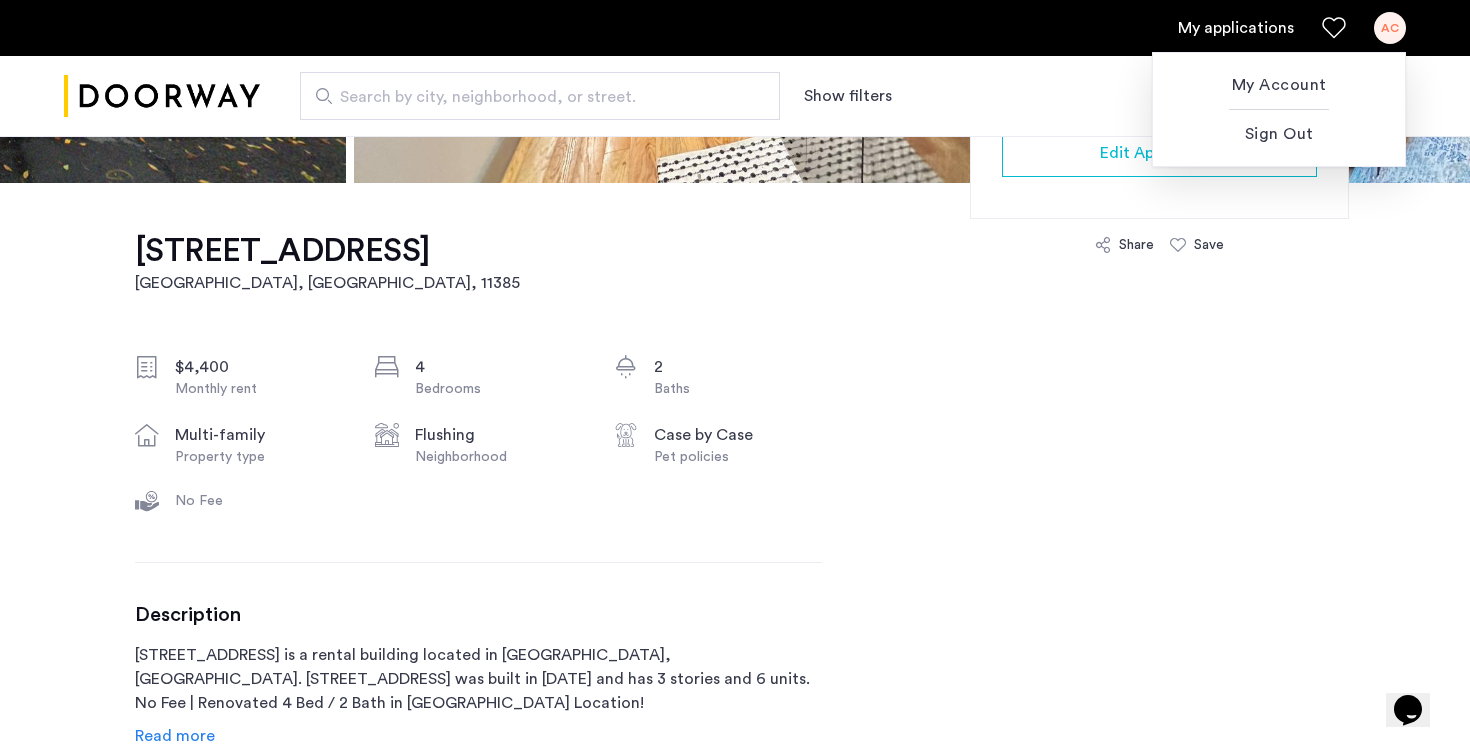 click at bounding box center [735, 373] 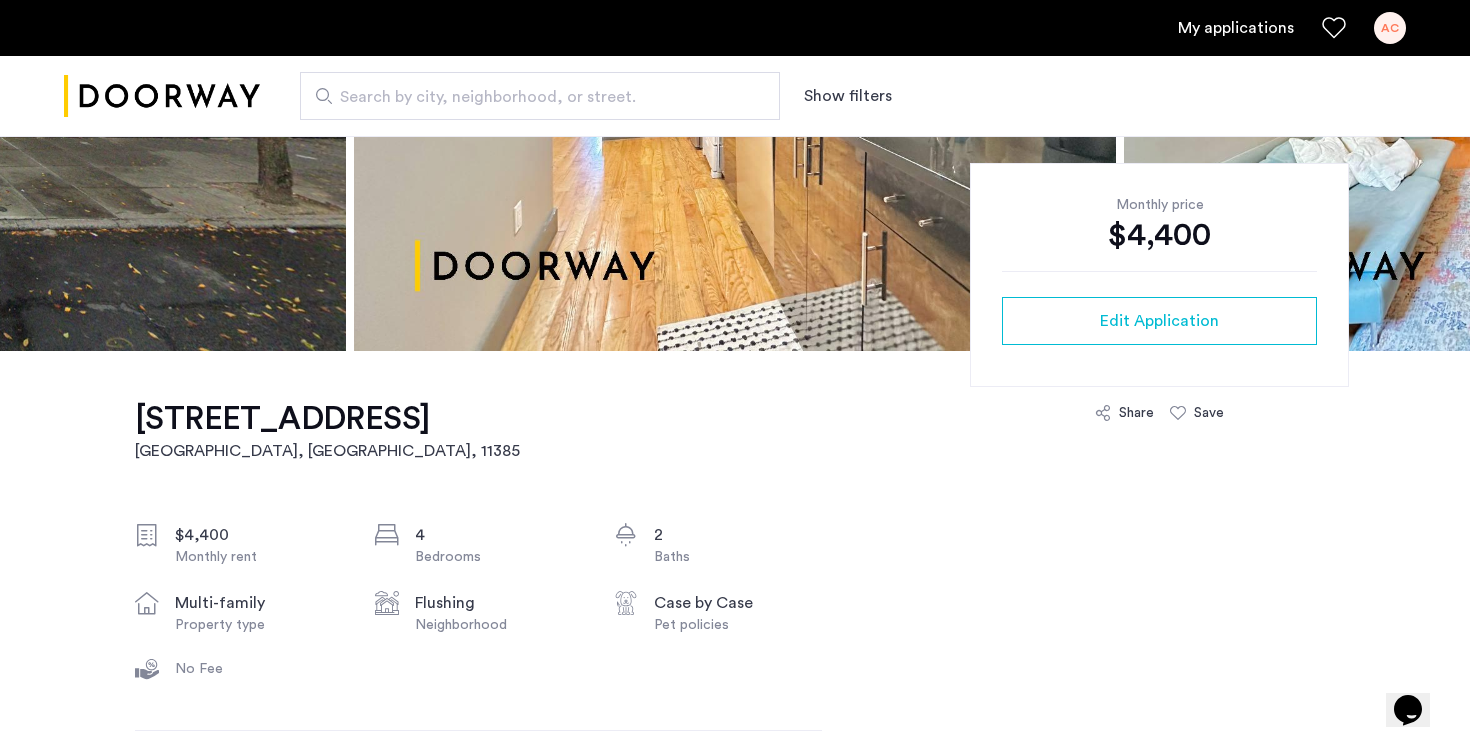 scroll, scrollTop: 352, scrollLeft: 0, axis: vertical 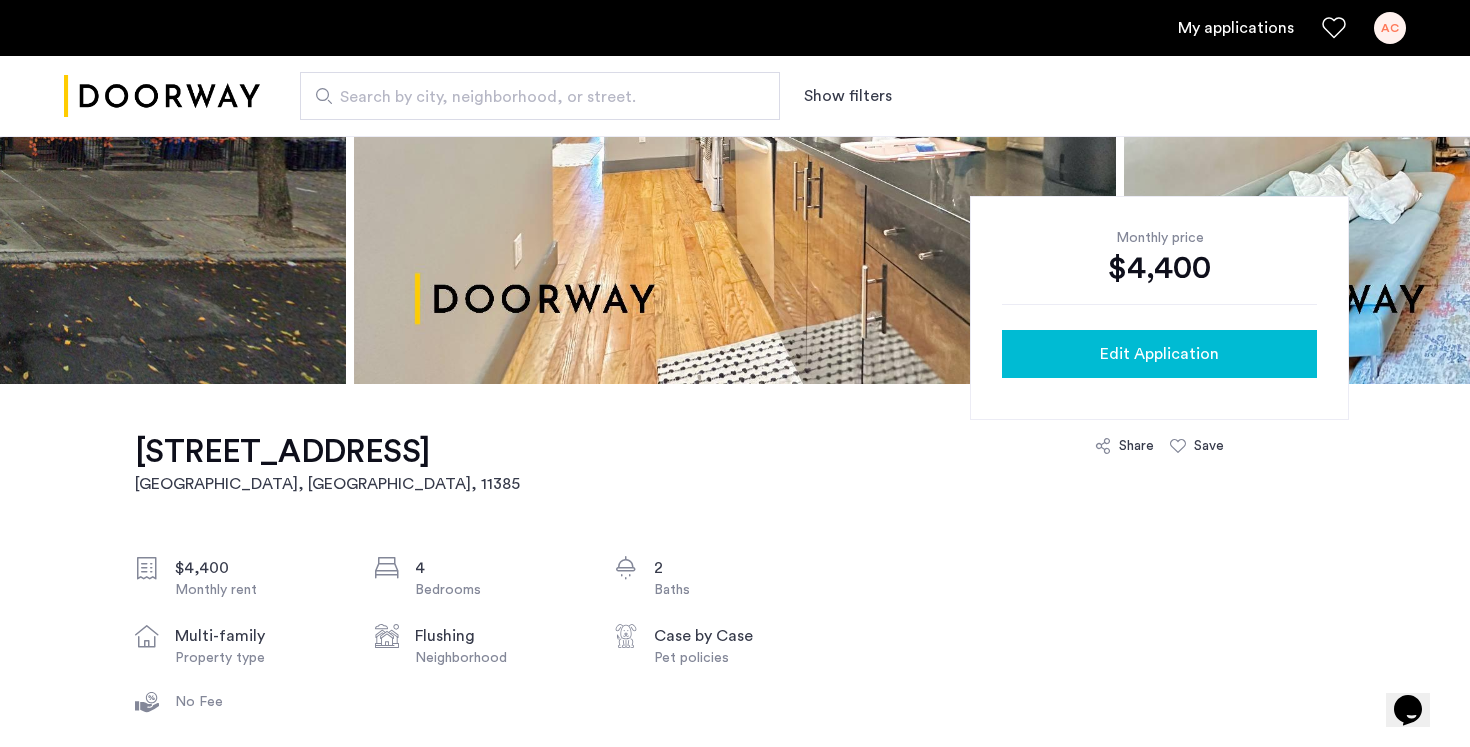 click on "Edit Application" 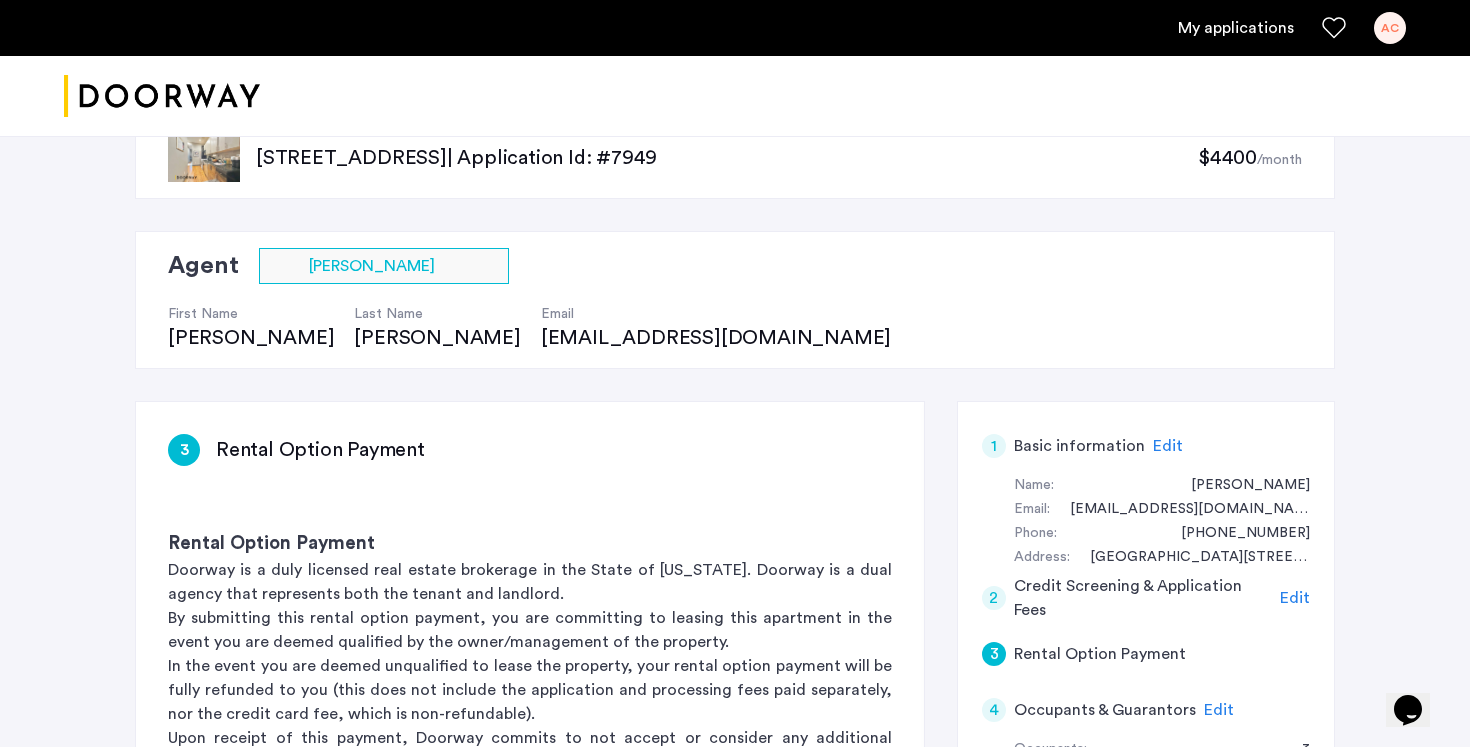 scroll, scrollTop: 0, scrollLeft: 0, axis: both 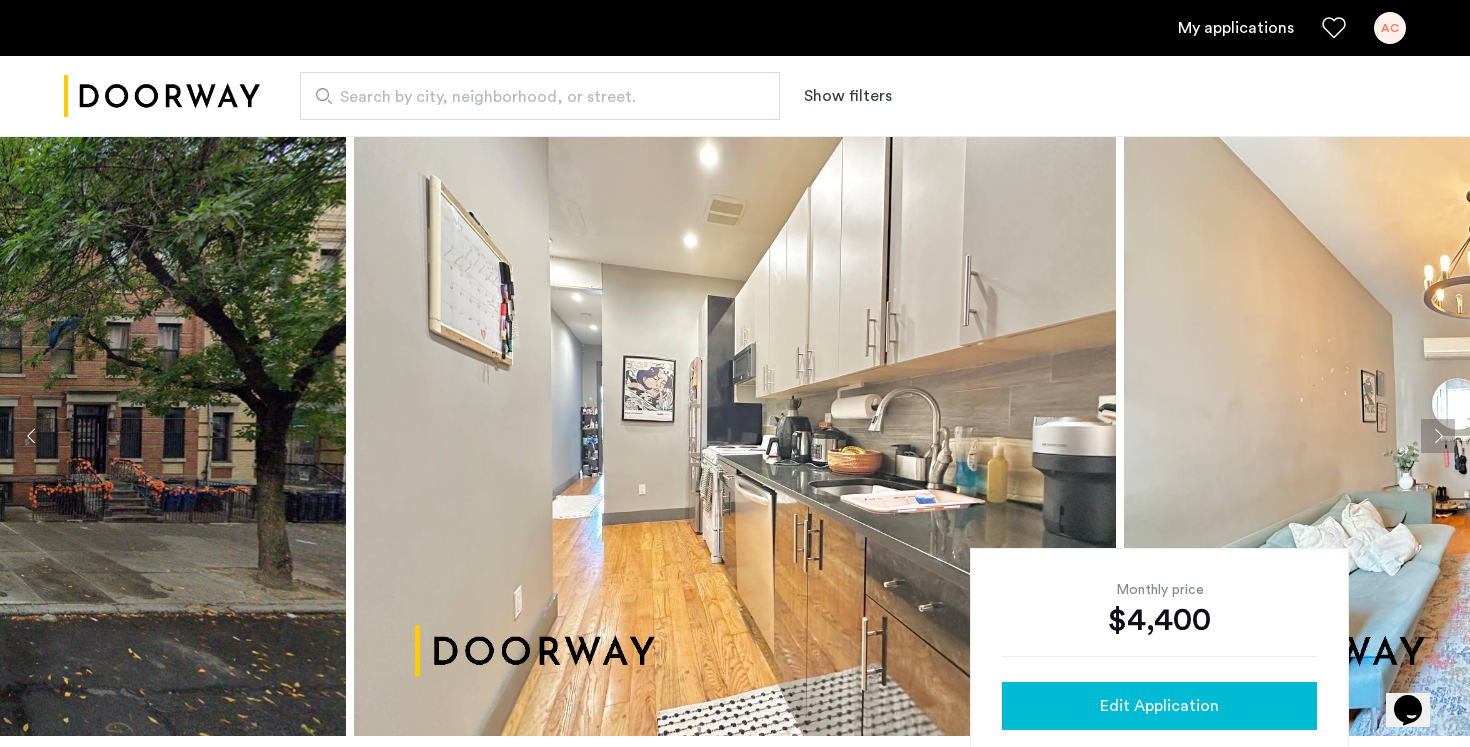click on "Edit Application" 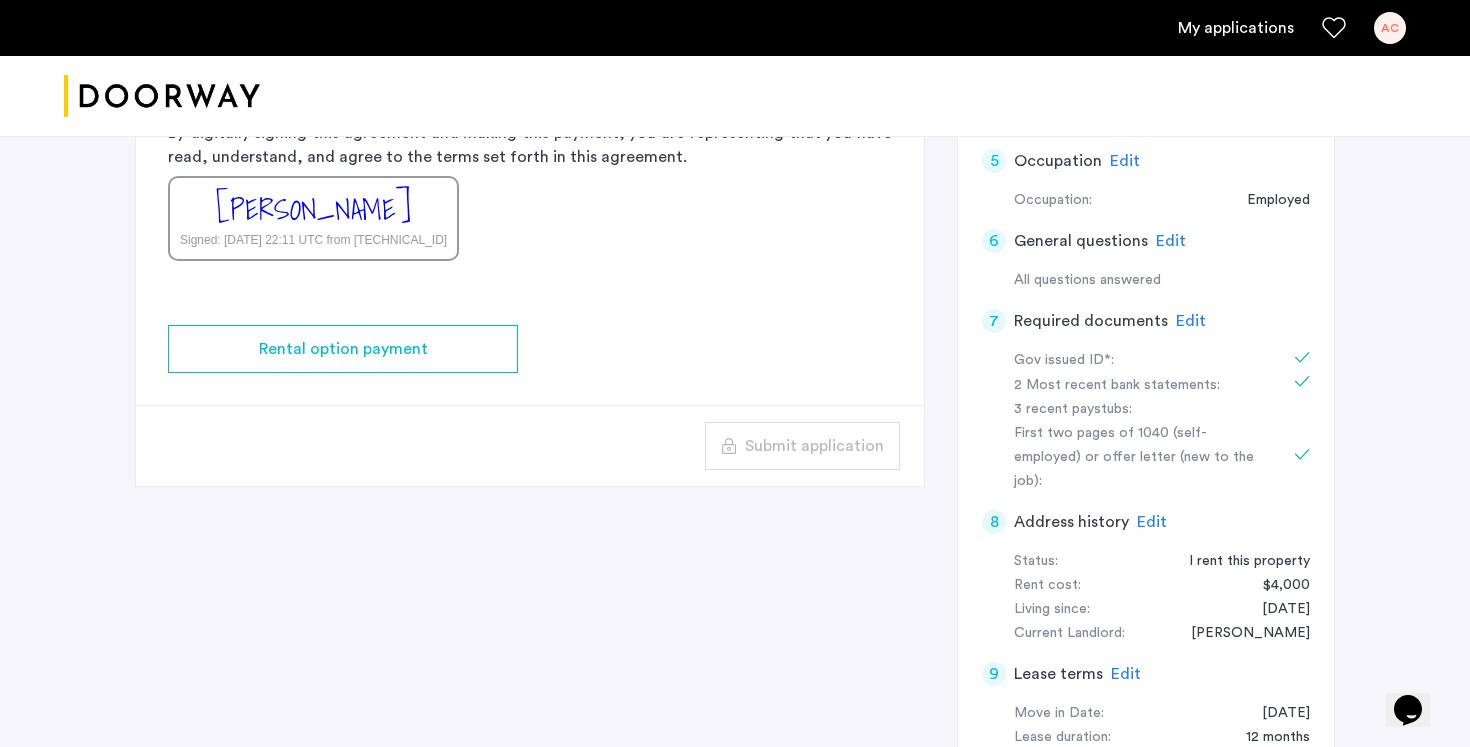 scroll, scrollTop: 642, scrollLeft: 0, axis: vertical 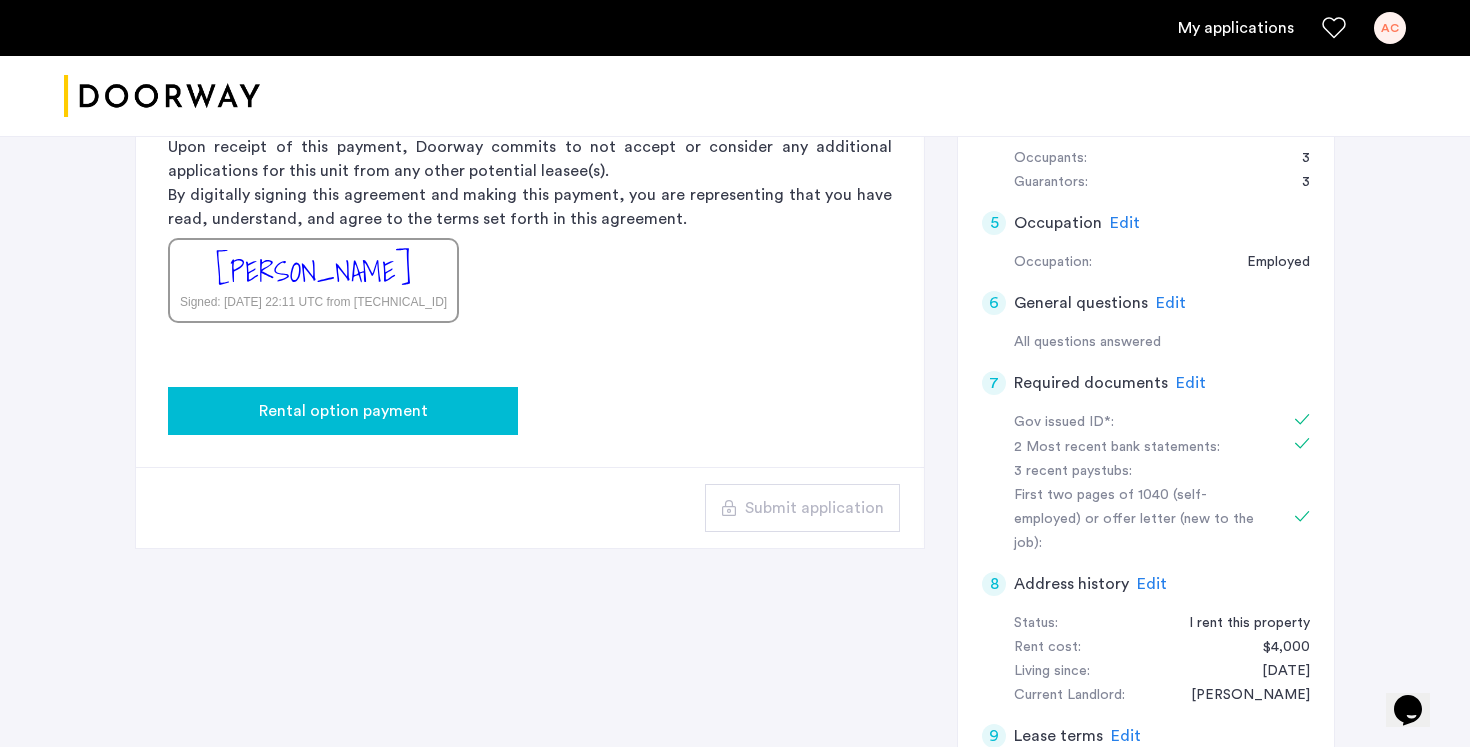 click on "Rental option payment" 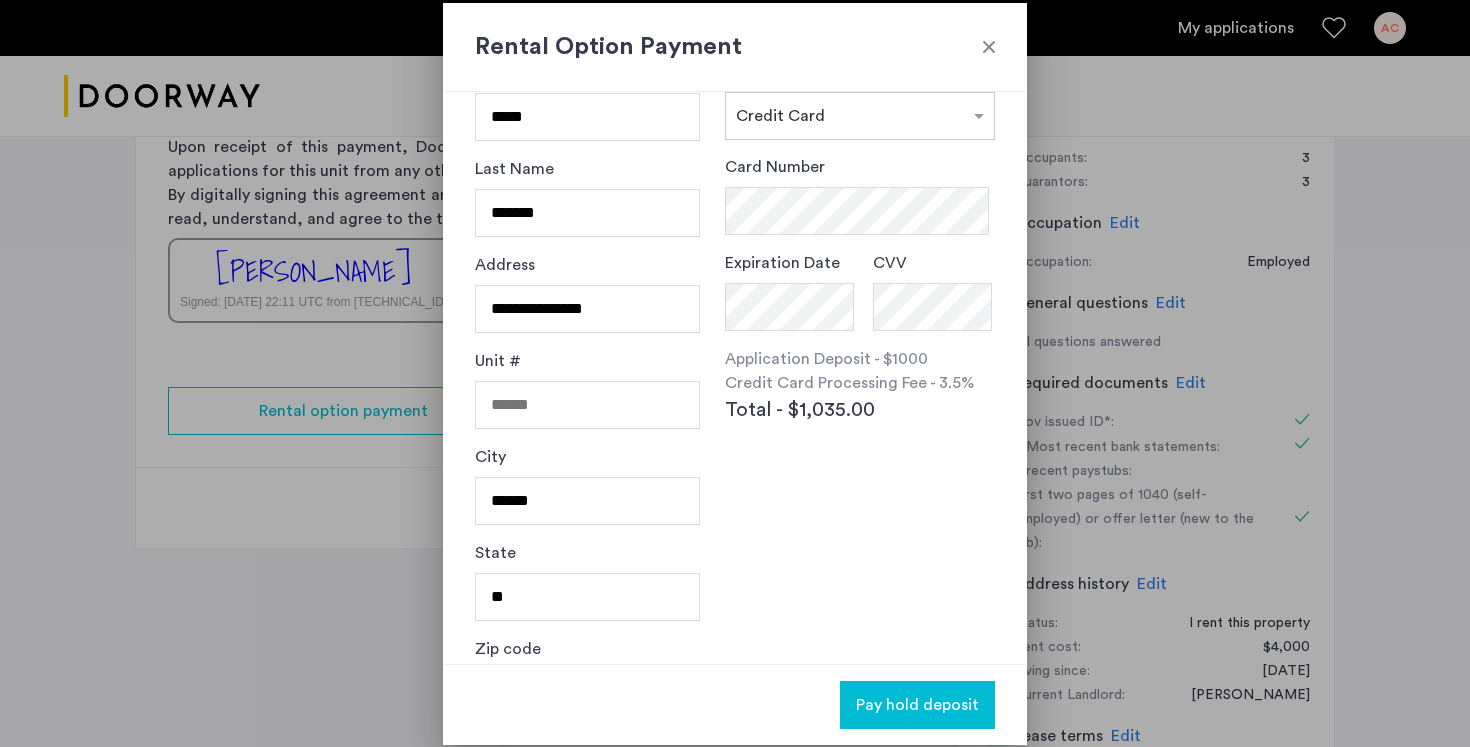 scroll, scrollTop: 0, scrollLeft: 0, axis: both 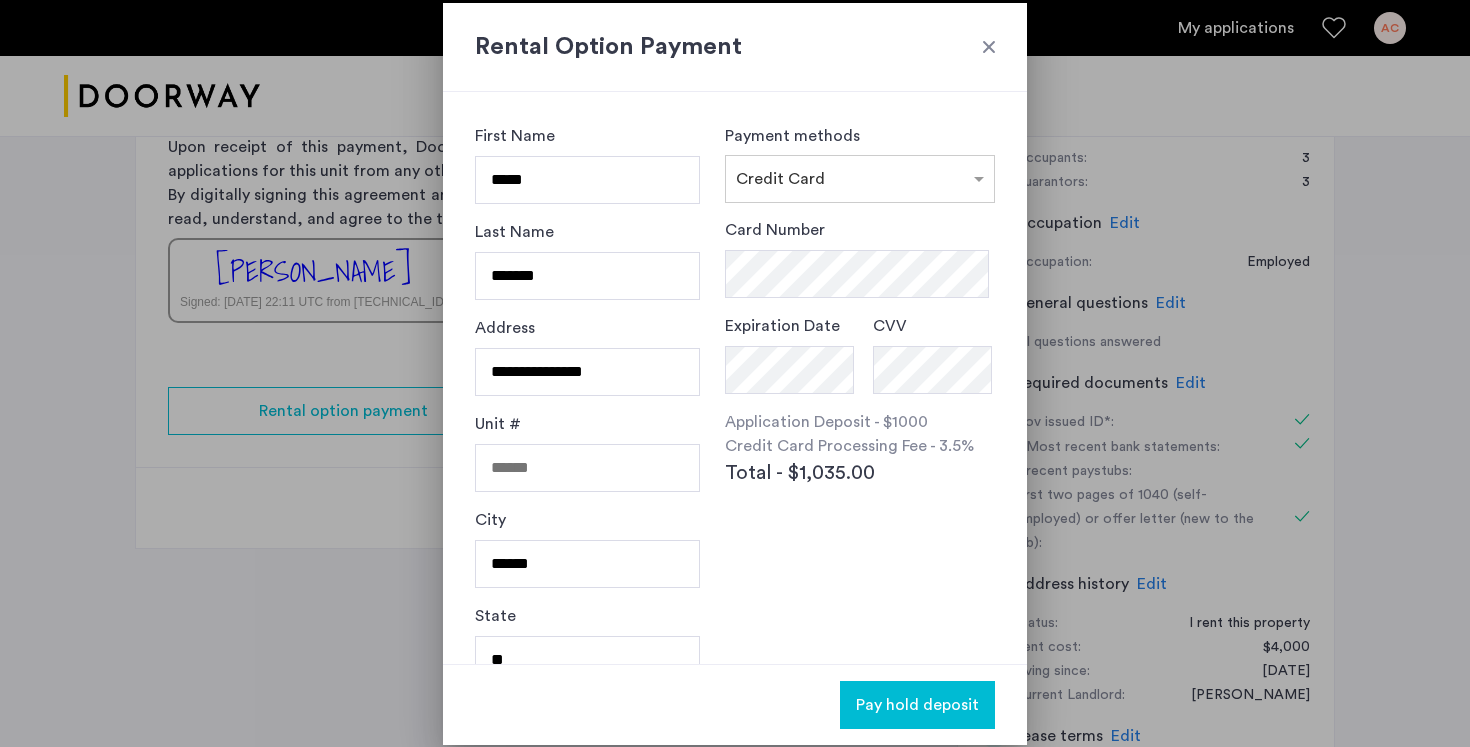 click on "Rental Option Payment" at bounding box center [735, 47] 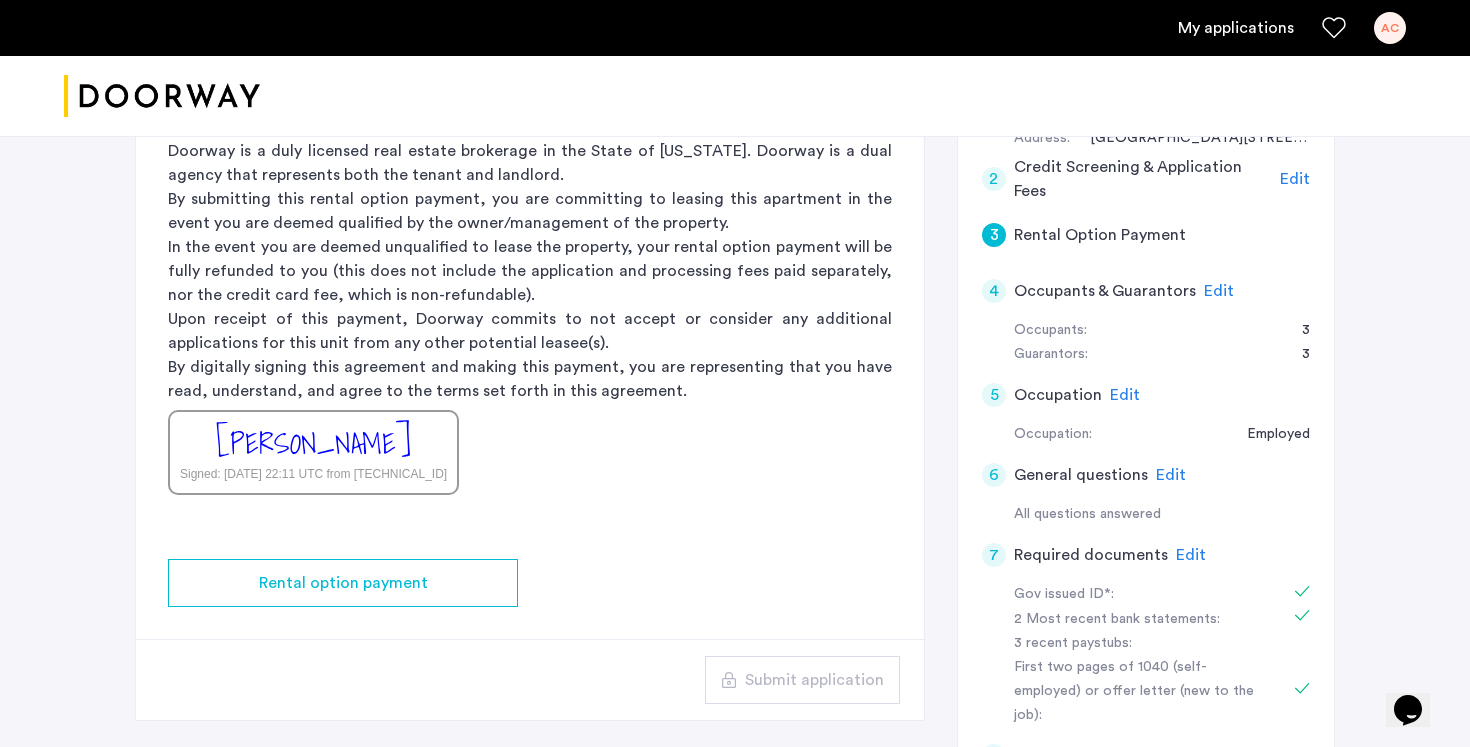 scroll, scrollTop: 462, scrollLeft: 0, axis: vertical 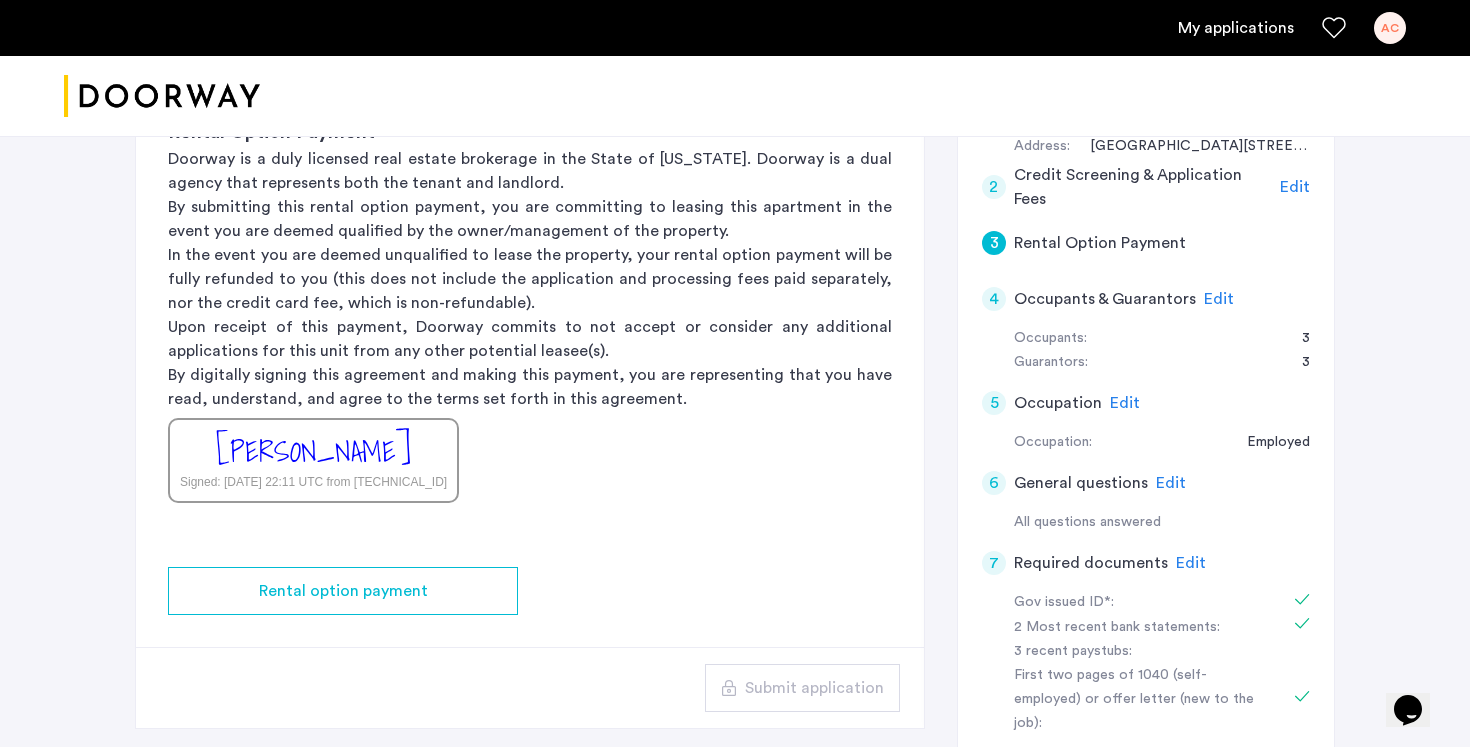 click on "Rental Option Payment" 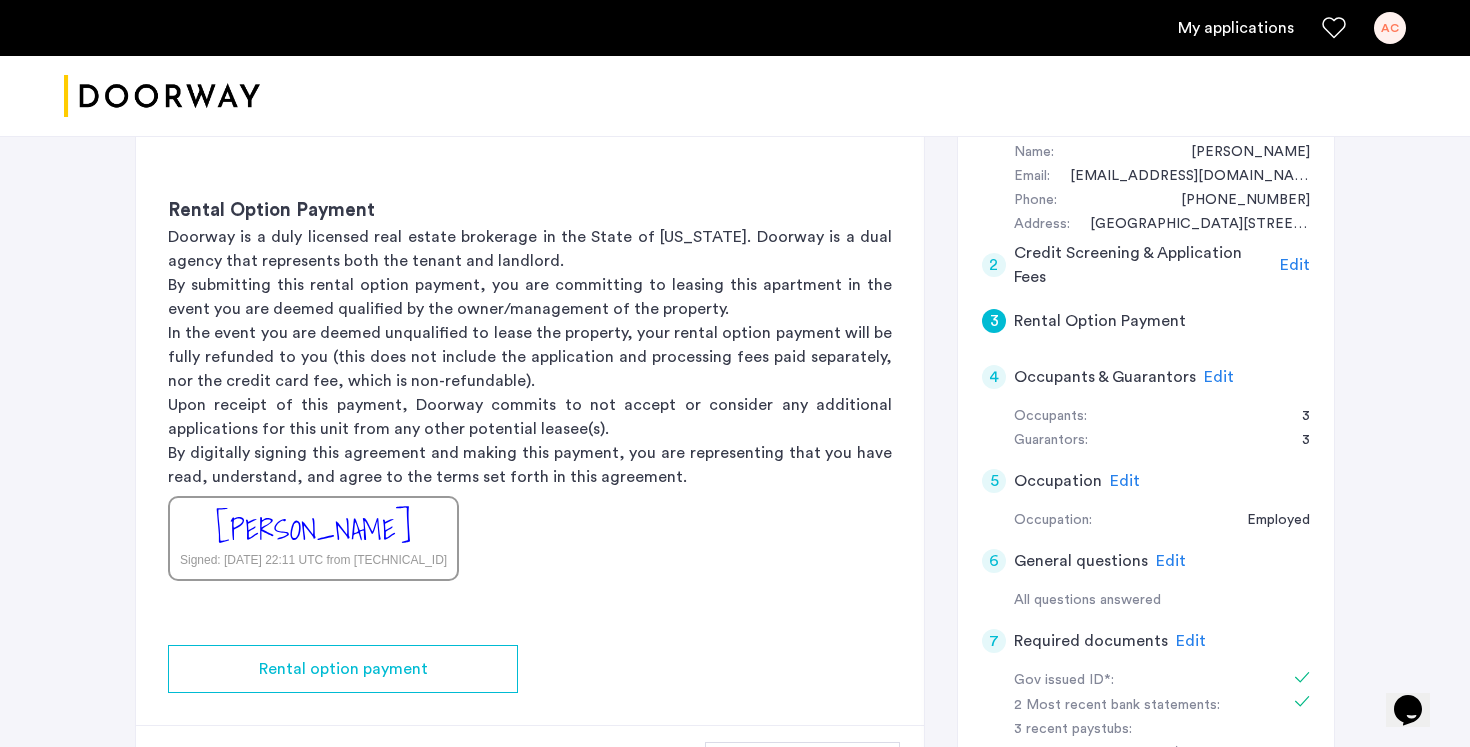 scroll, scrollTop: 352, scrollLeft: 0, axis: vertical 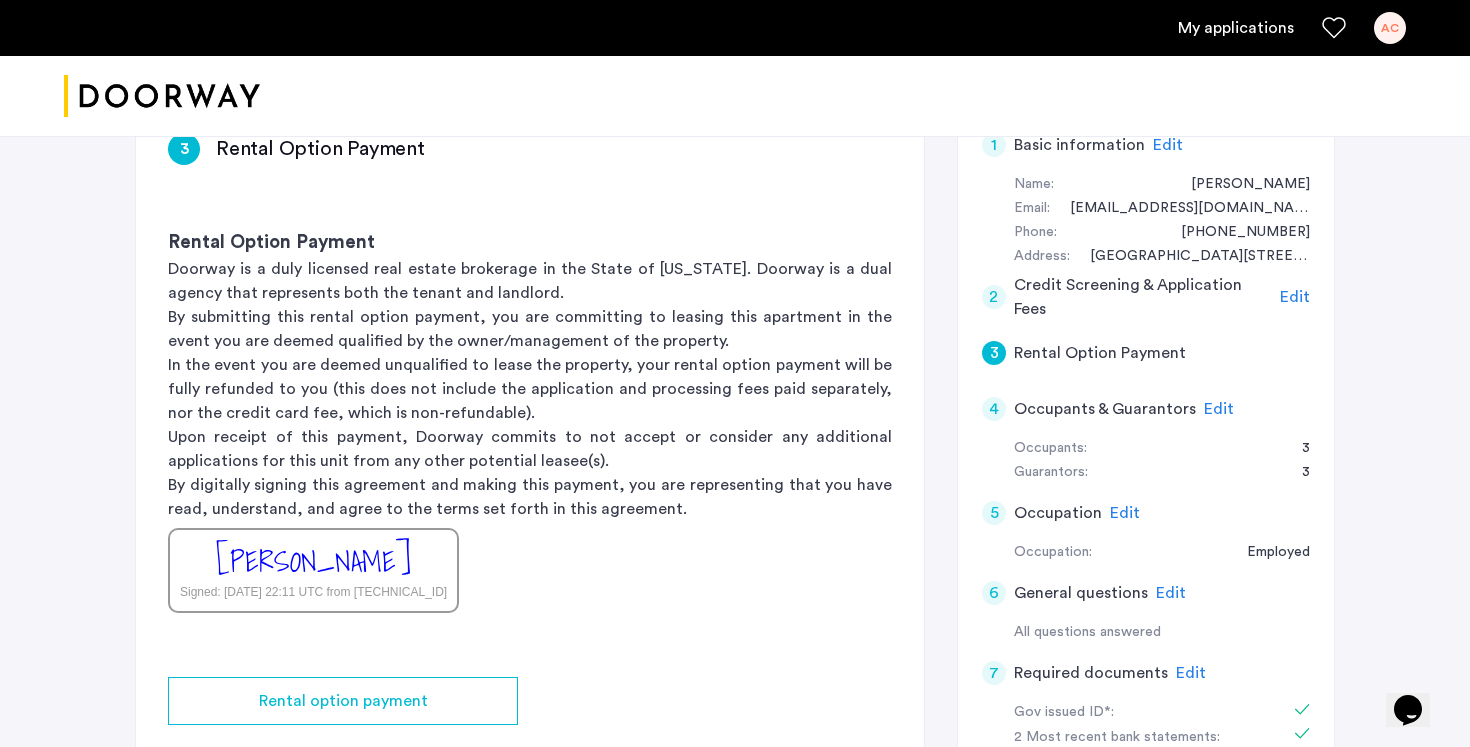 click on "Edit" 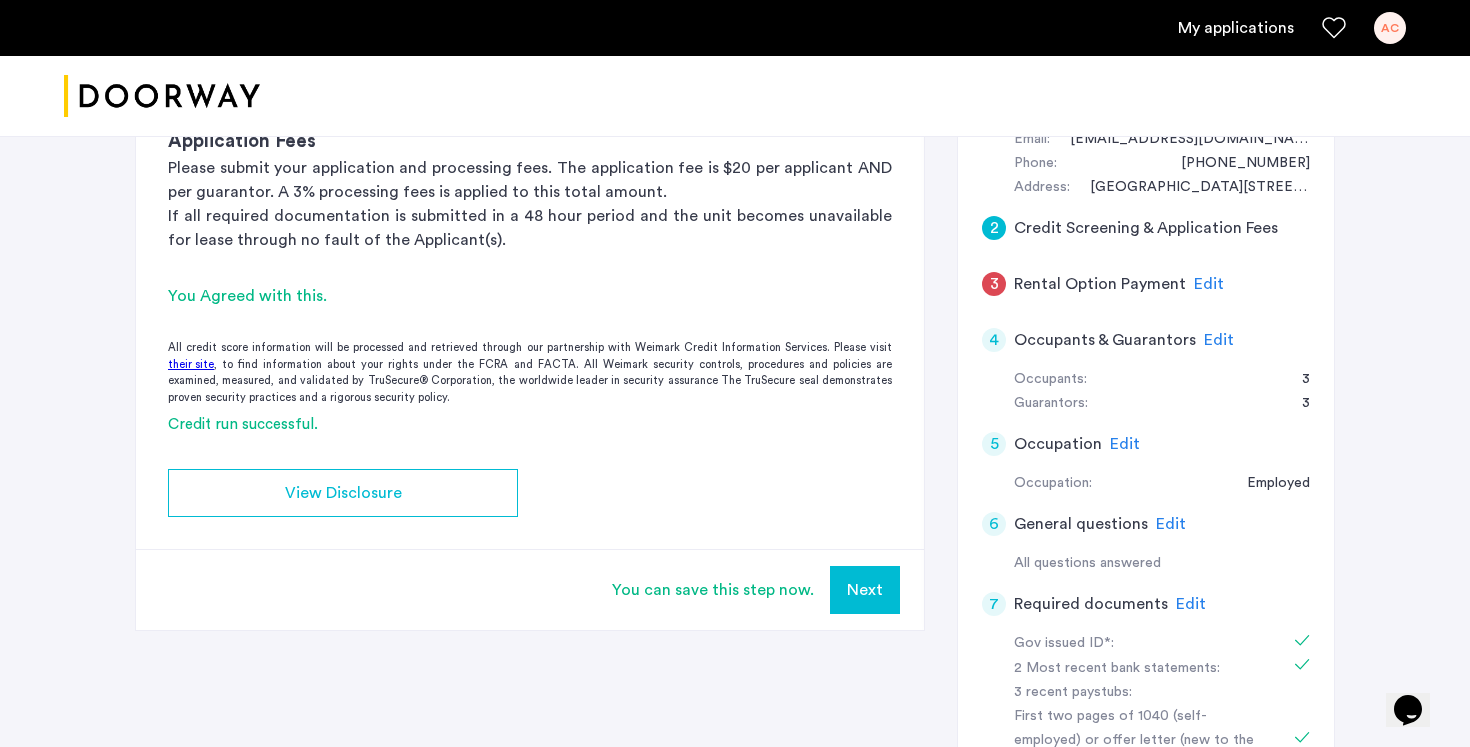scroll, scrollTop: 422, scrollLeft: 0, axis: vertical 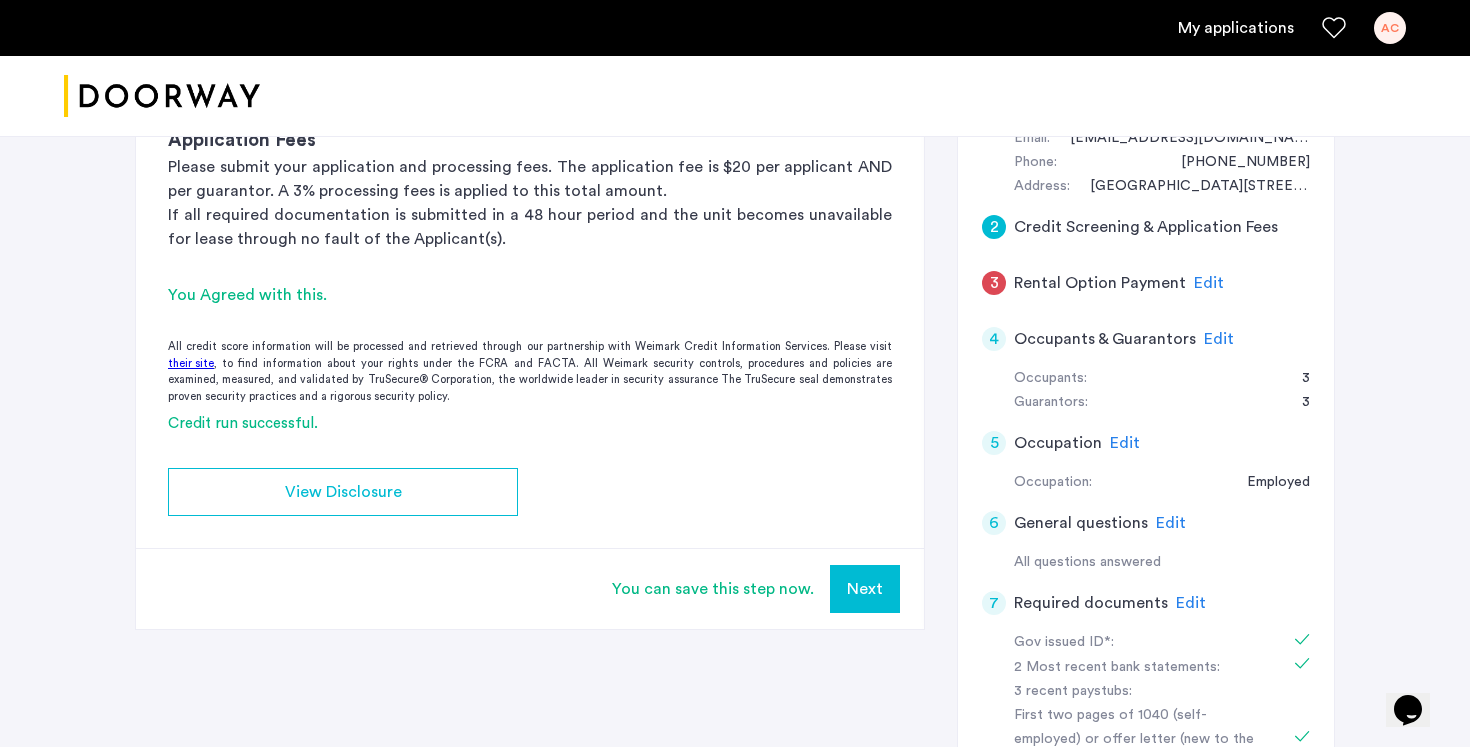 click on "Next" at bounding box center [865, 589] 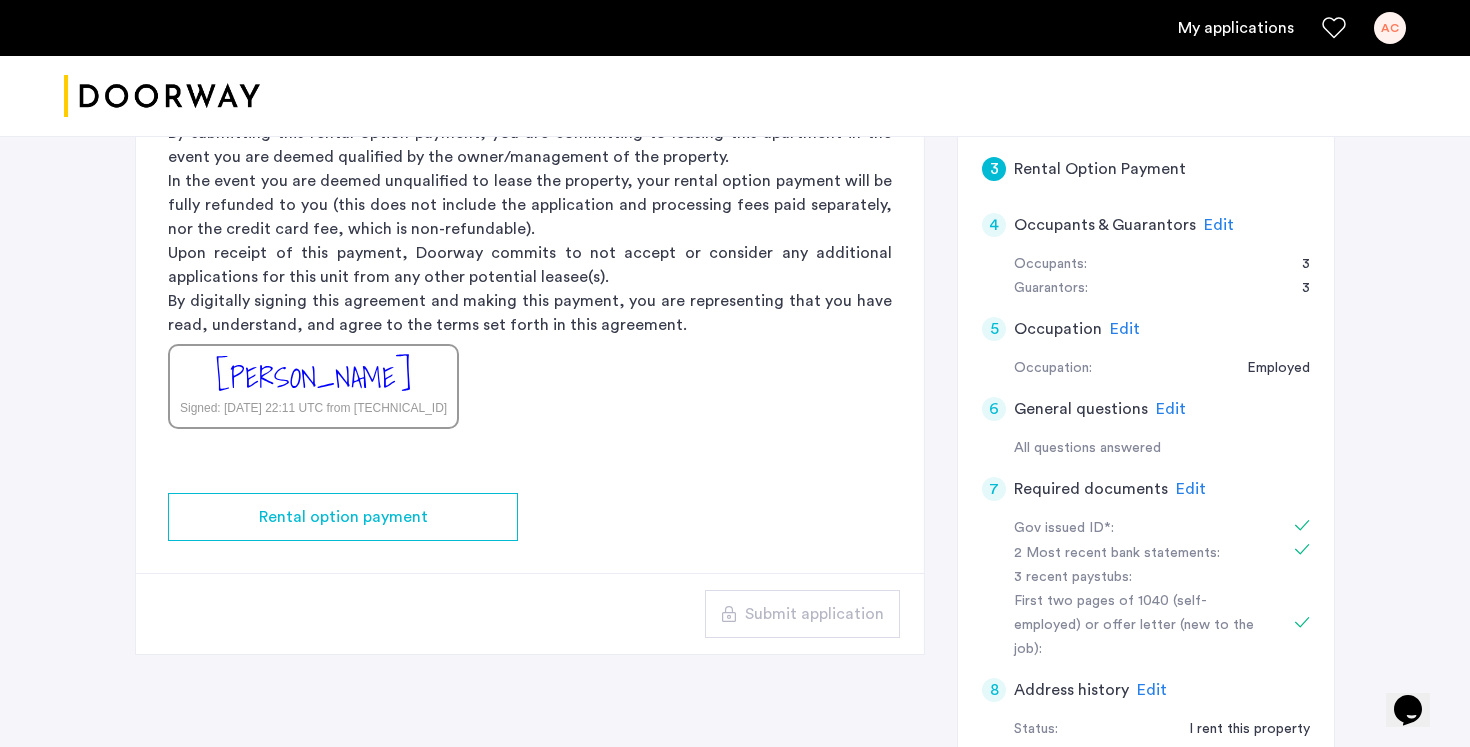 scroll, scrollTop: 532, scrollLeft: 0, axis: vertical 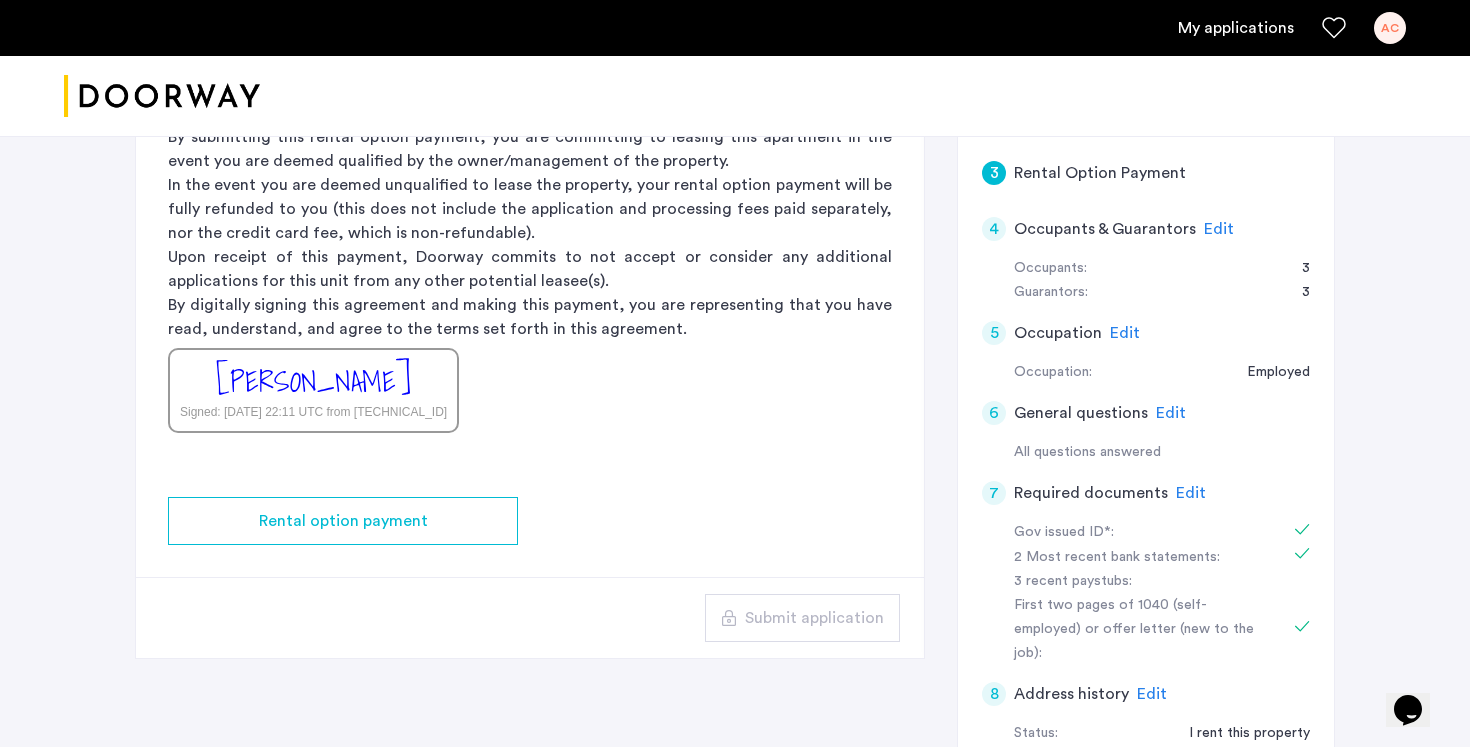 click on "Edit" 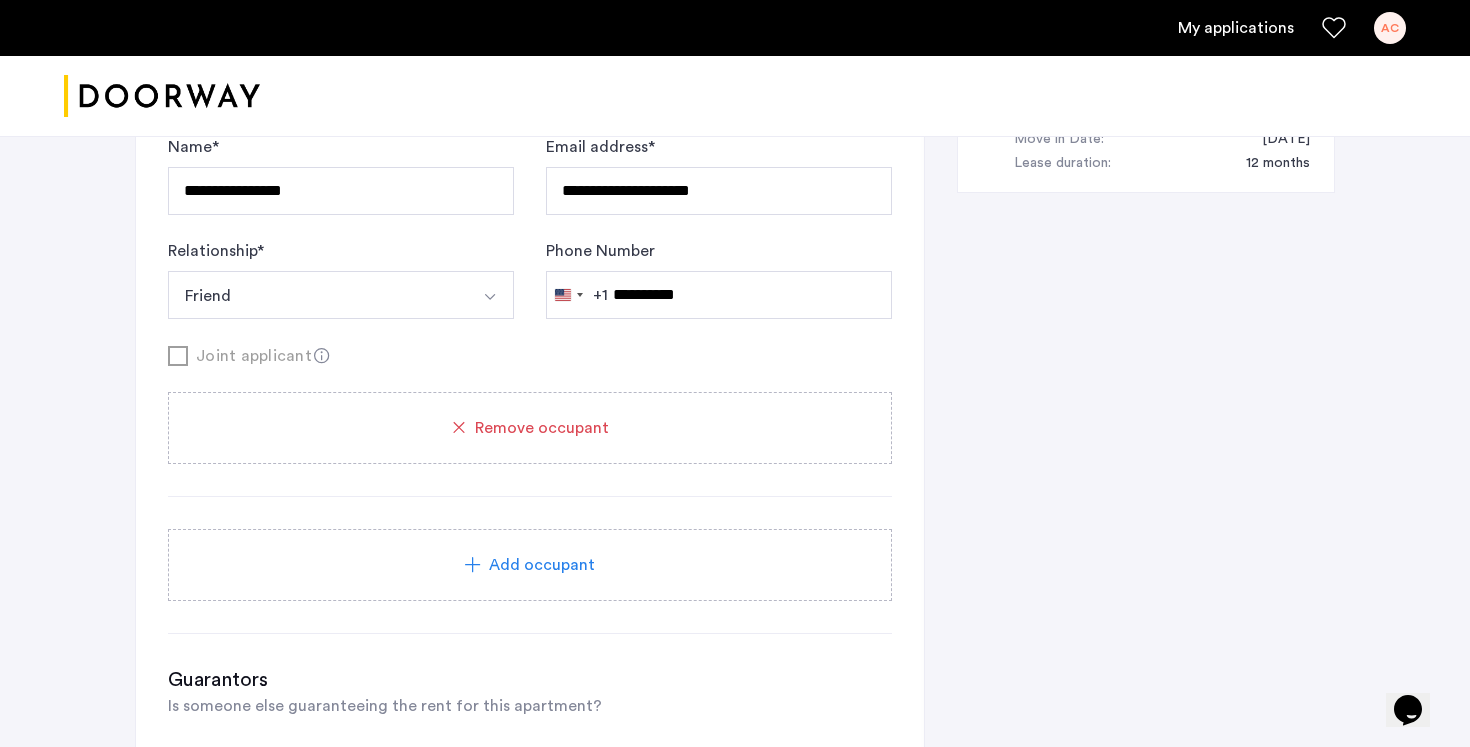 scroll, scrollTop: 1347, scrollLeft: 0, axis: vertical 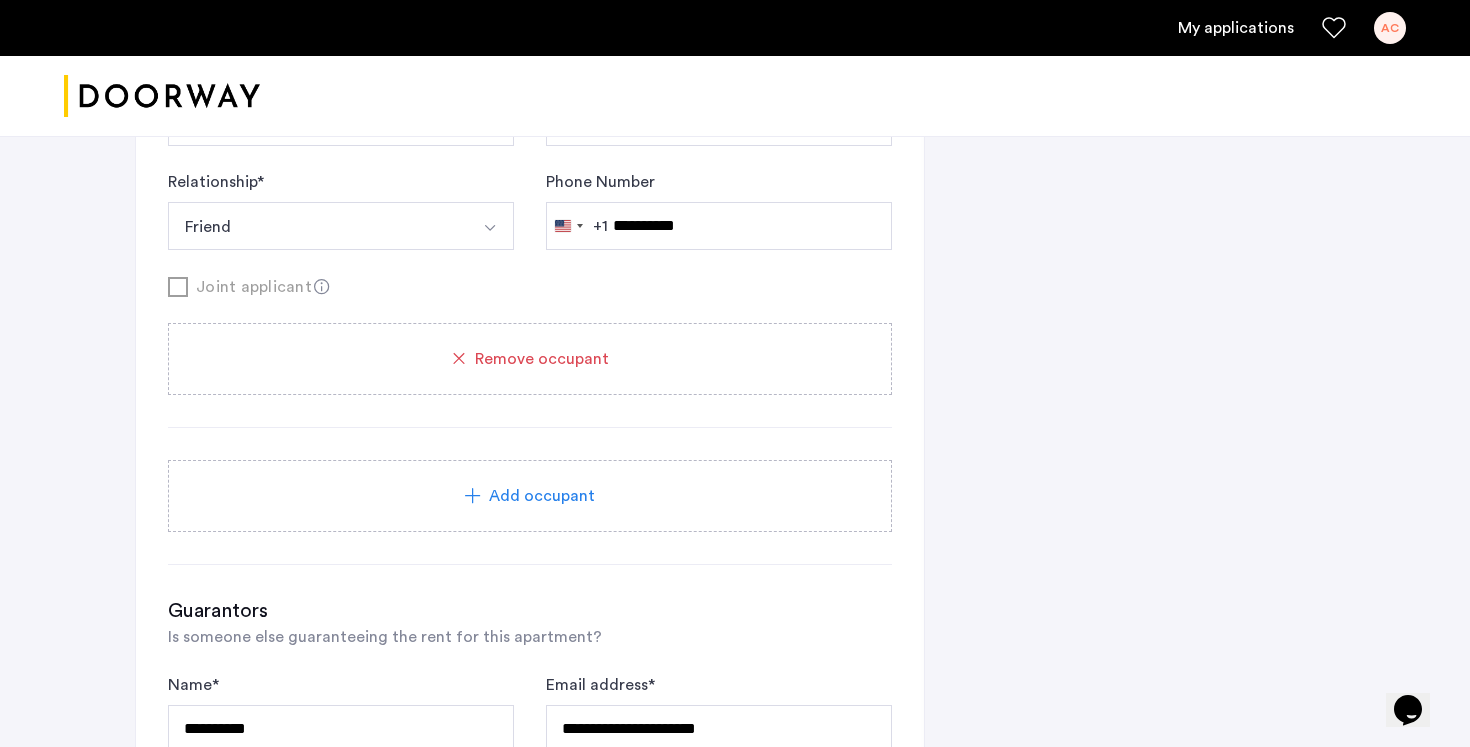 click 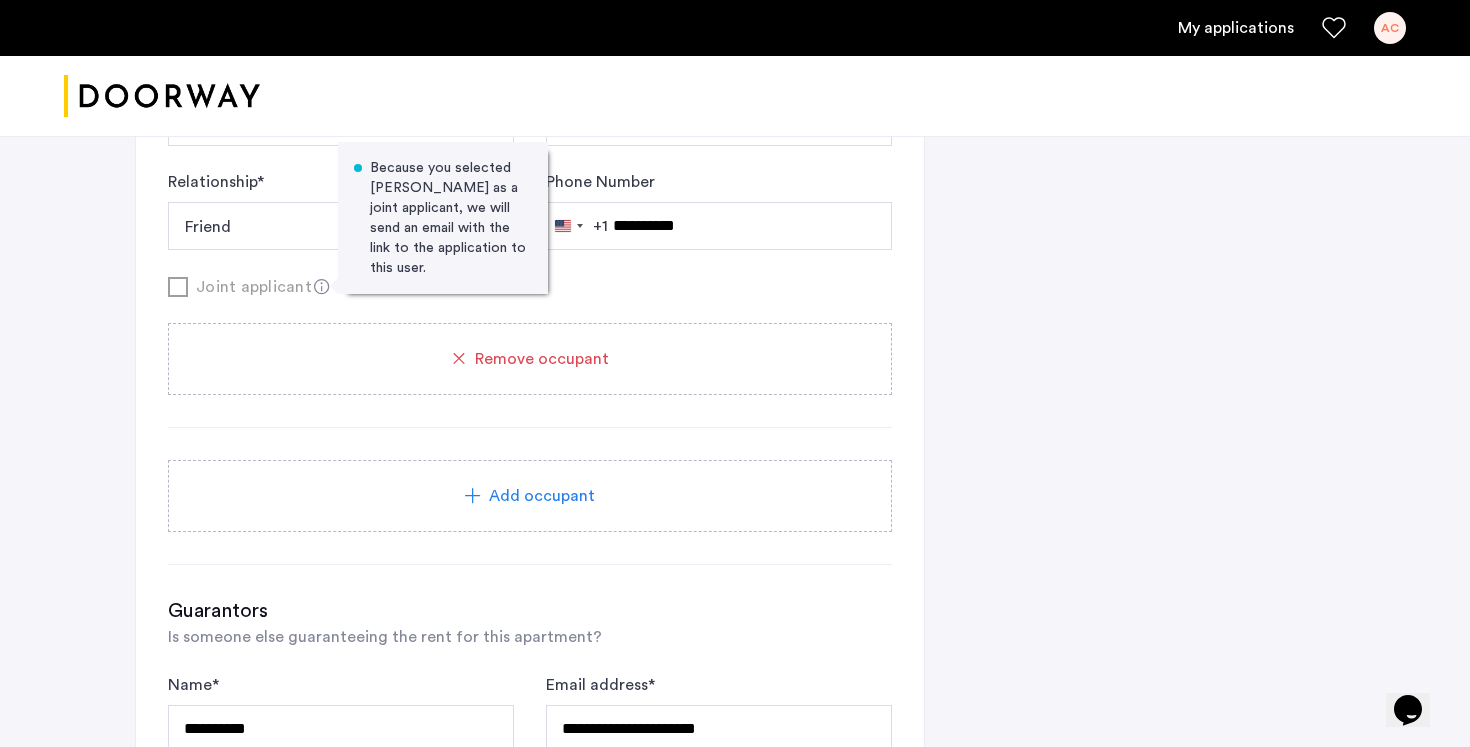click on "Joint applicant Because you selected Alana Choi Smith as a joint applicant, we will send an email with the link to the application to this user." 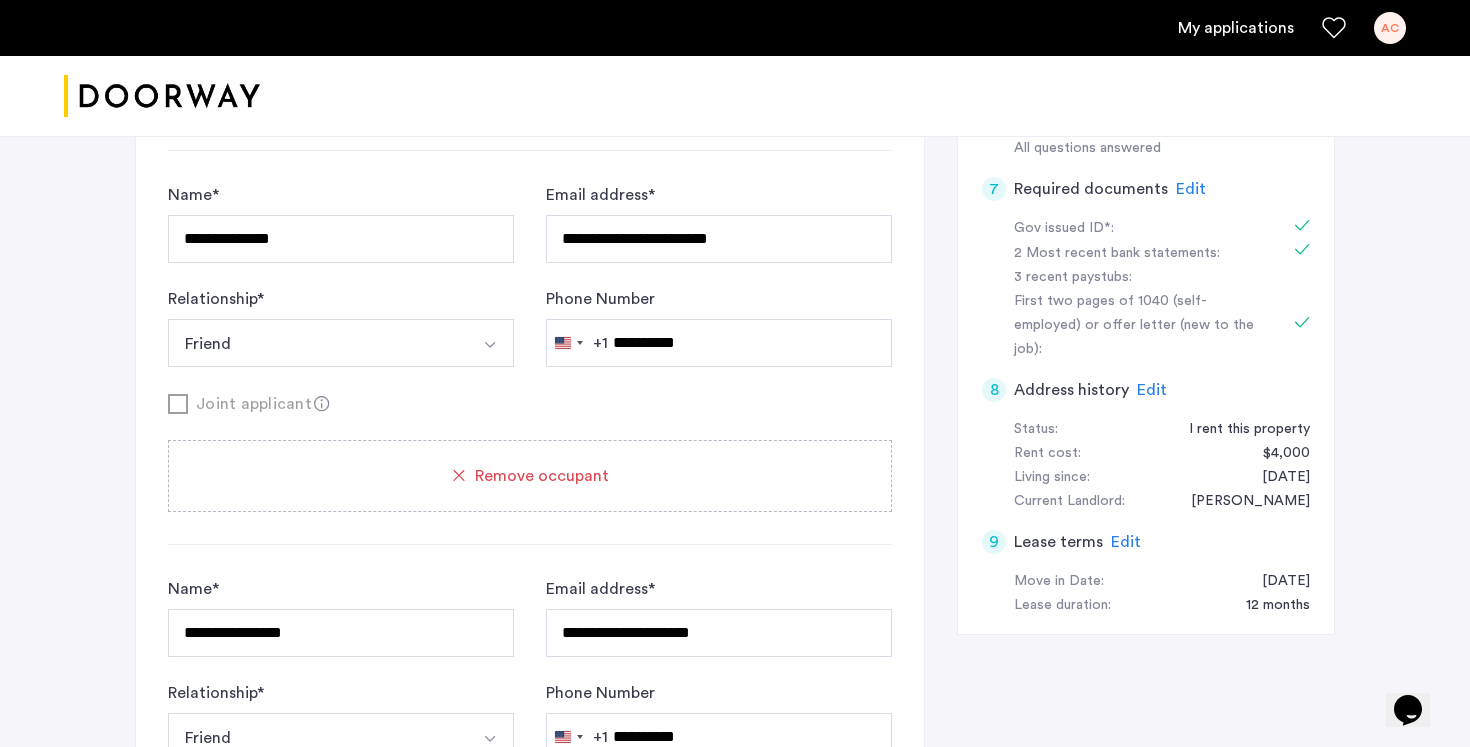 scroll, scrollTop: 742, scrollLeft: 0, axis: vertical 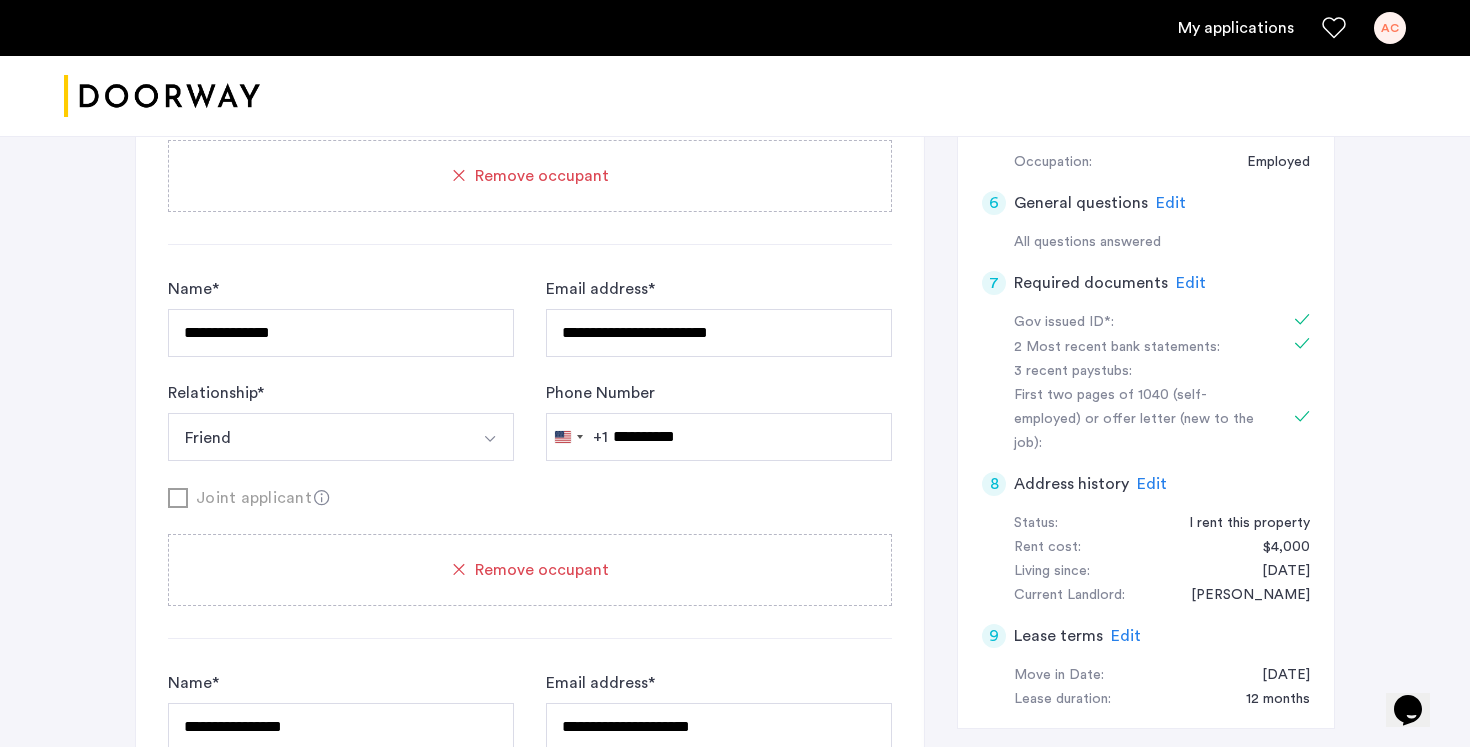 click on "Edit" 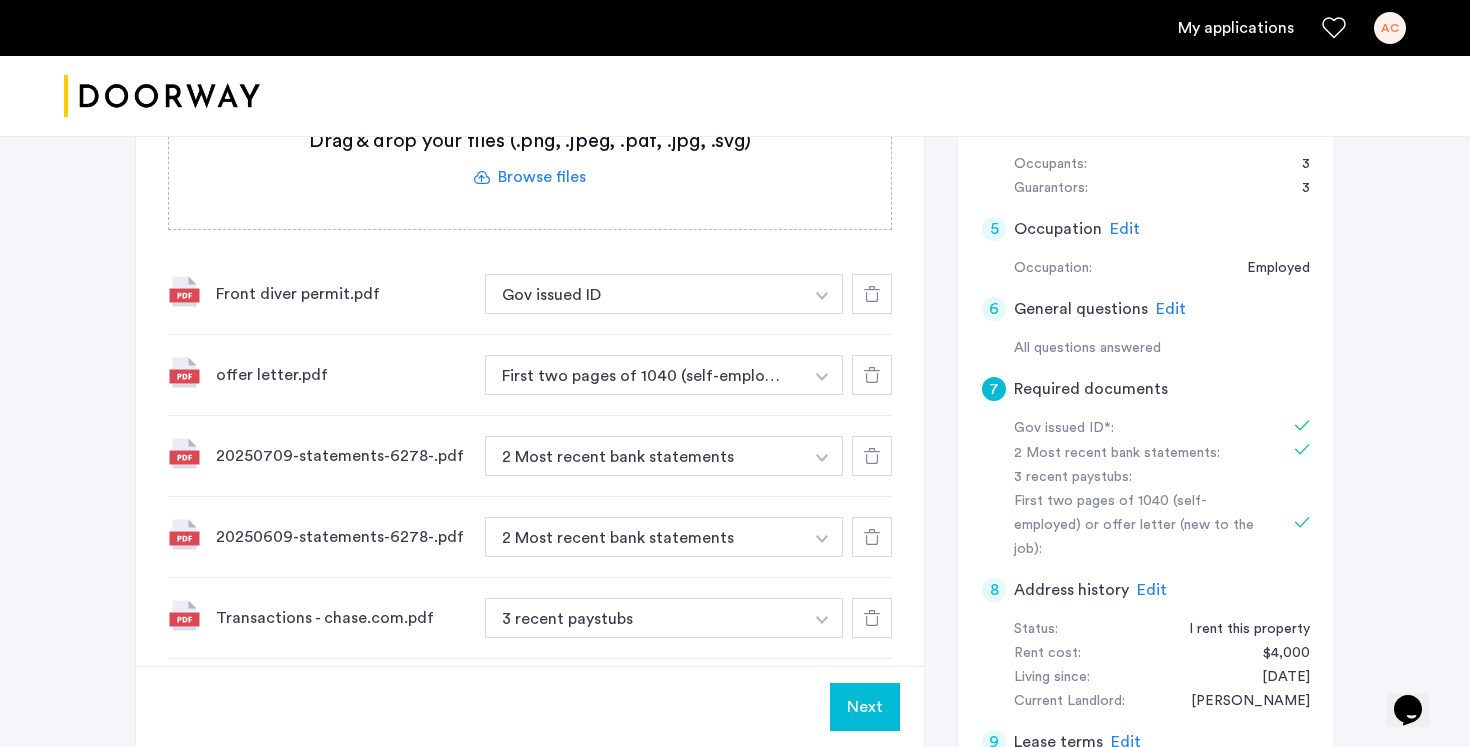 scroll, scrollTop: 630, scrollLeft: 0, axis: vertical 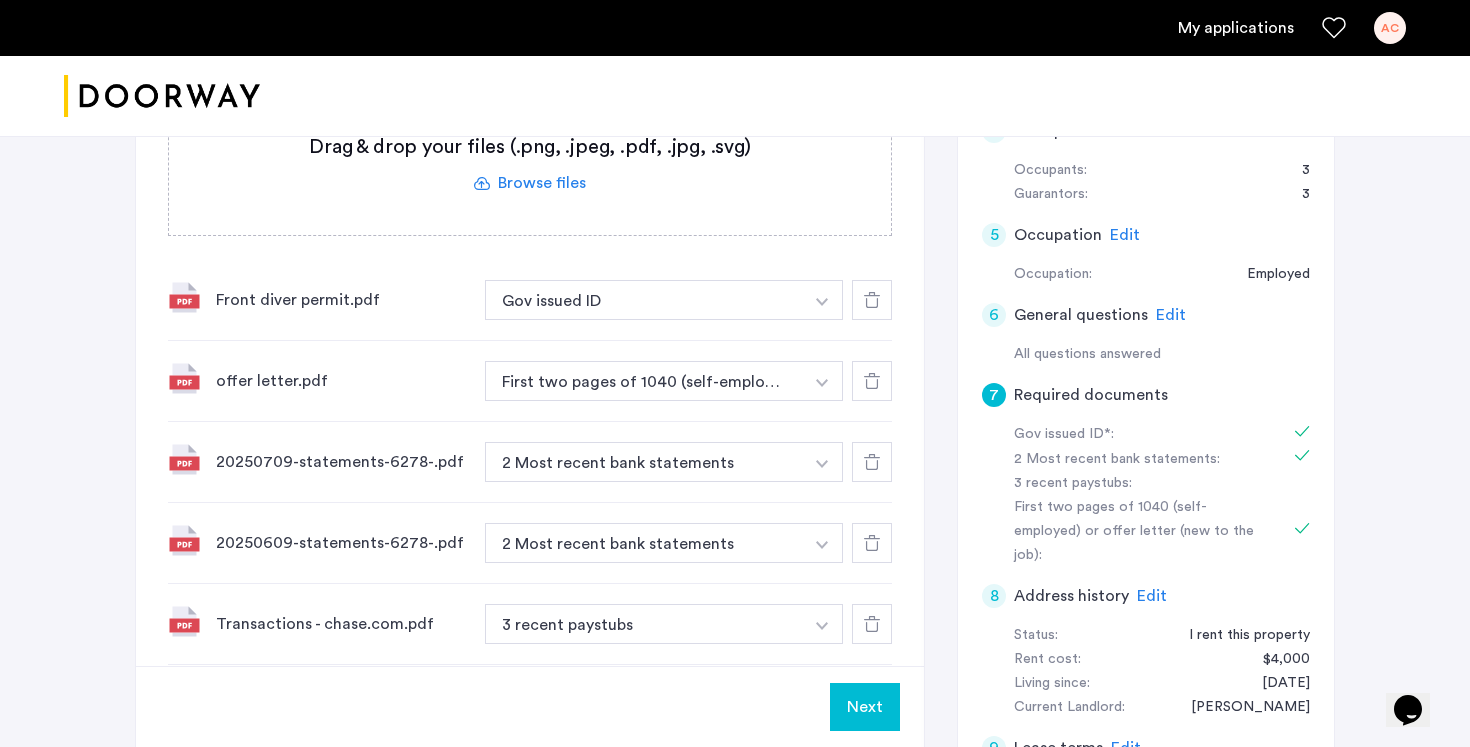click 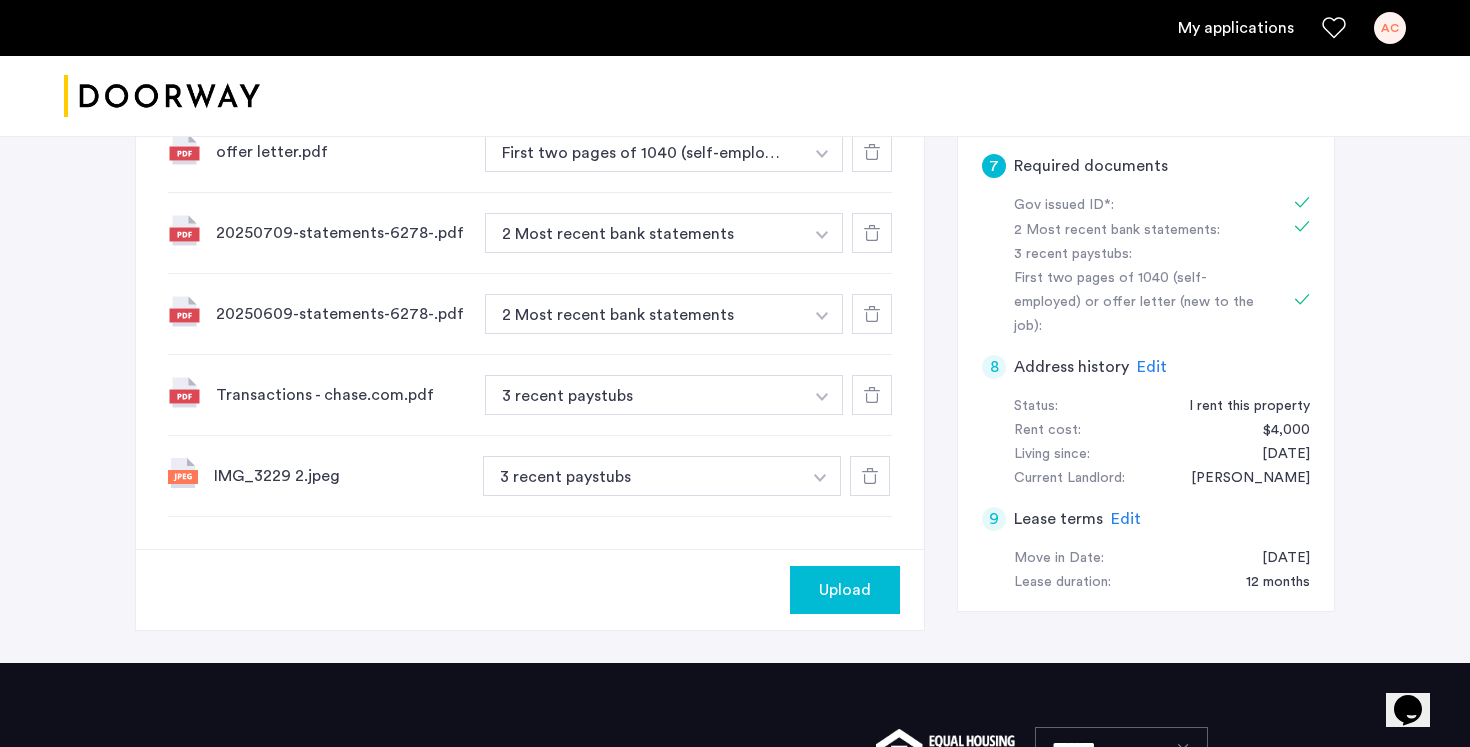 scroll, scrollTop: 856, scrollLeft: 0, axis: vertical 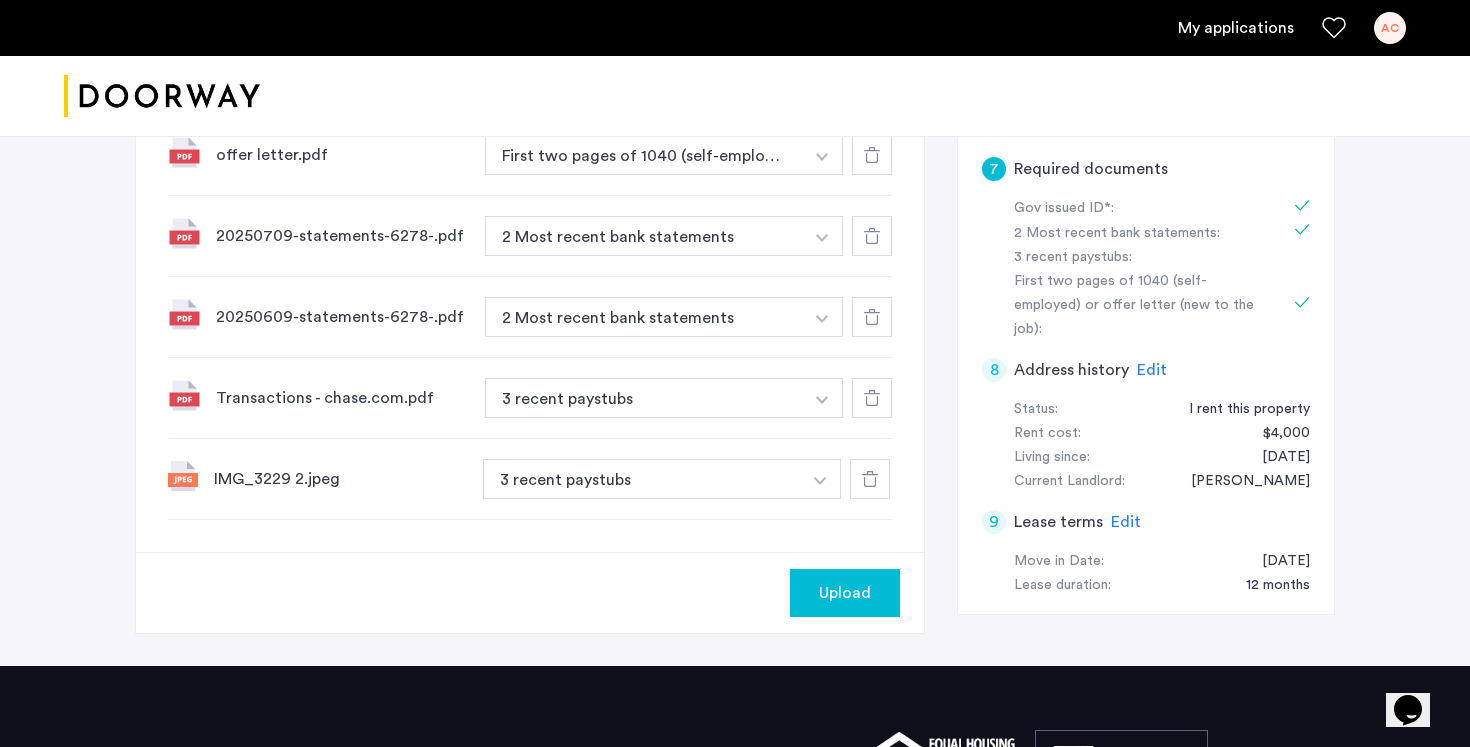 click on "Upload" 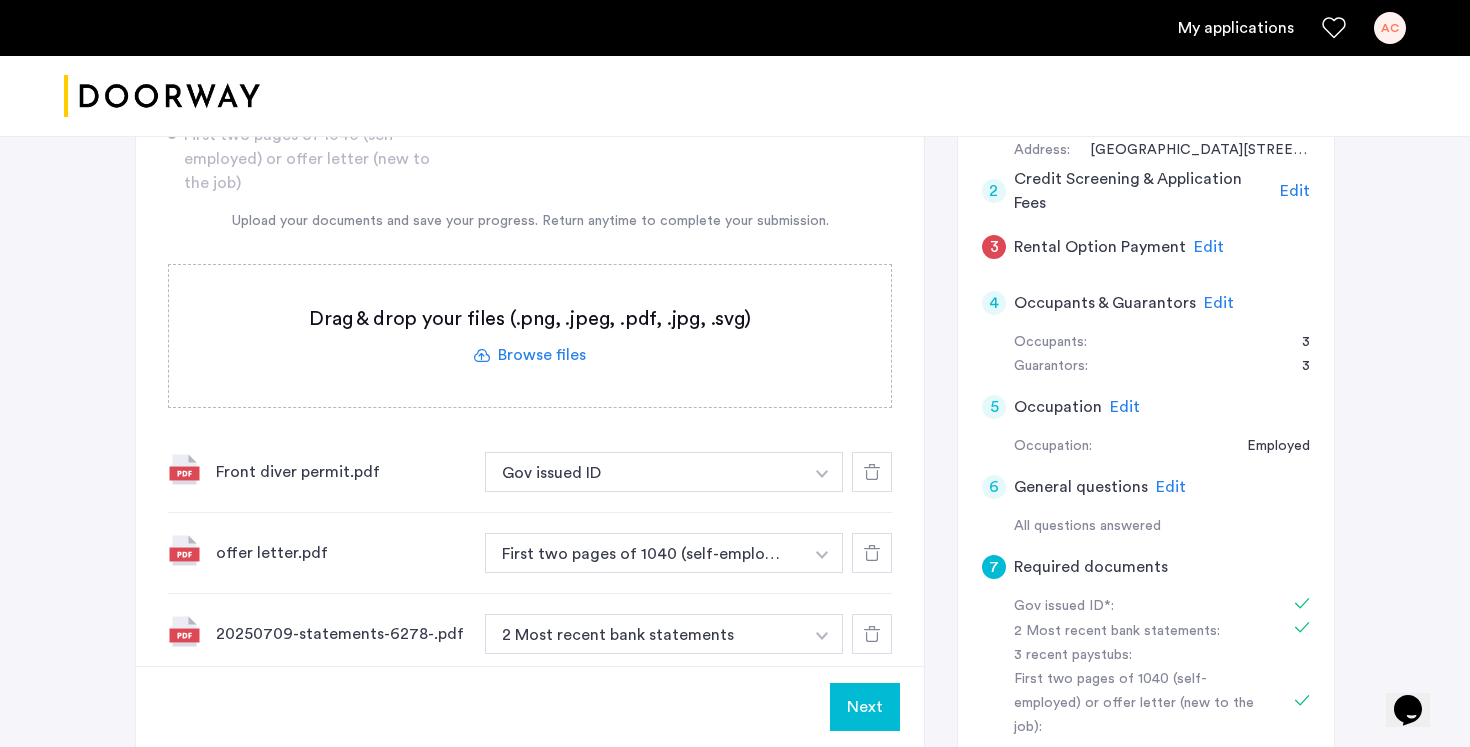 scroll, scrollTop: 453, scrollLeft: 0, axis: vertical 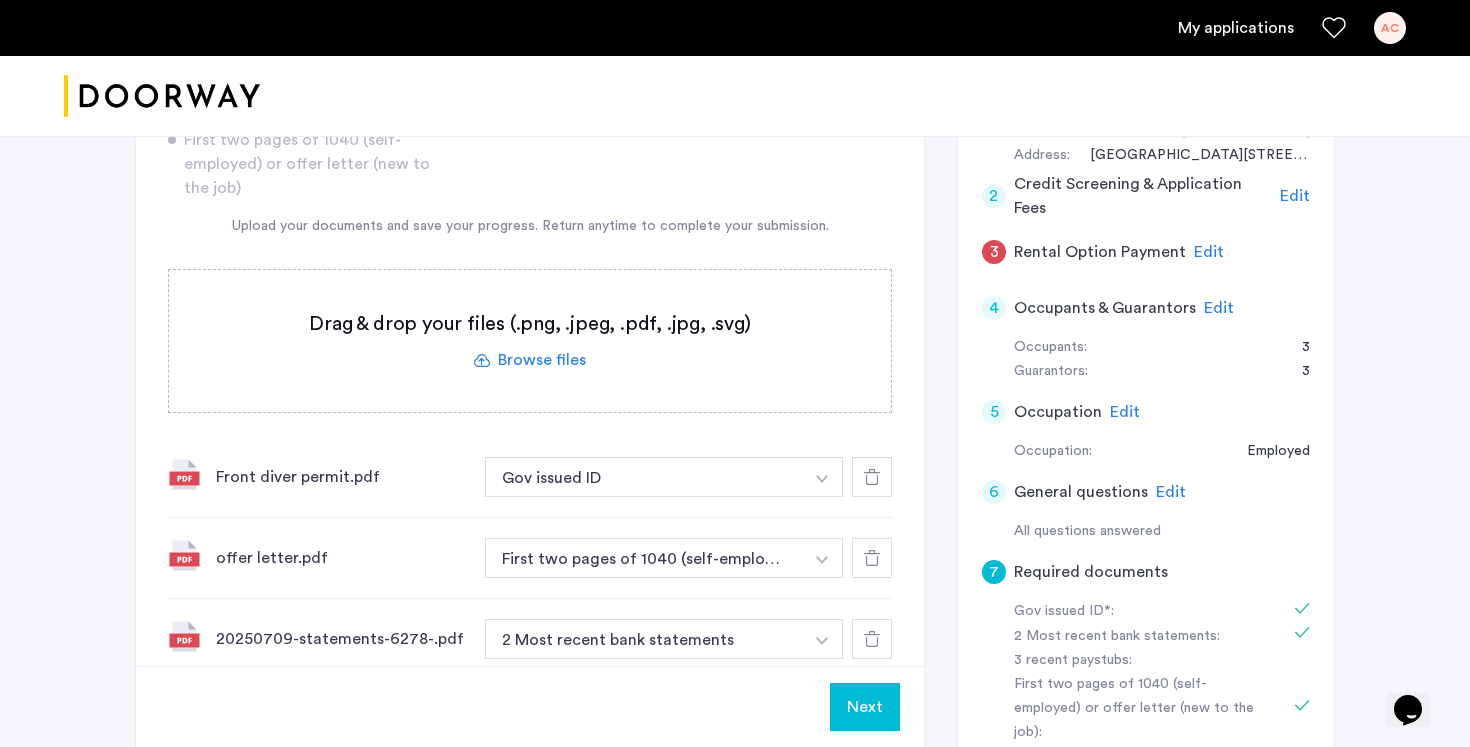 click 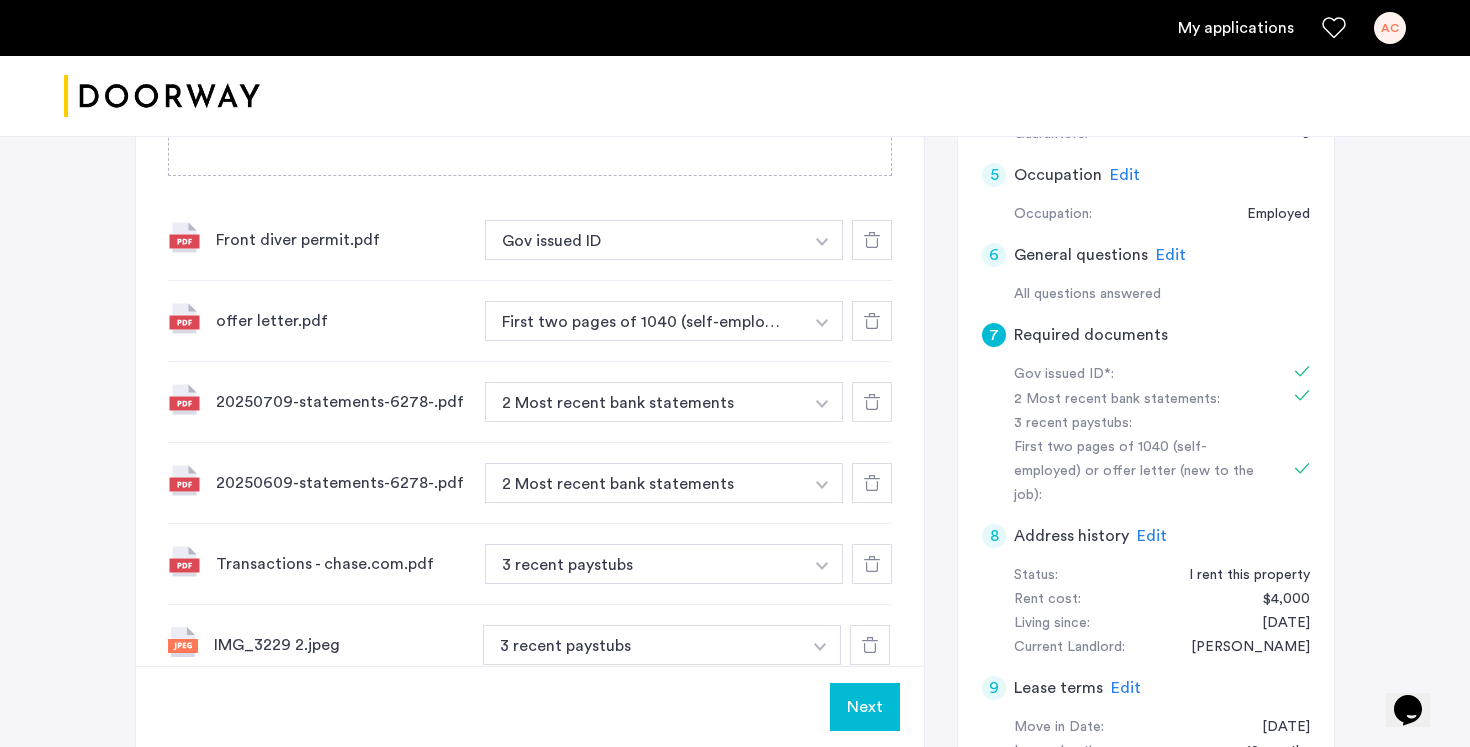 scroll, scrollTop: 687, scrollLeft: 0, axis: vertical 